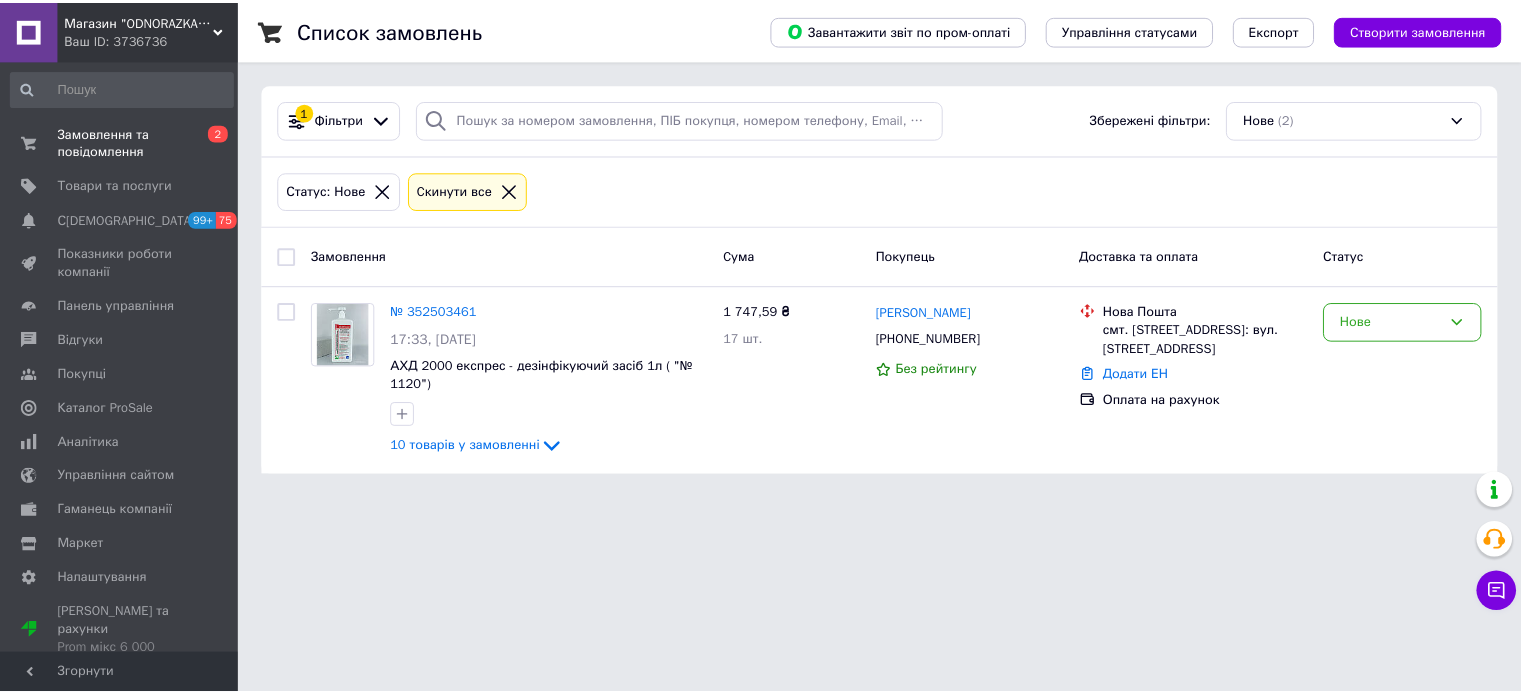 scroll, scrollTop: 0, scrollLeft: 0, axis: both 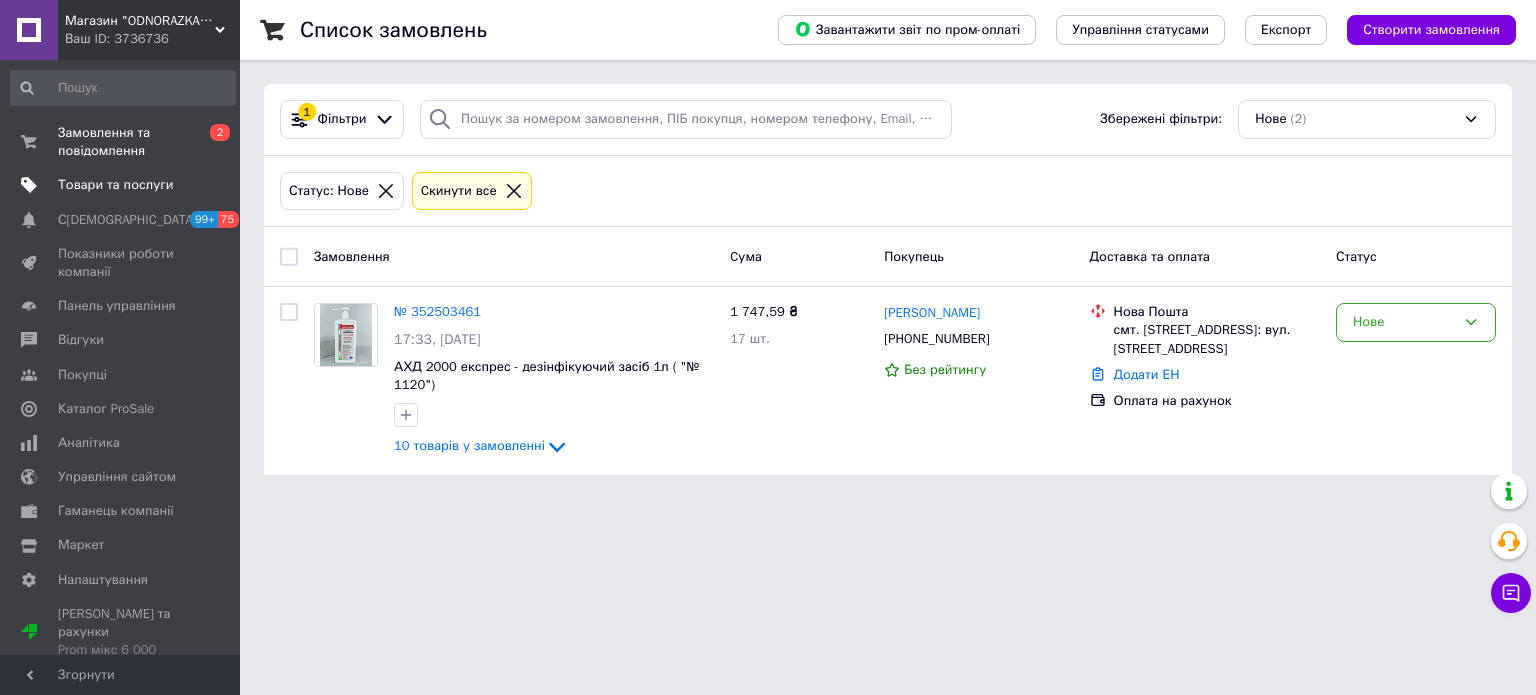 click on "Товари та послуги" at bounding box center (115, 185) 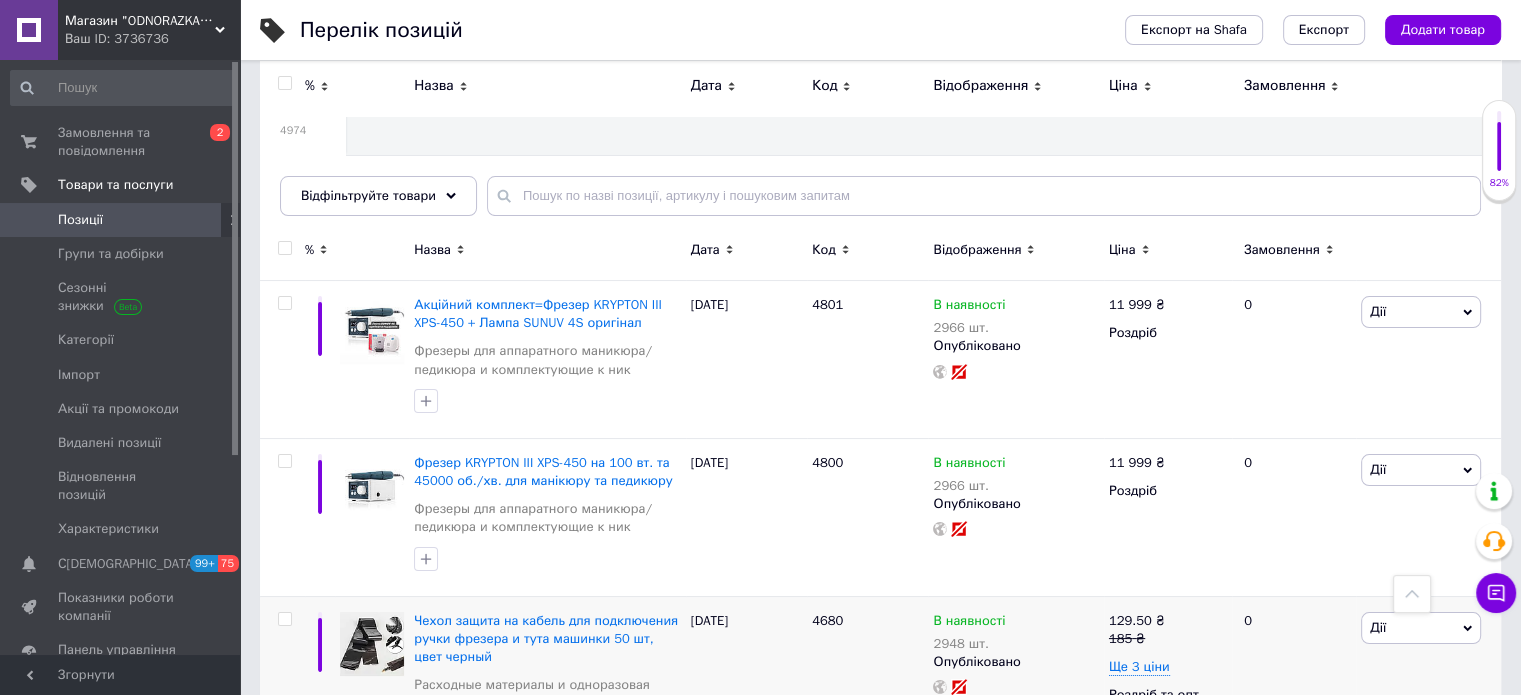 scroll, scrollTop: 100, scrollLeft: 0, axis: vertical 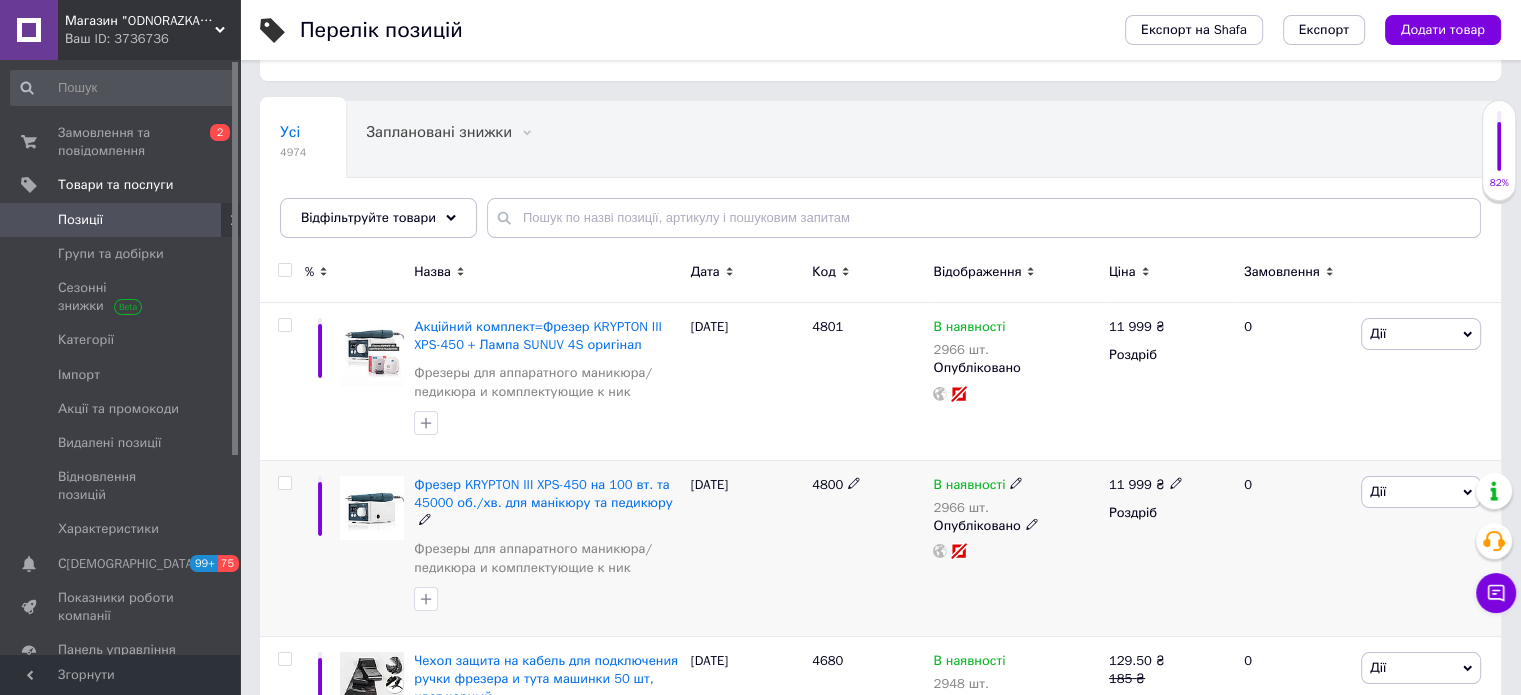 click at bounding box center (284, 483) 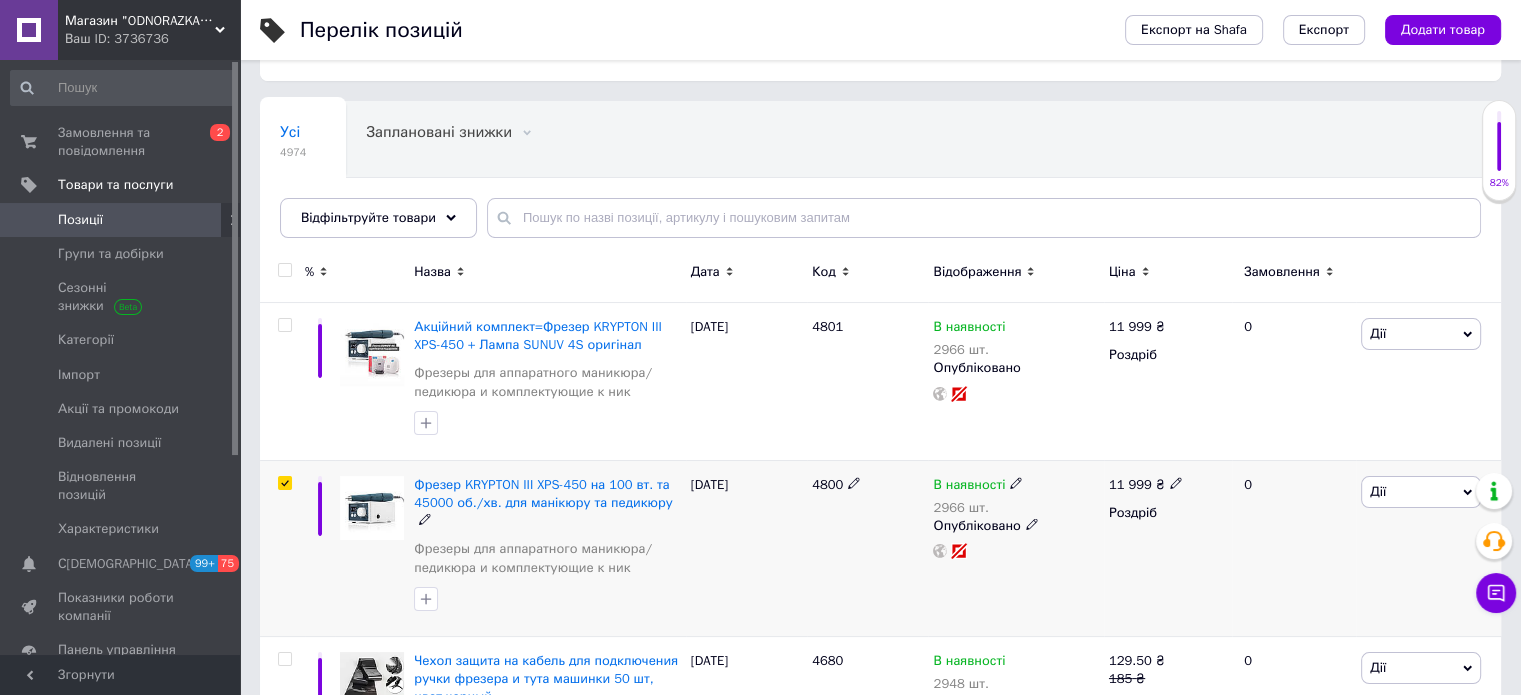 checkbox on "true" 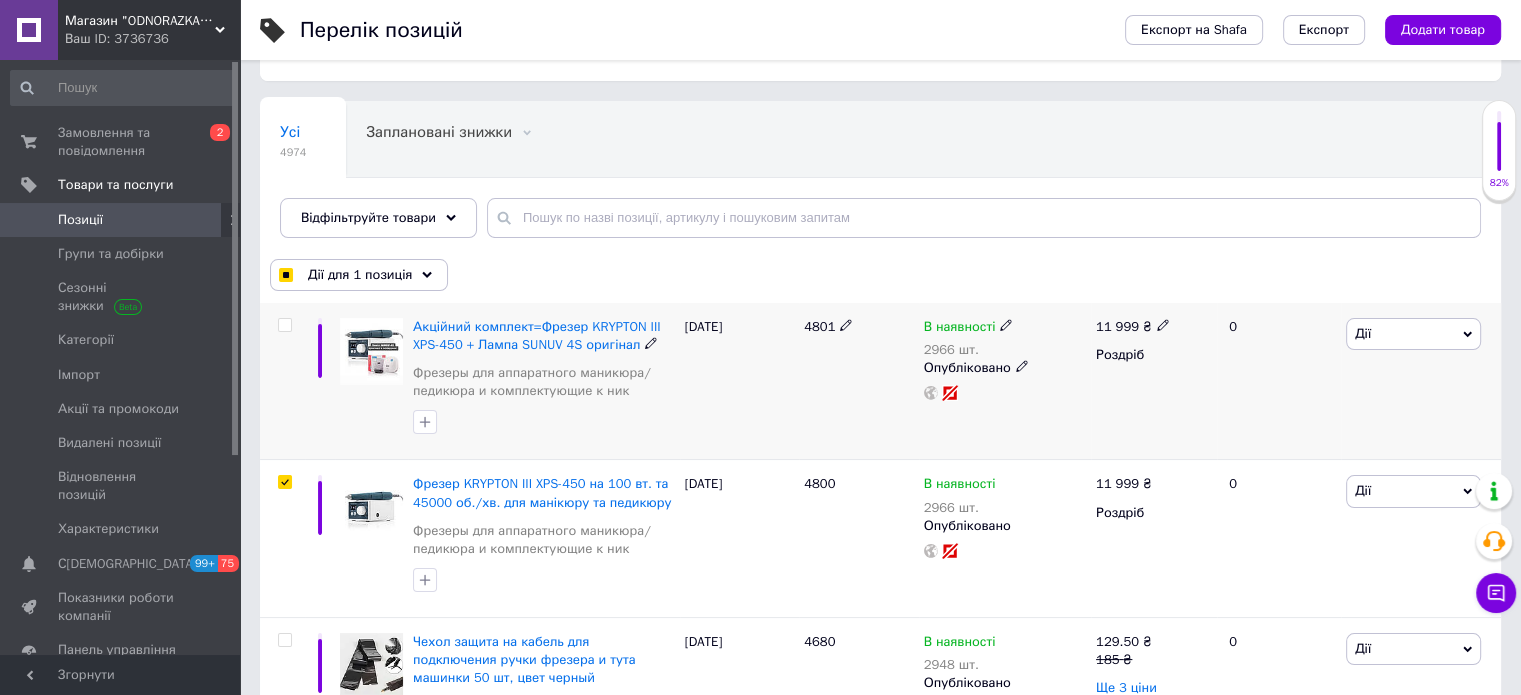 drag, startPoint x: 284, startPoint y: 326, endPoint x: 374, endPoint y: 312, distance: 91.08238 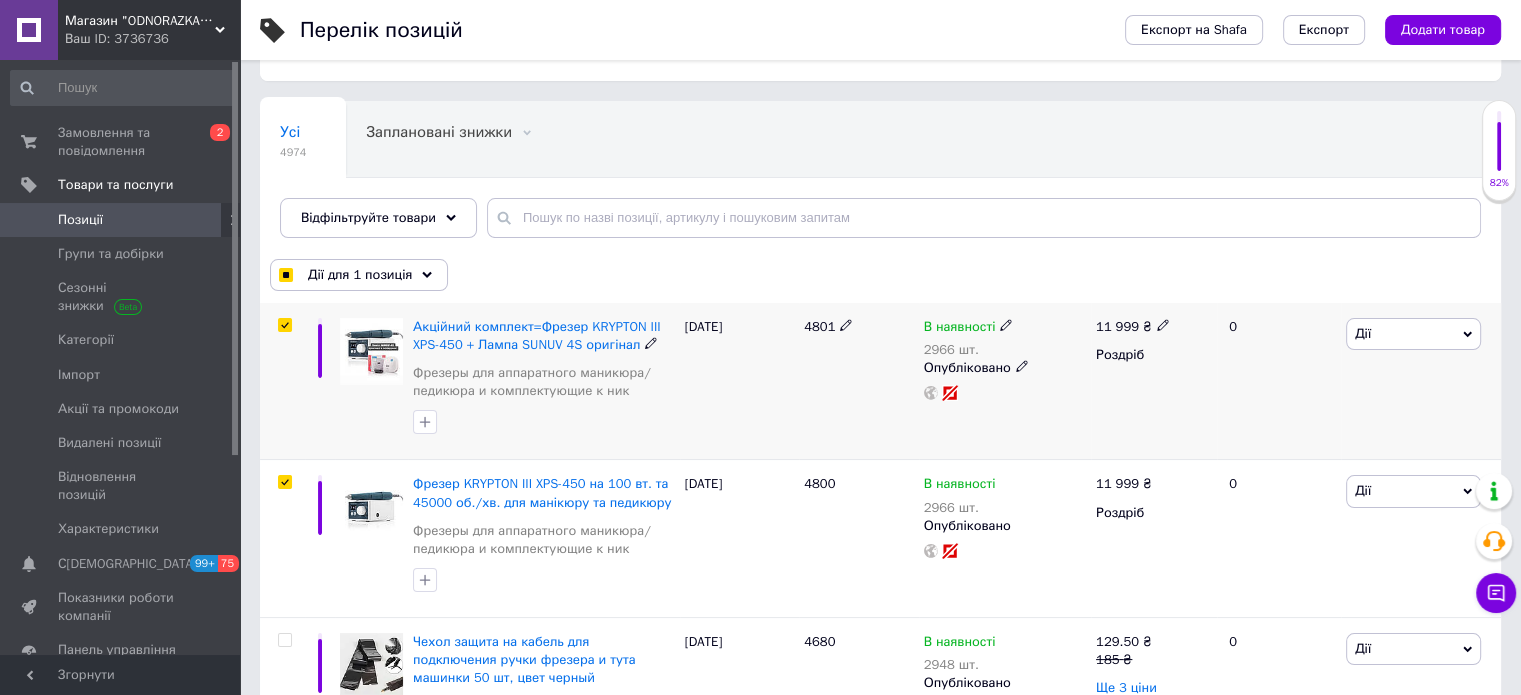 checkbox on "true" 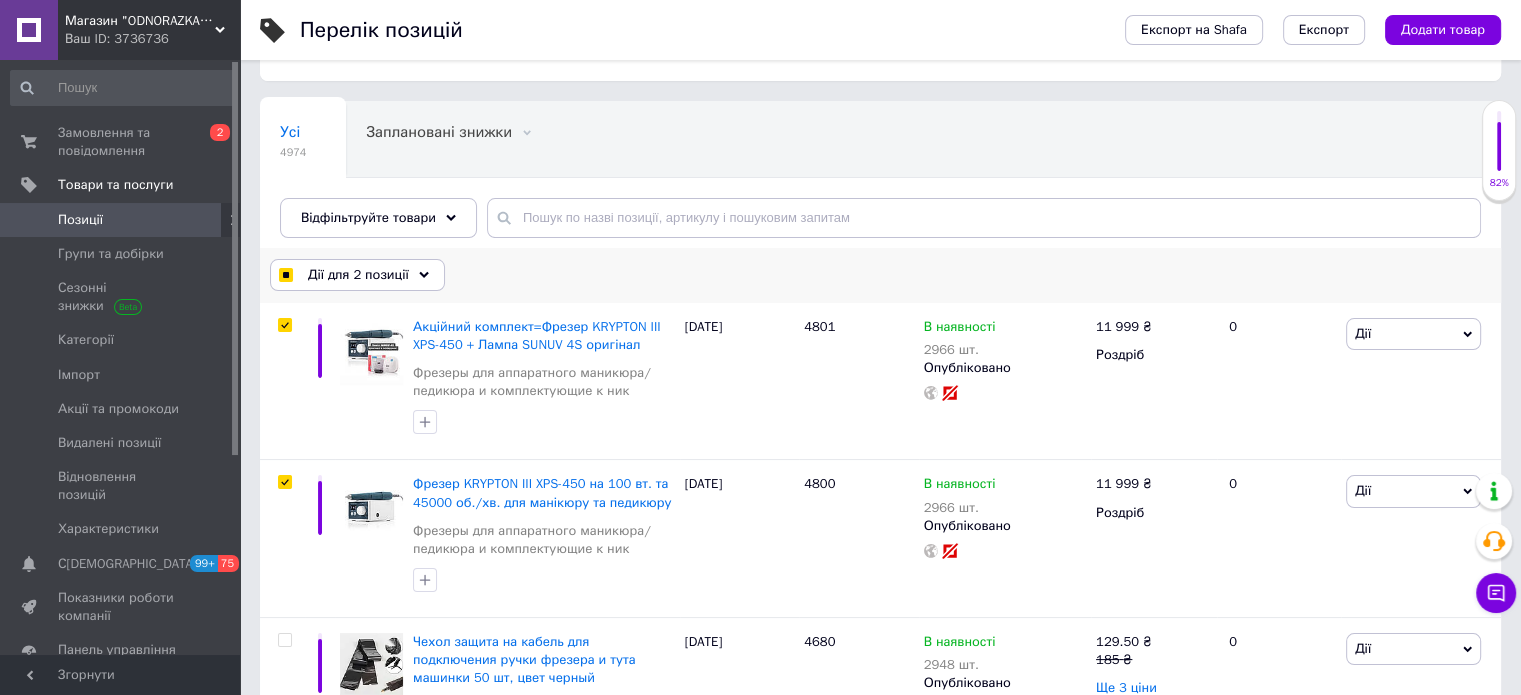 drag, startPoint x: 420, startPoint y: 269, endPoint x: 416, endPoint y: 413, distance: 144.05554 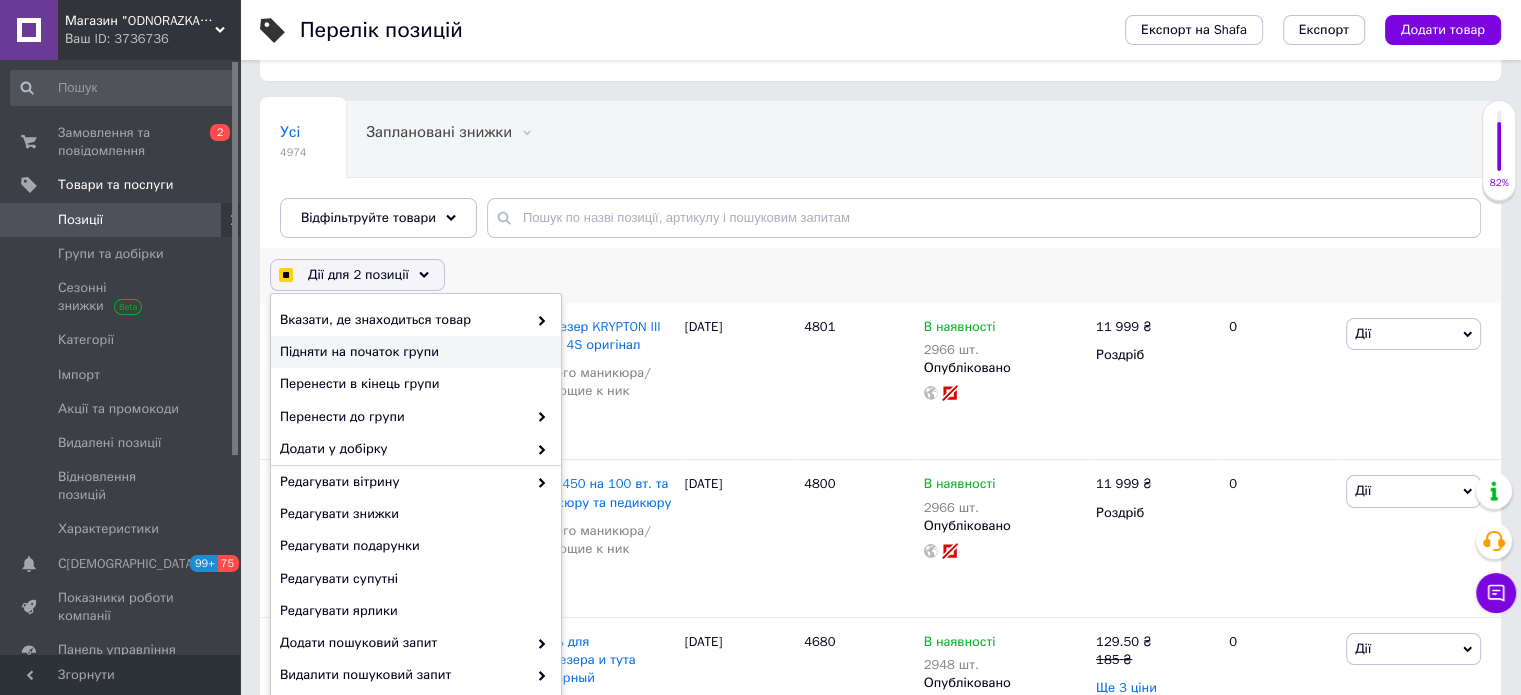 click on "Підняти на початок групи" at bounding box center (413, 352) 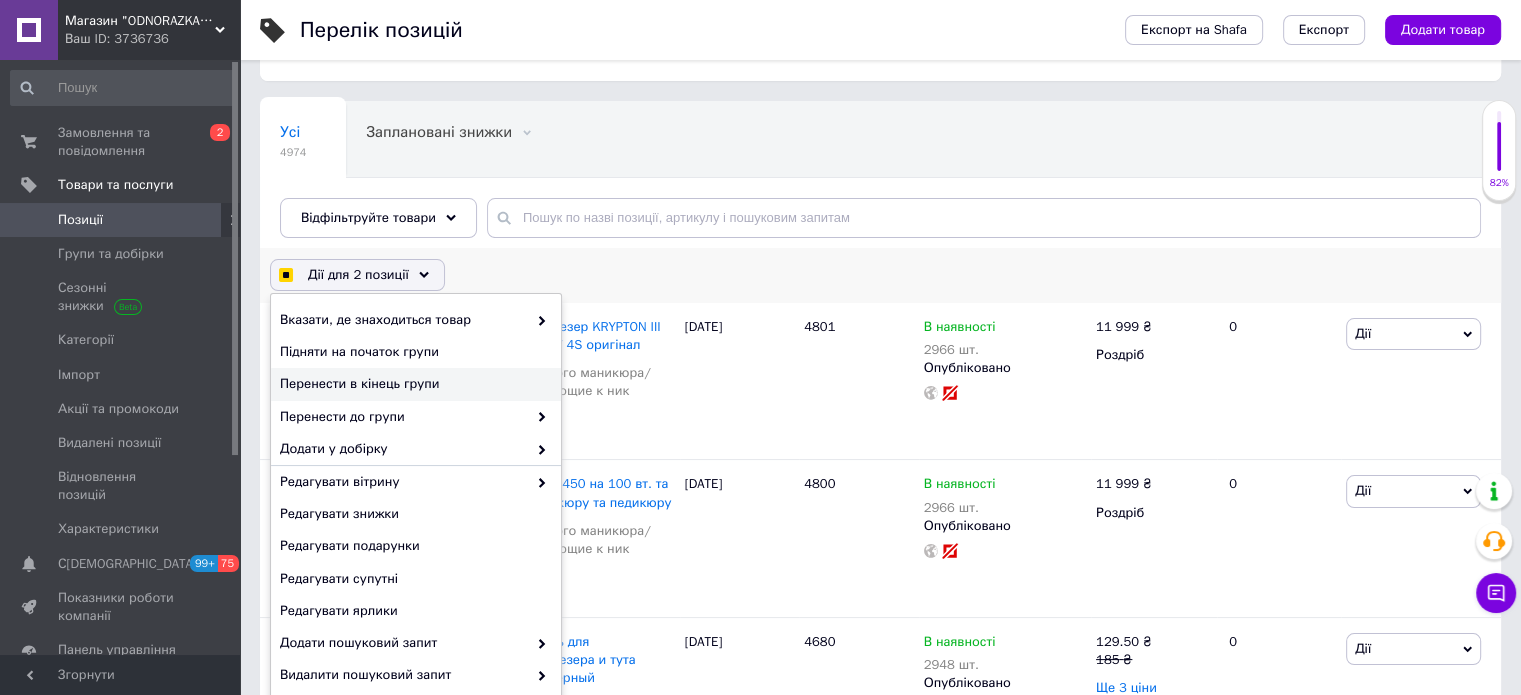 checkbox on "false" 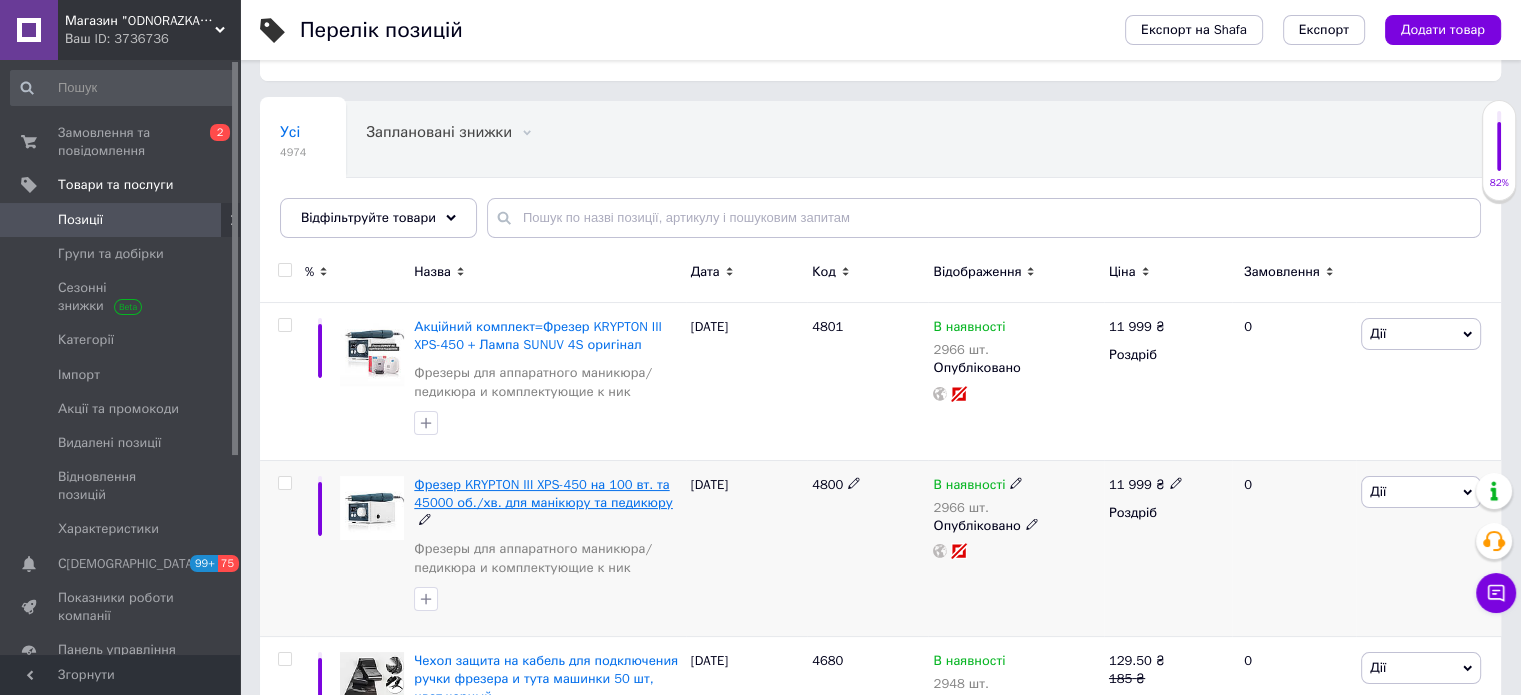 click on "Фрезер KRYPTON III XPS-450 на 100 вт. та 45000 об./хв. для манікюру та педикюру" at bounding box center (543, 493) 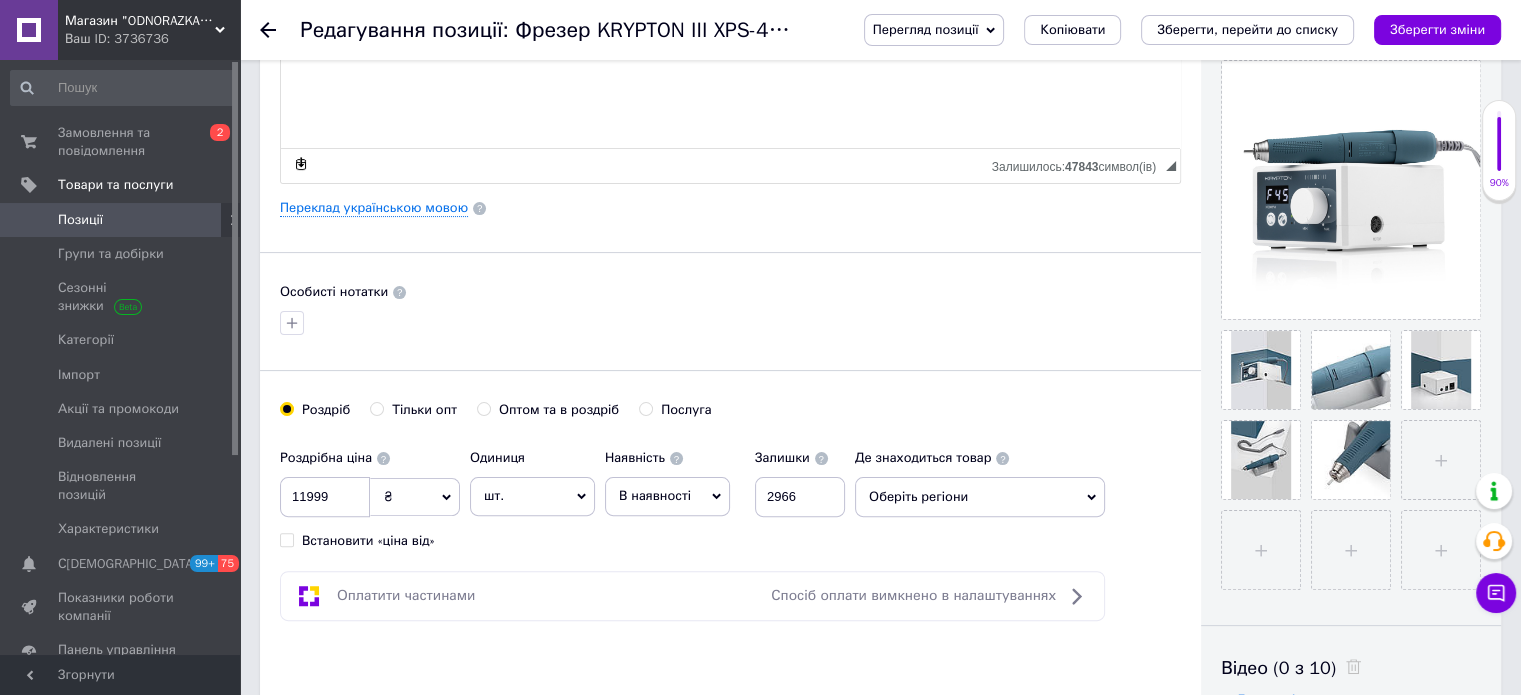scroll, scrollTop: 412, scrollLeft: 0, axis: vertical 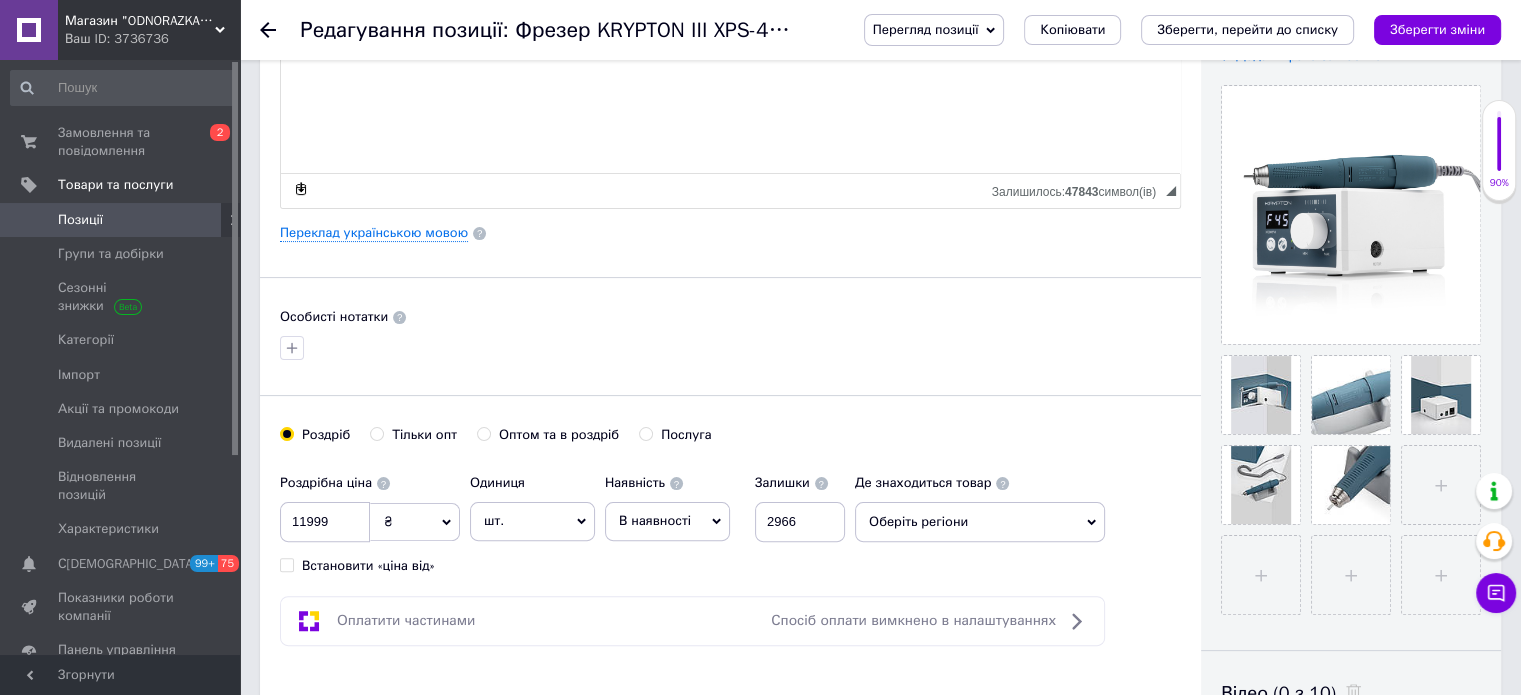click on "Тільки опт" at bounding box center [376, 433] 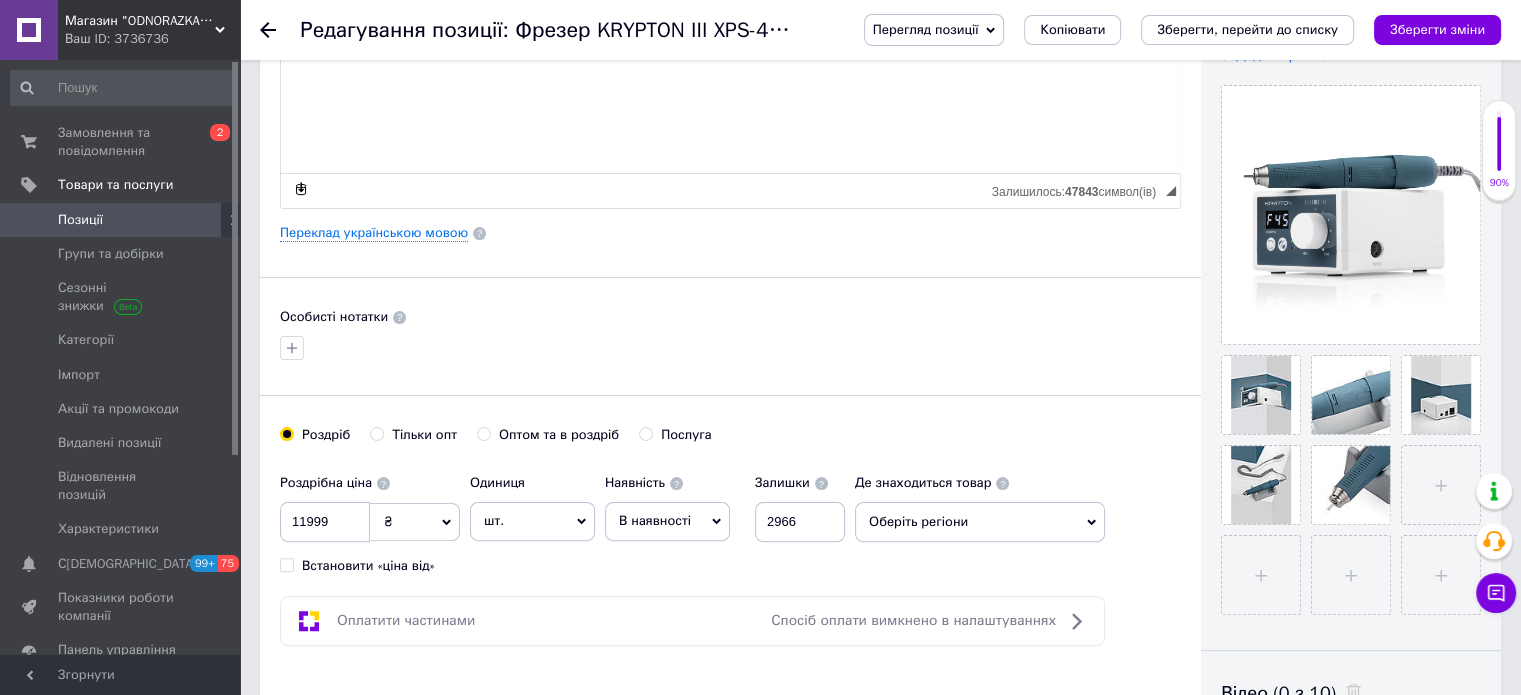 radio on "true" 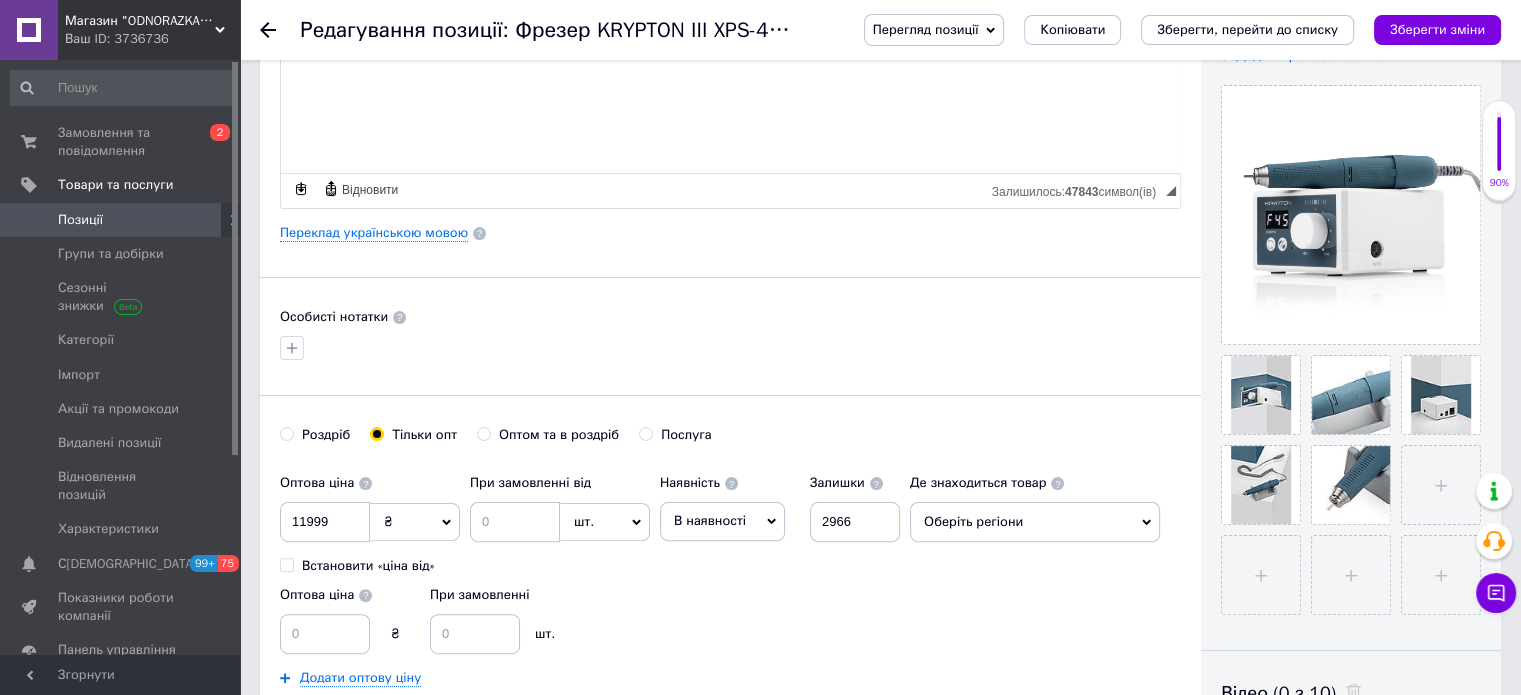 click on "Оптом та в роздріб" at bounding box center (559, 435) 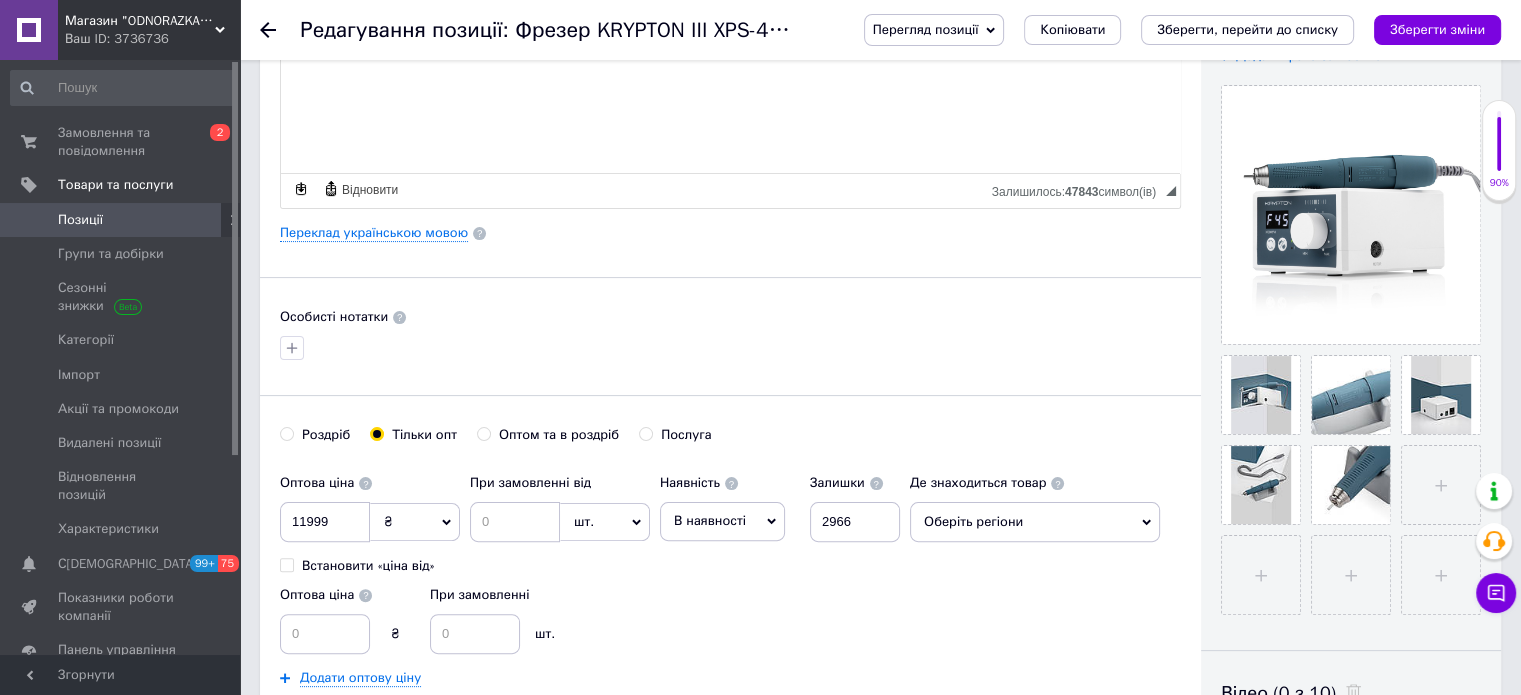 radio on "true" 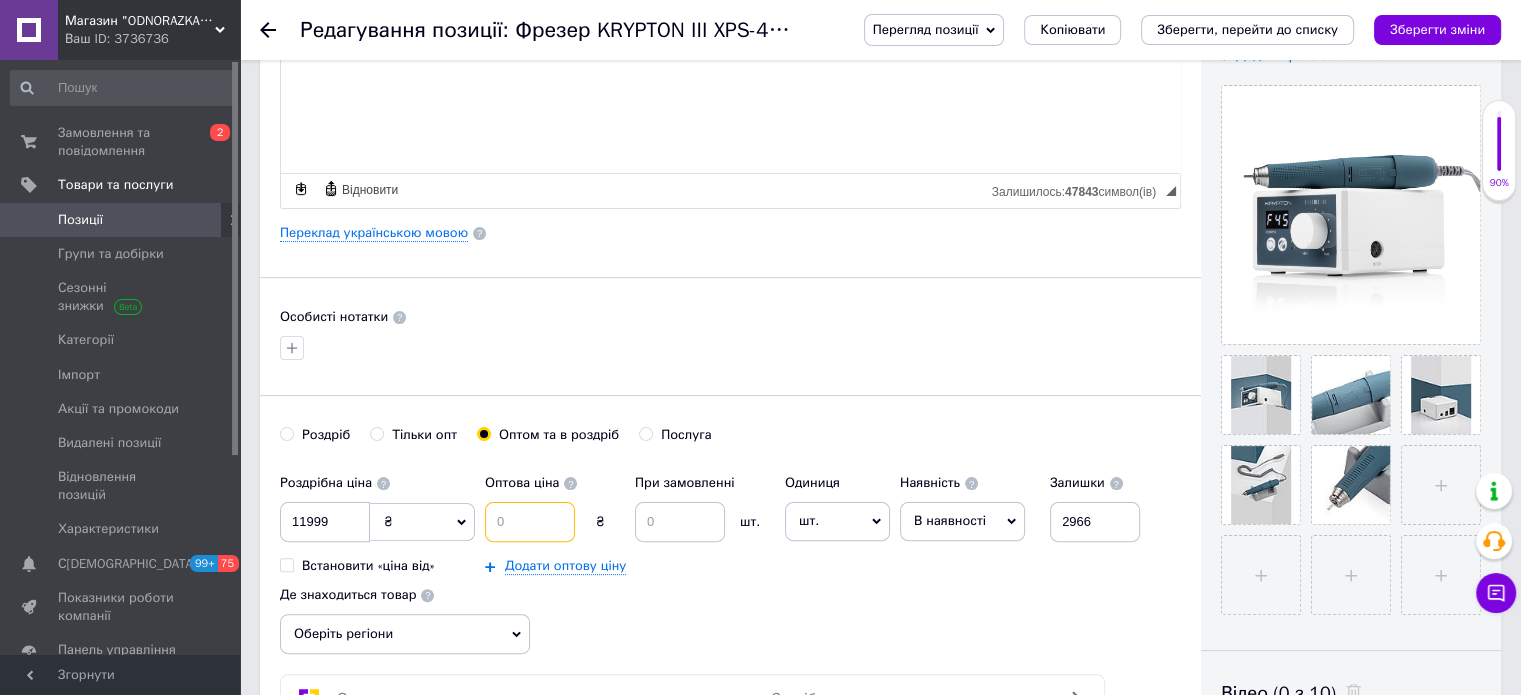 drag, startPoint x: 540, startPoint y: 524, endPoint x: 480, endPoint y: 525, distance: 60.00833 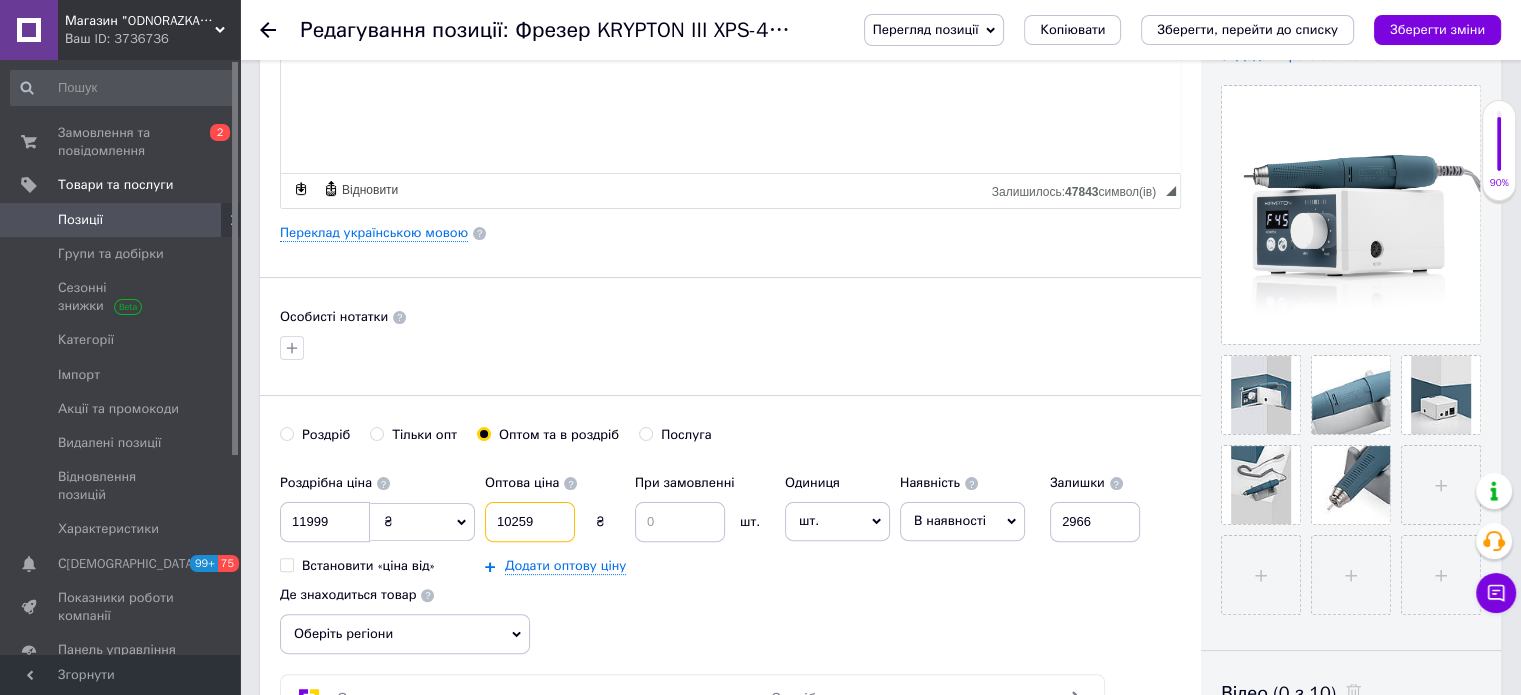 type on "10259" 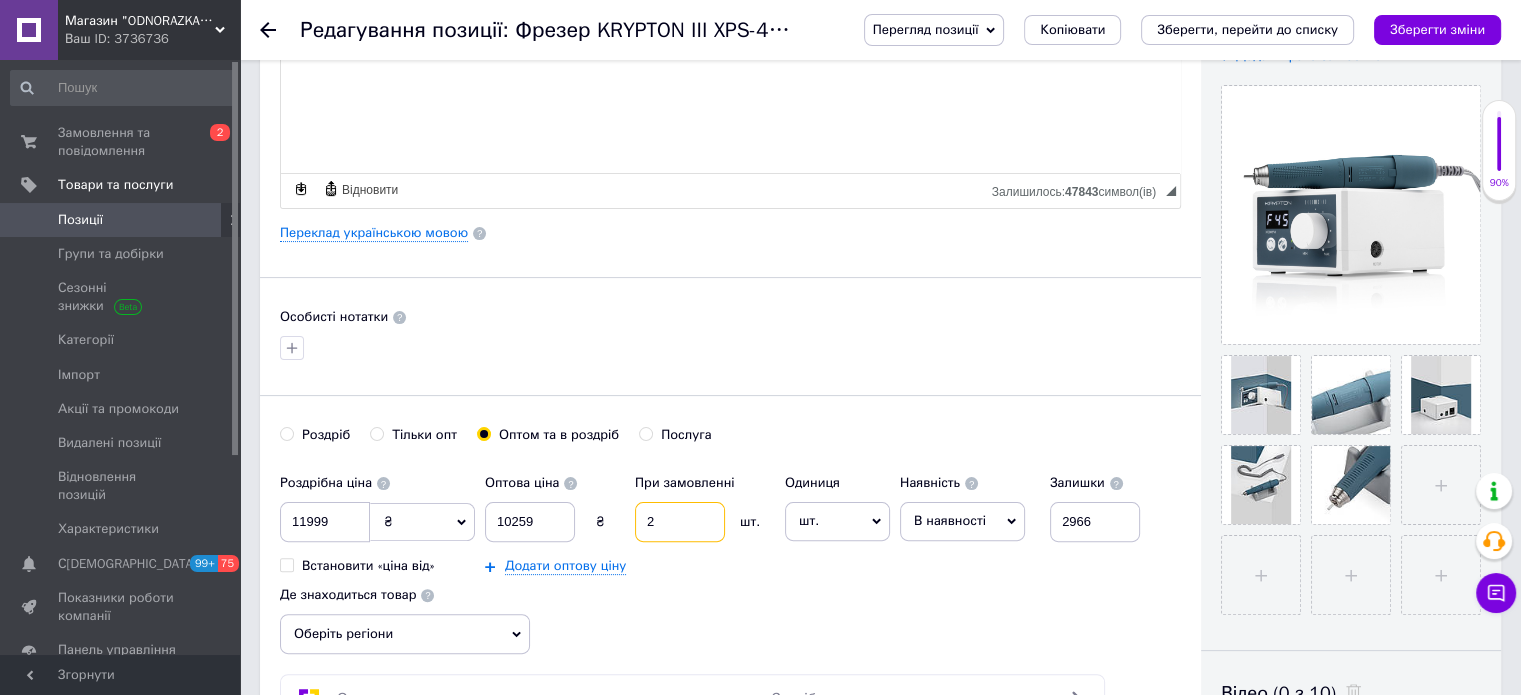 type on "2" 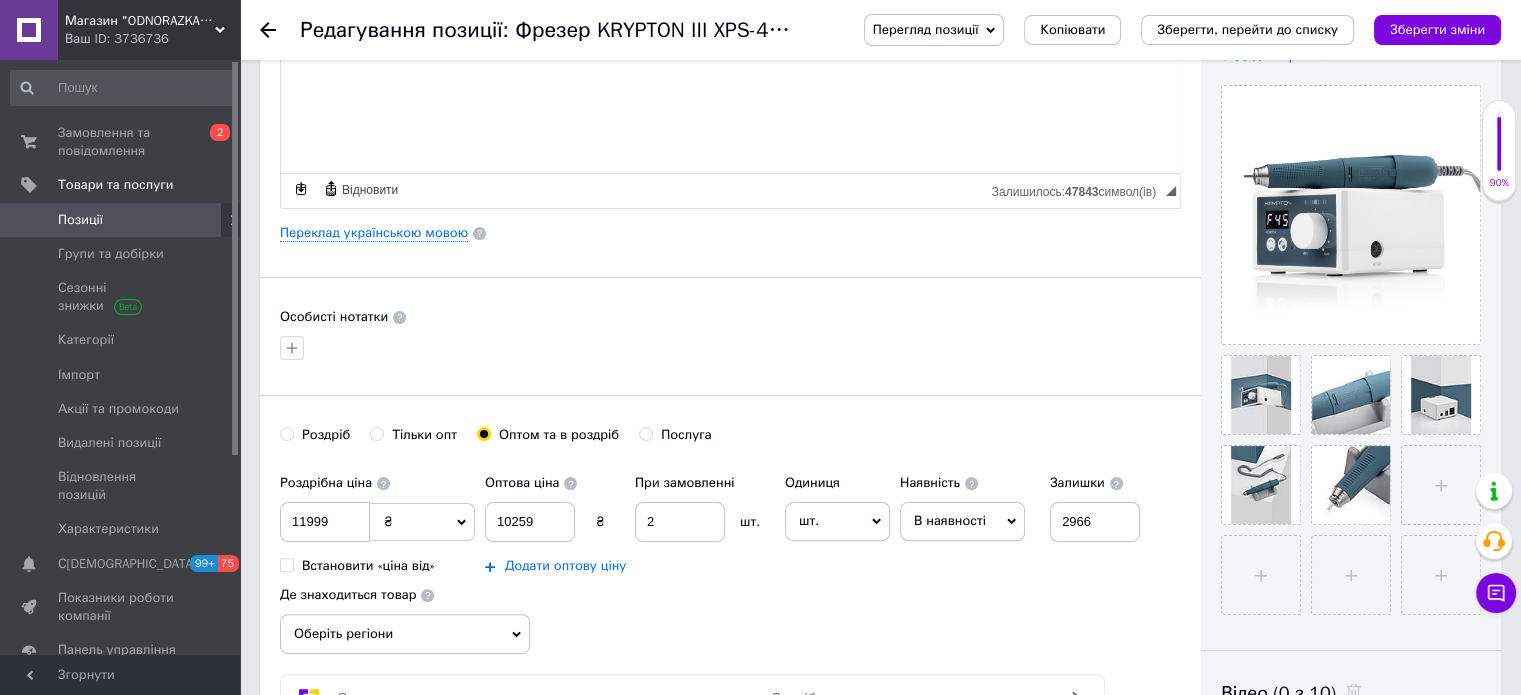 click on "Додати оптову ціну" at bounding box center [565, 566] 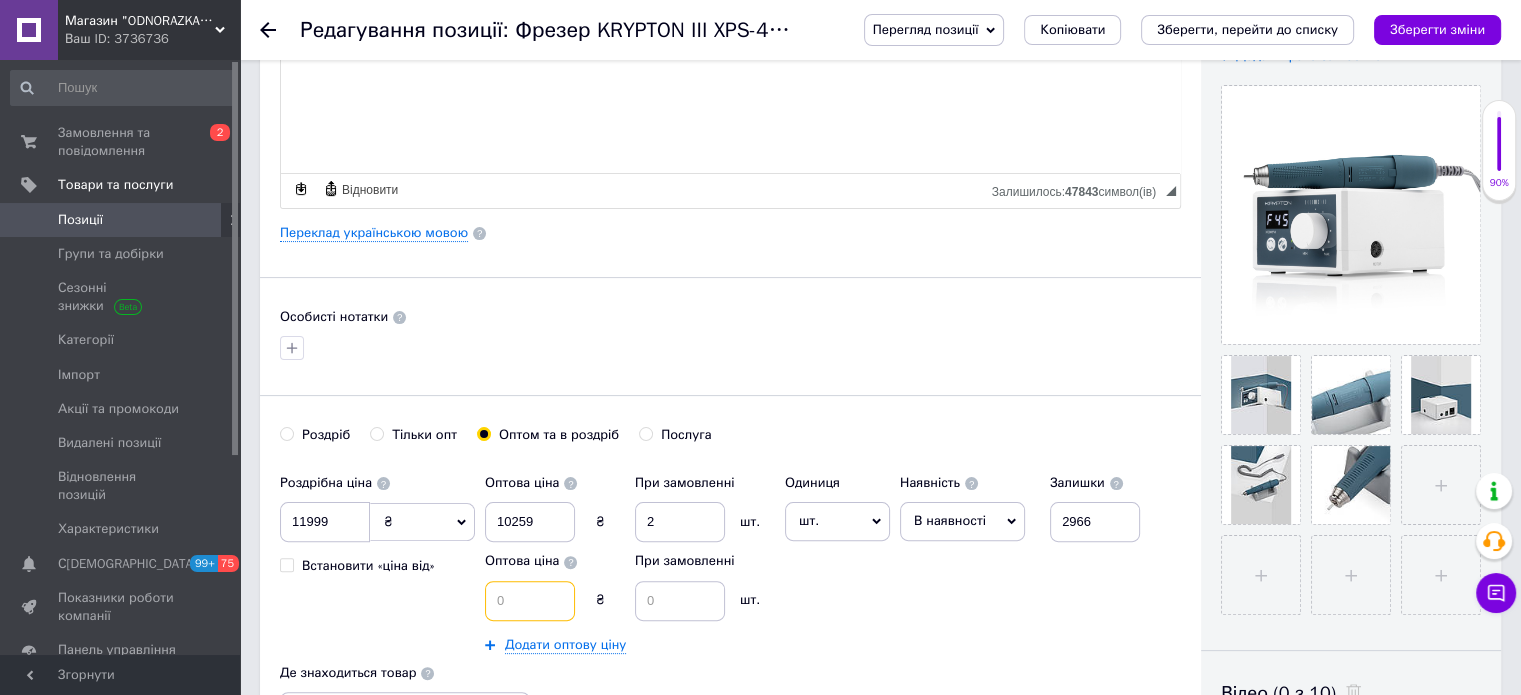 drag, startPoint x: 540, startPoint y: 604, endPoint x: 505, endPoint y: 605, distance: 35.014282 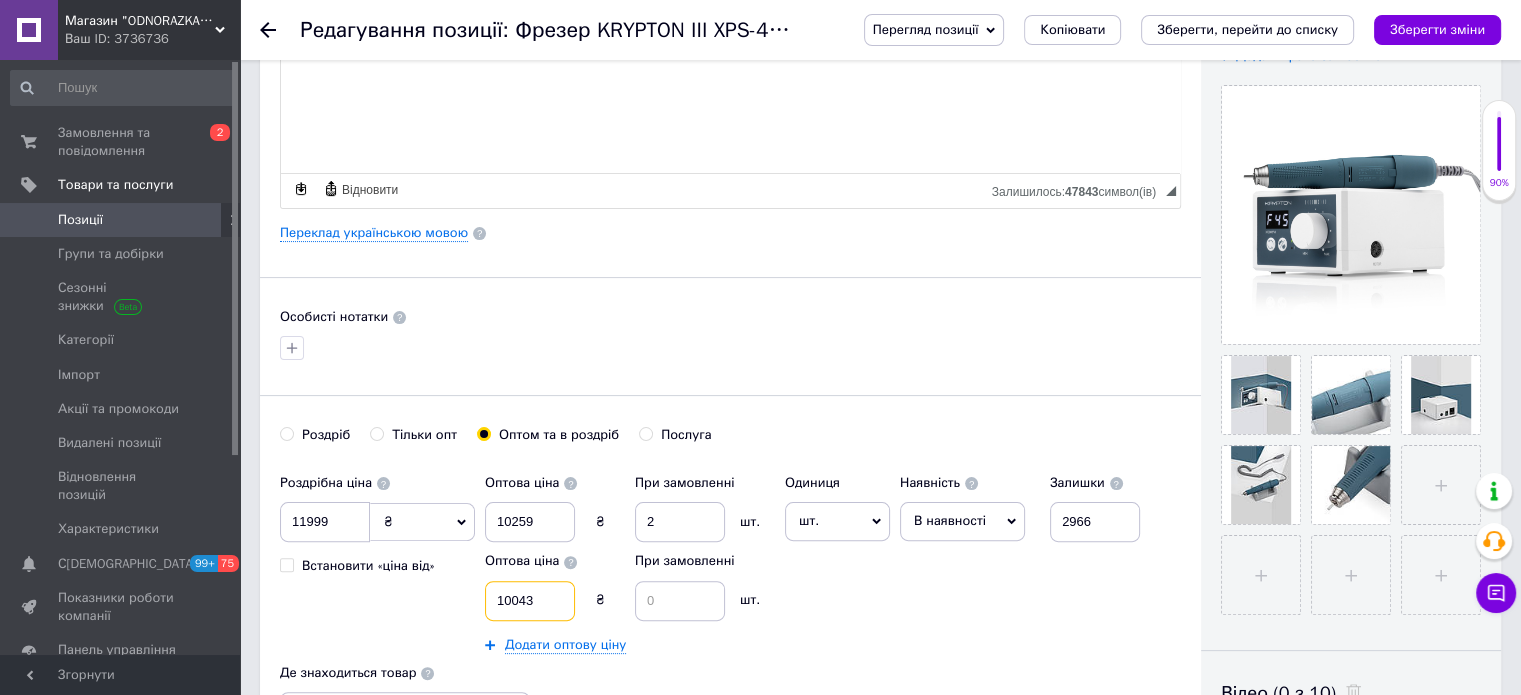 type on "10043" 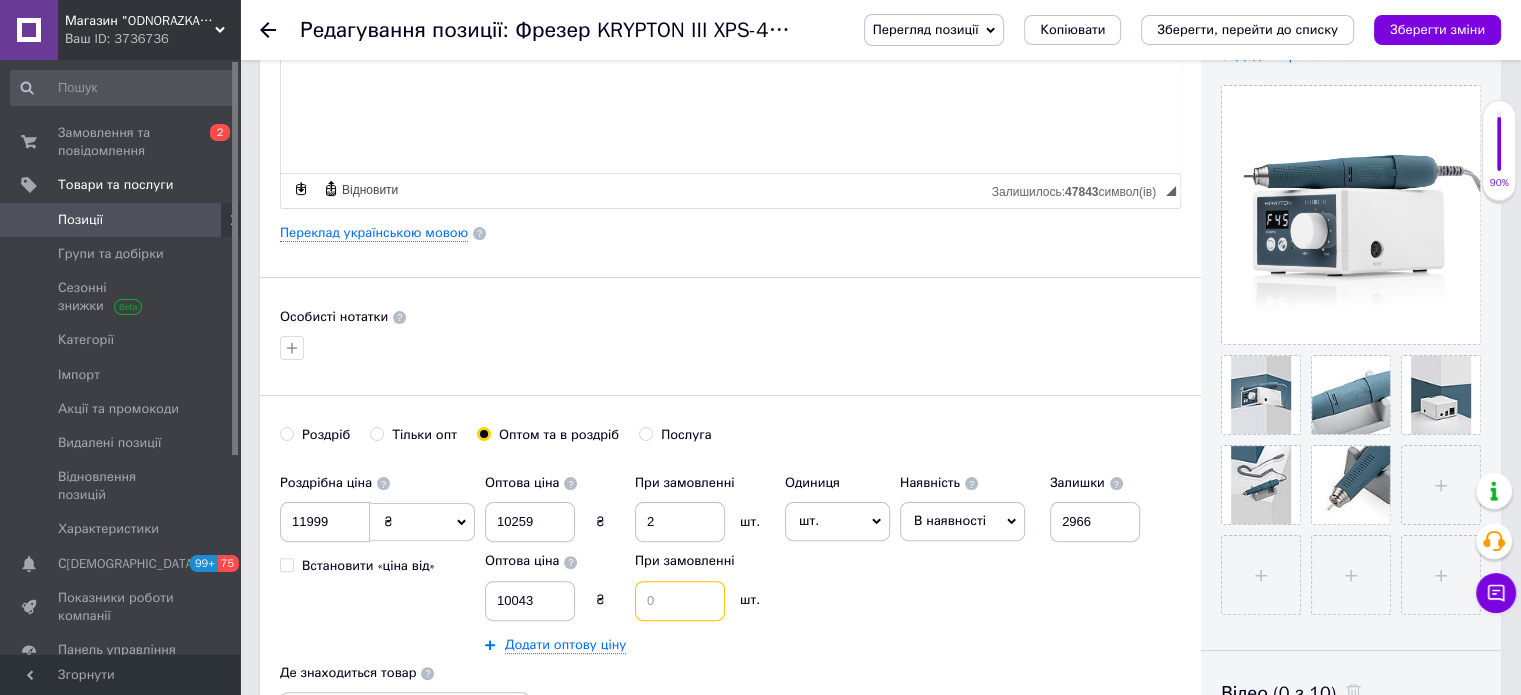 click at bounding box center (680, 601) 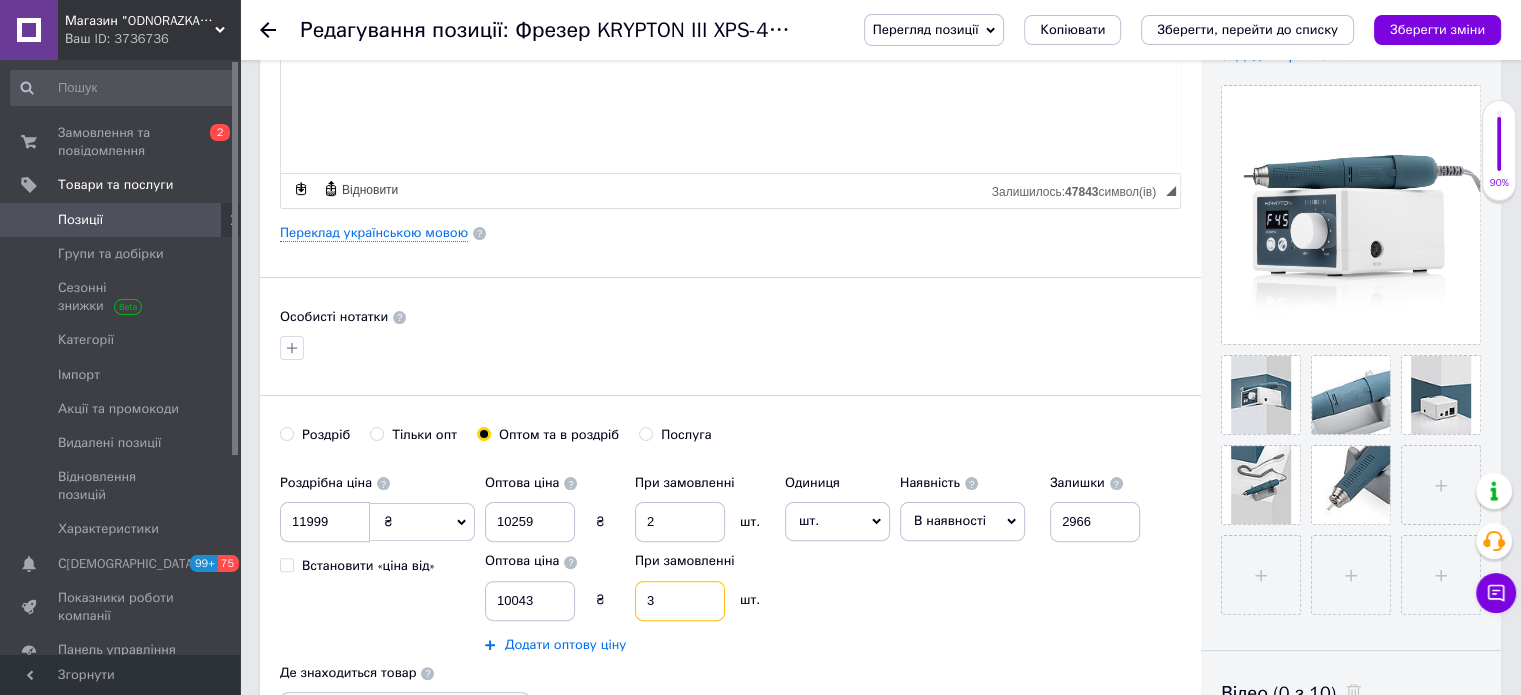 type on "3" 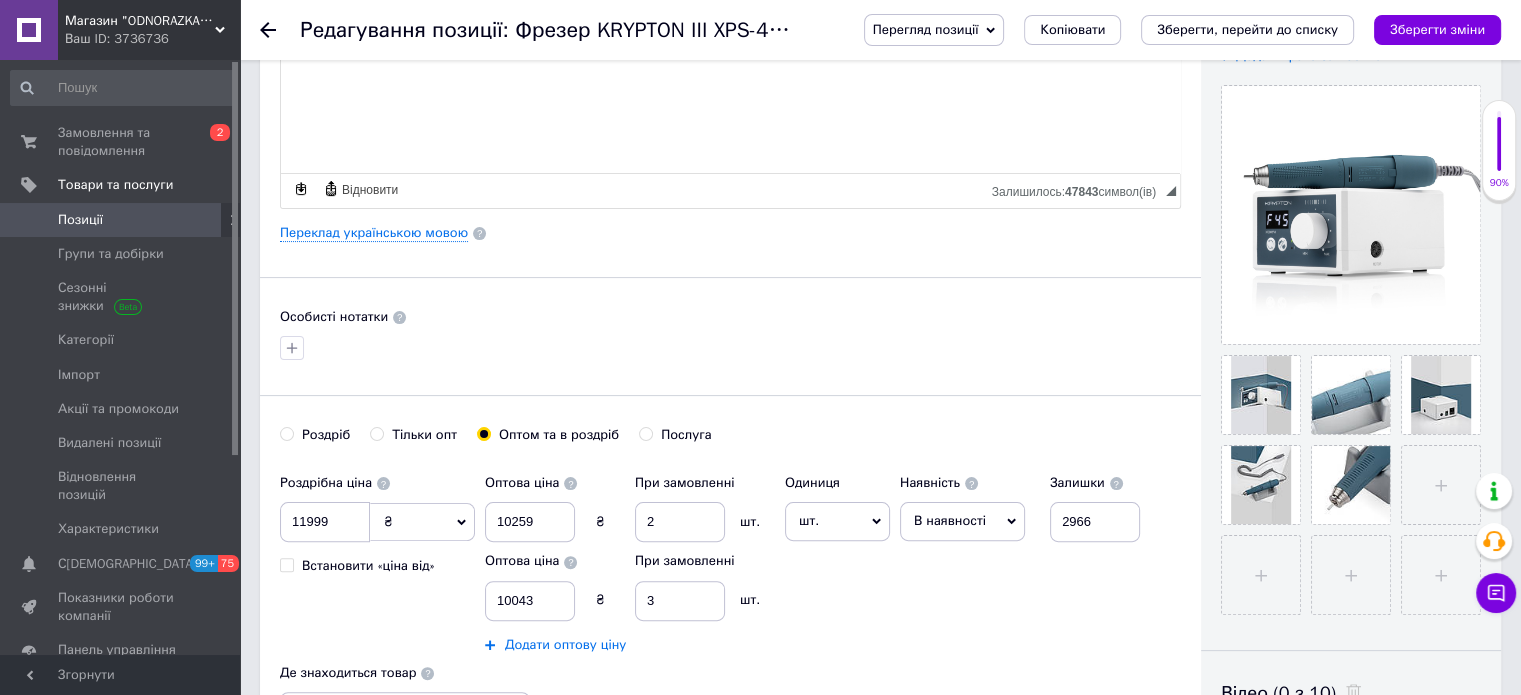 click on "Додати оптову ціну" at bounding box center [565, 645] 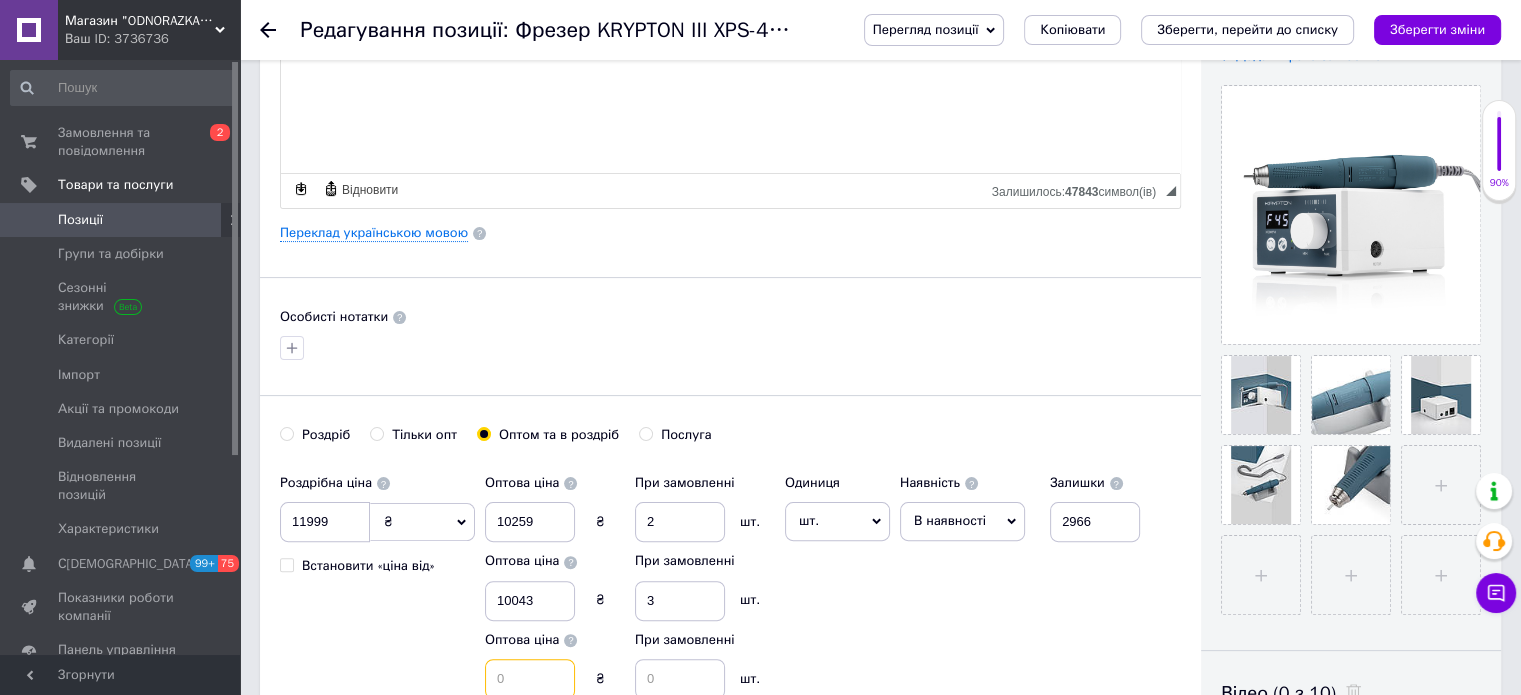 click at bounding box center [530, 679] 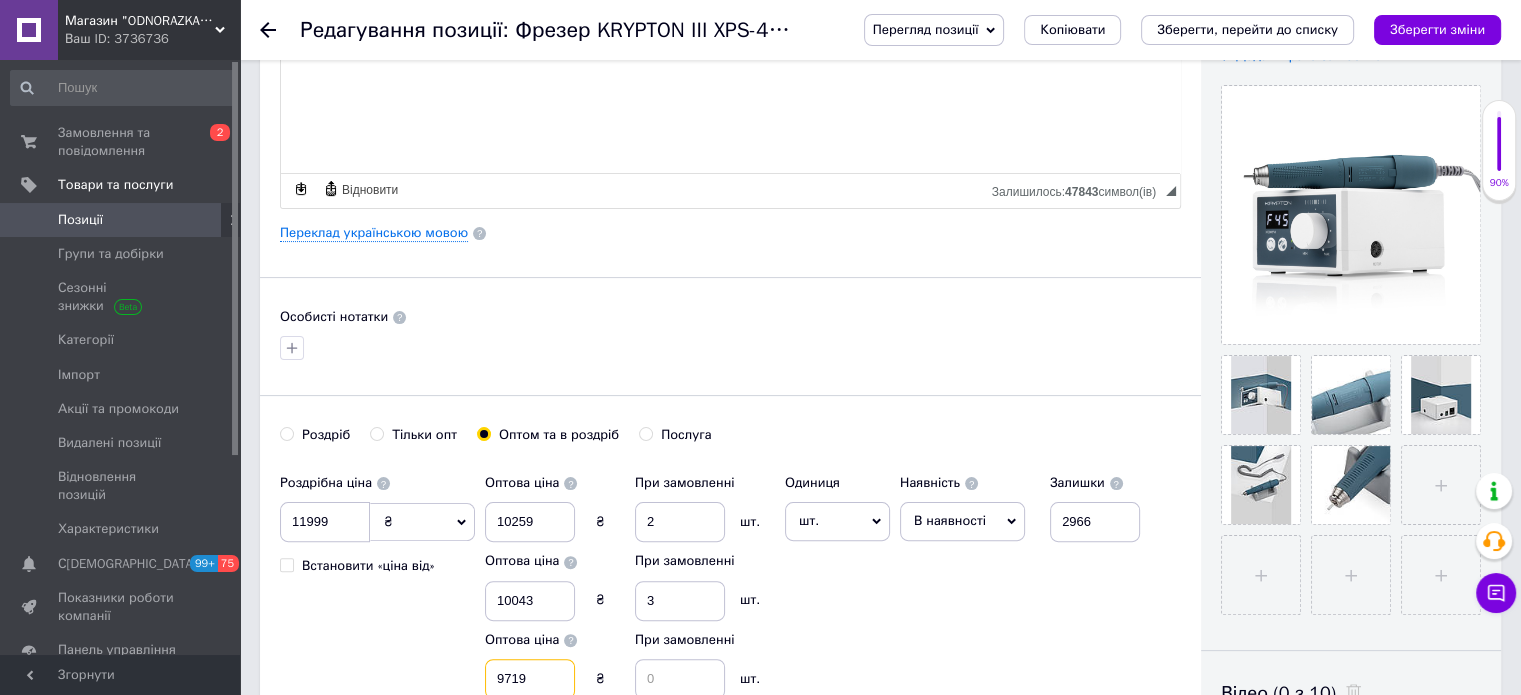 type on "9719" 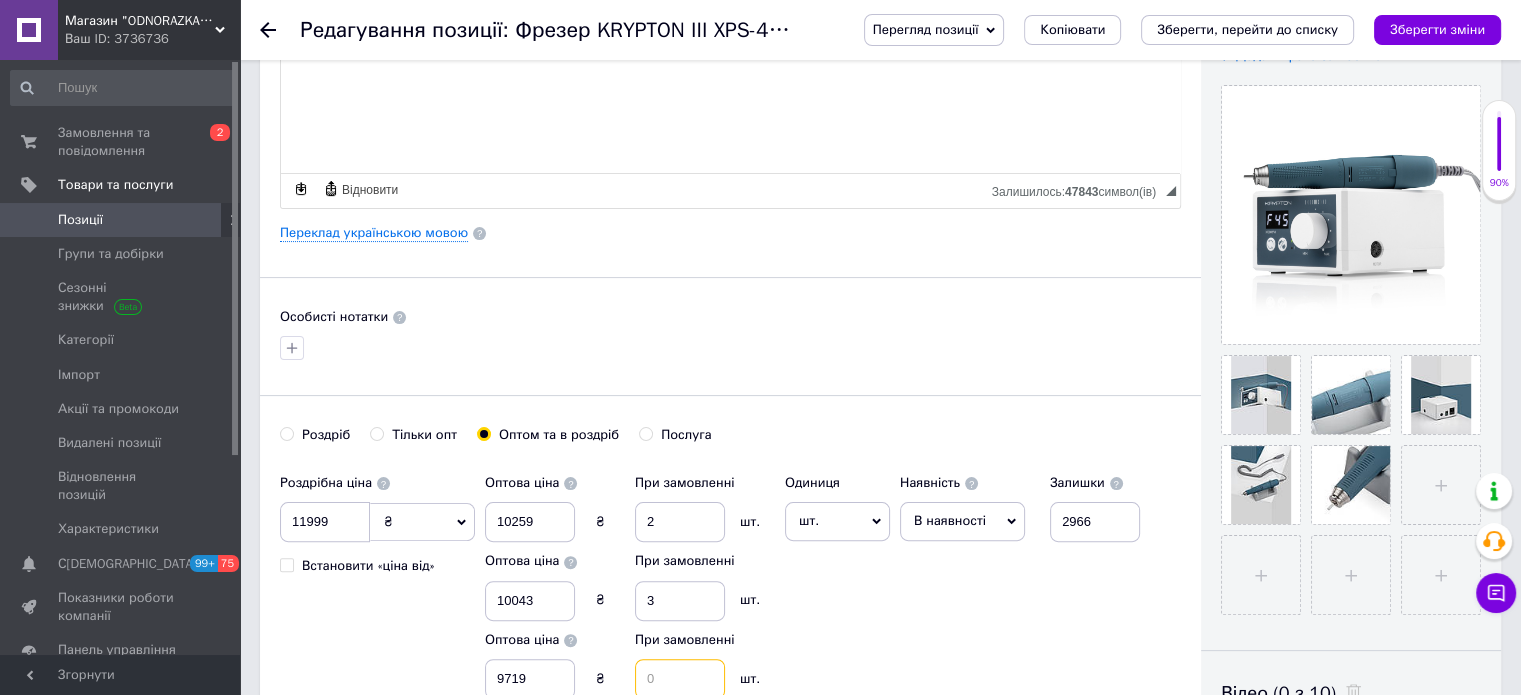 click at bounding box center [680, 679] 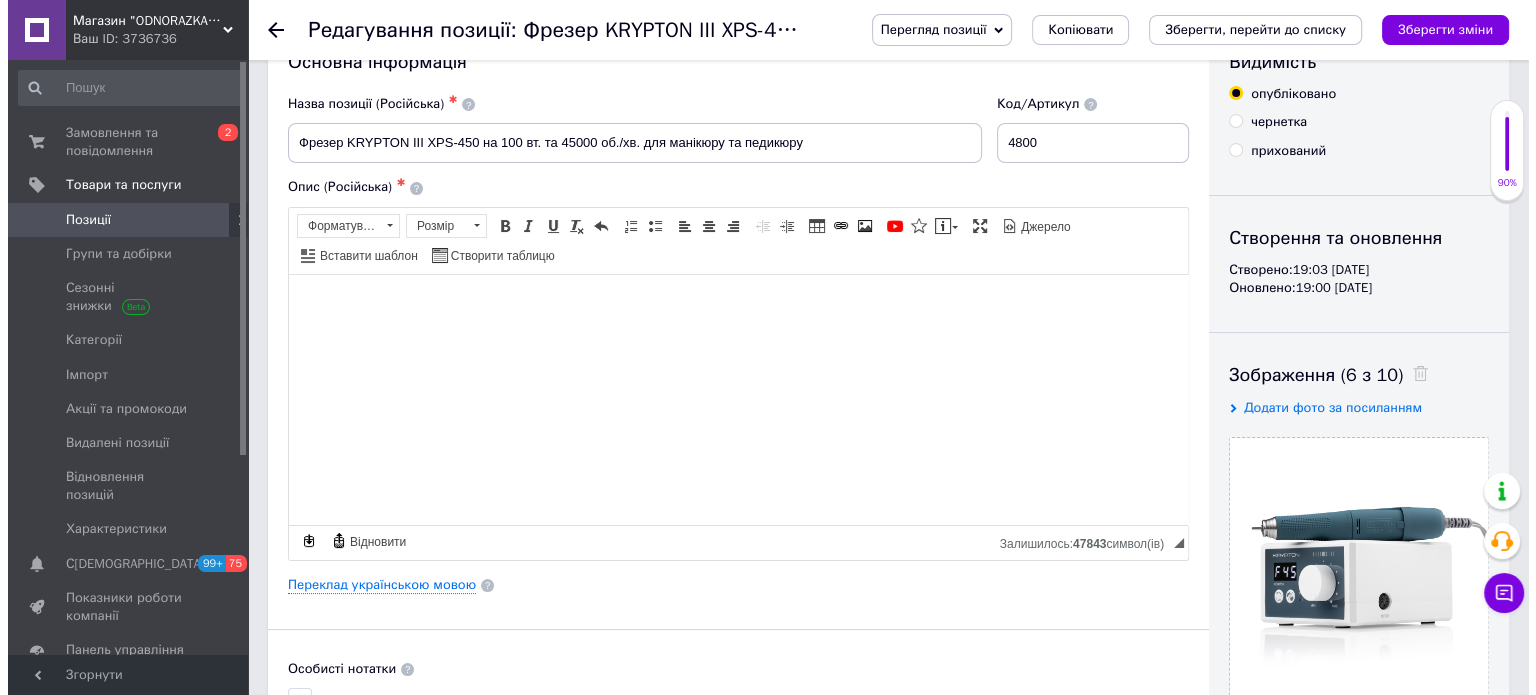 scroll, scrollTop: 12, scrollLeft: 0, axis: vertical 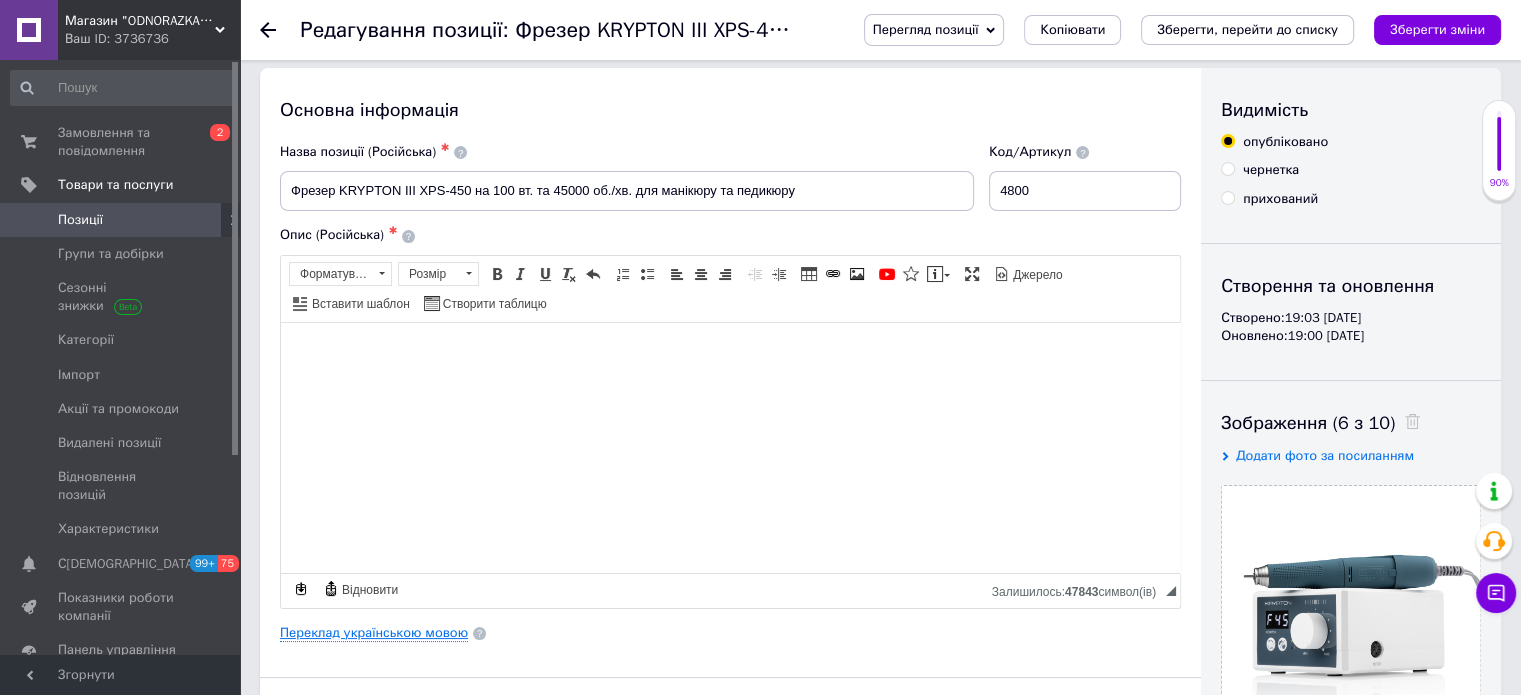 type on "4" 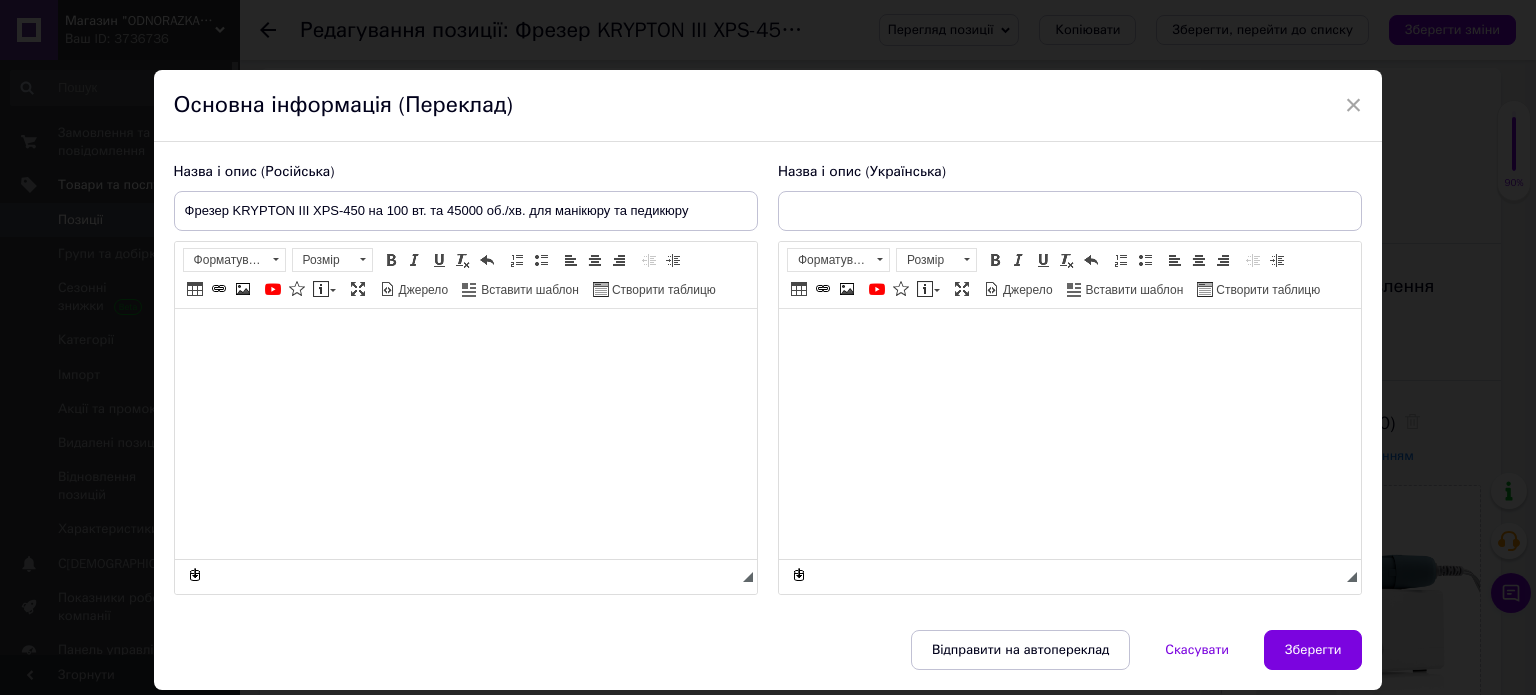 scroll, scrollTop: 0, scrollLeft: 0, axis: both 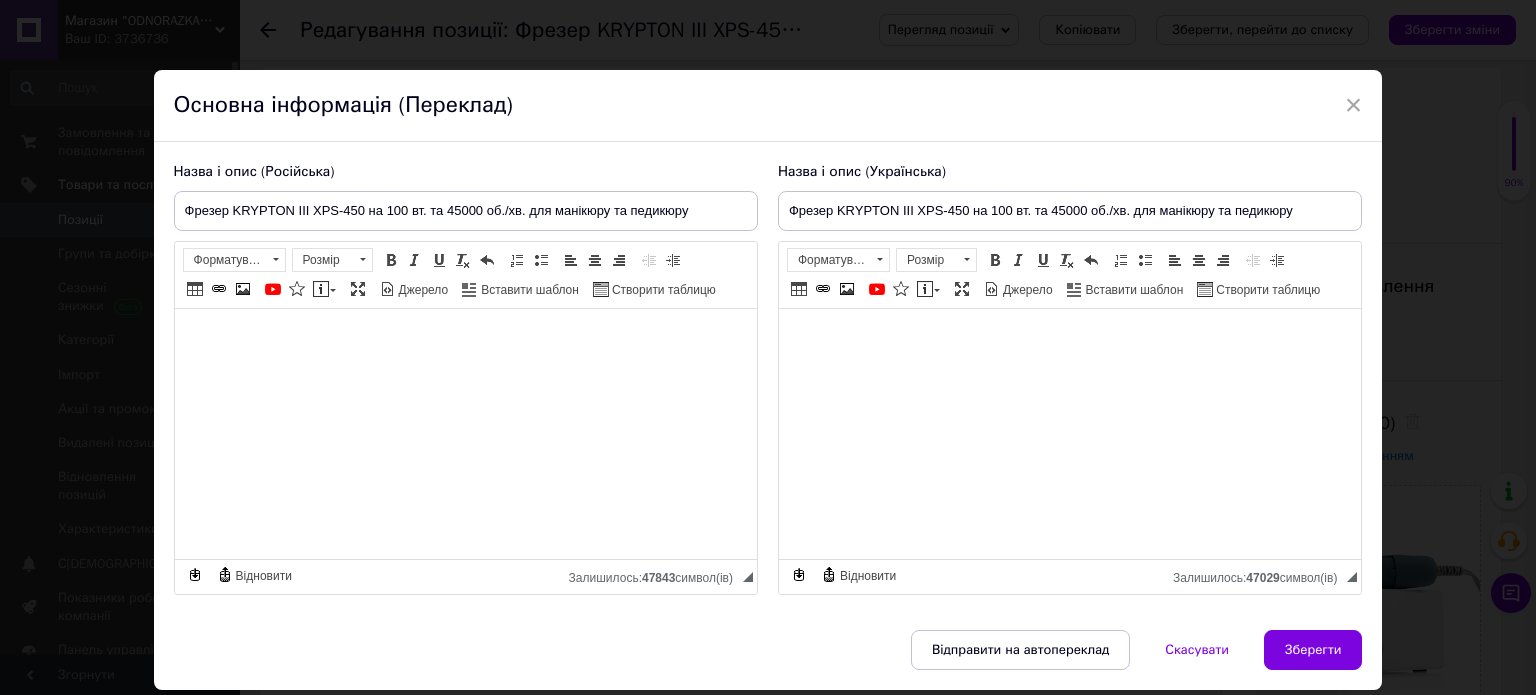 click on "Справжня революція серед професійної техніки – фрезер  KRYPTON   III ." at bounding box center [465, 350] 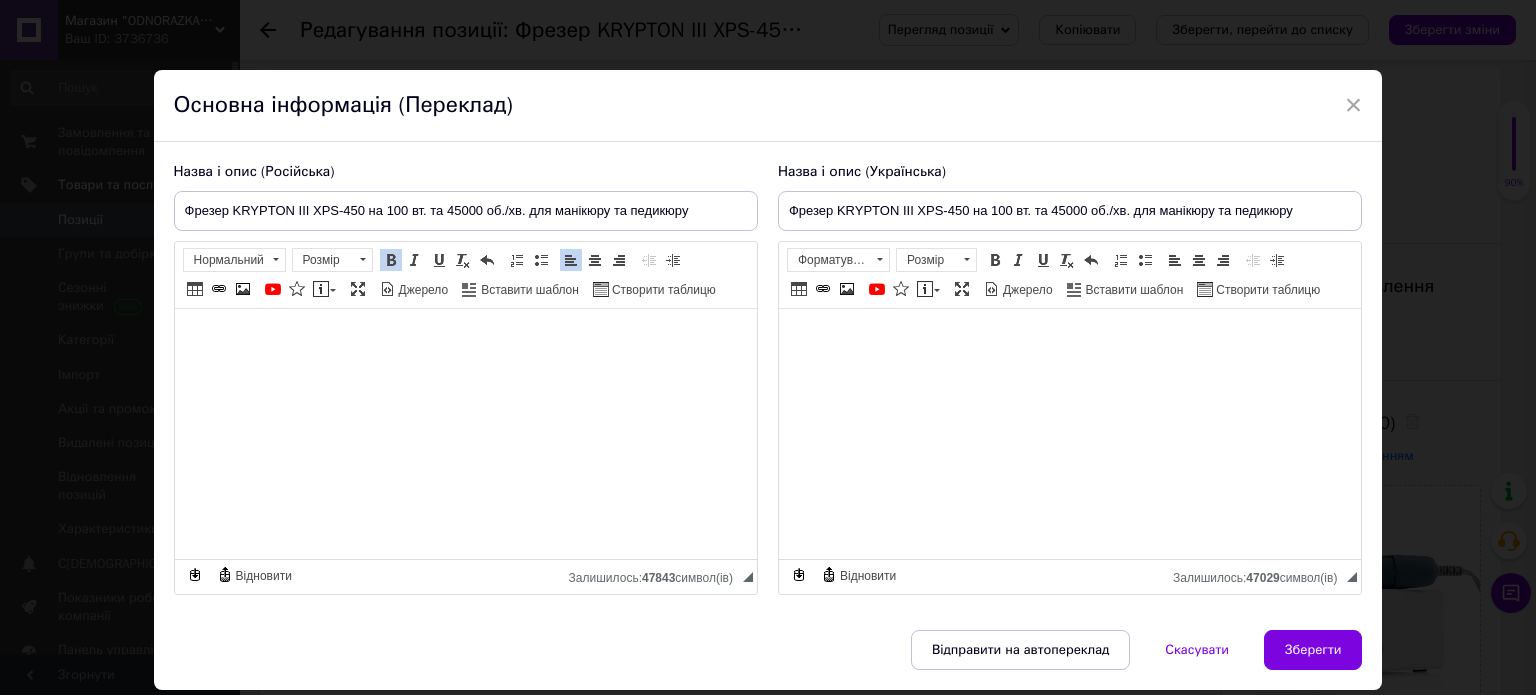 click on "Справжня революція серед професійної техніки – фрезер  KRYPTON   III ." at bounding box center (465, 350) 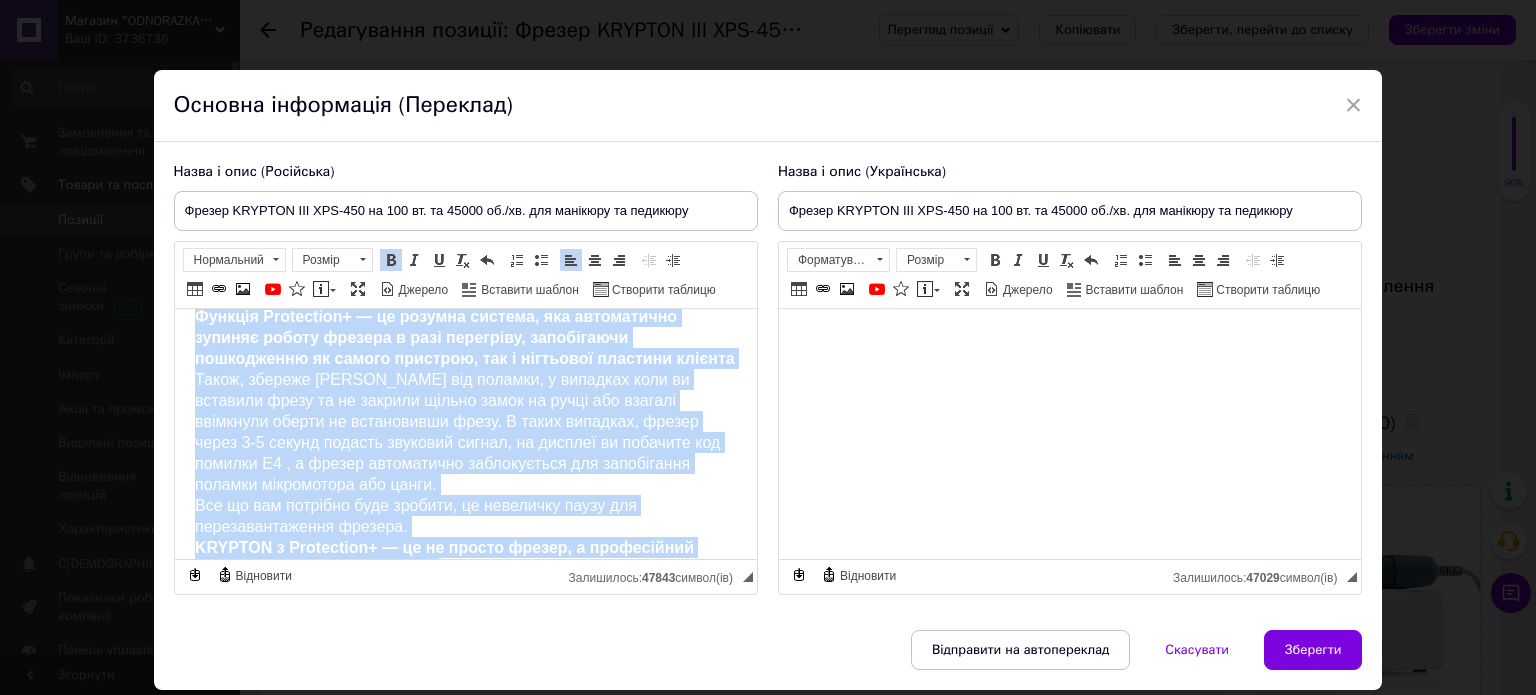 scroll, scrollTop: 776, scrollLeft: 0, axis: vertical 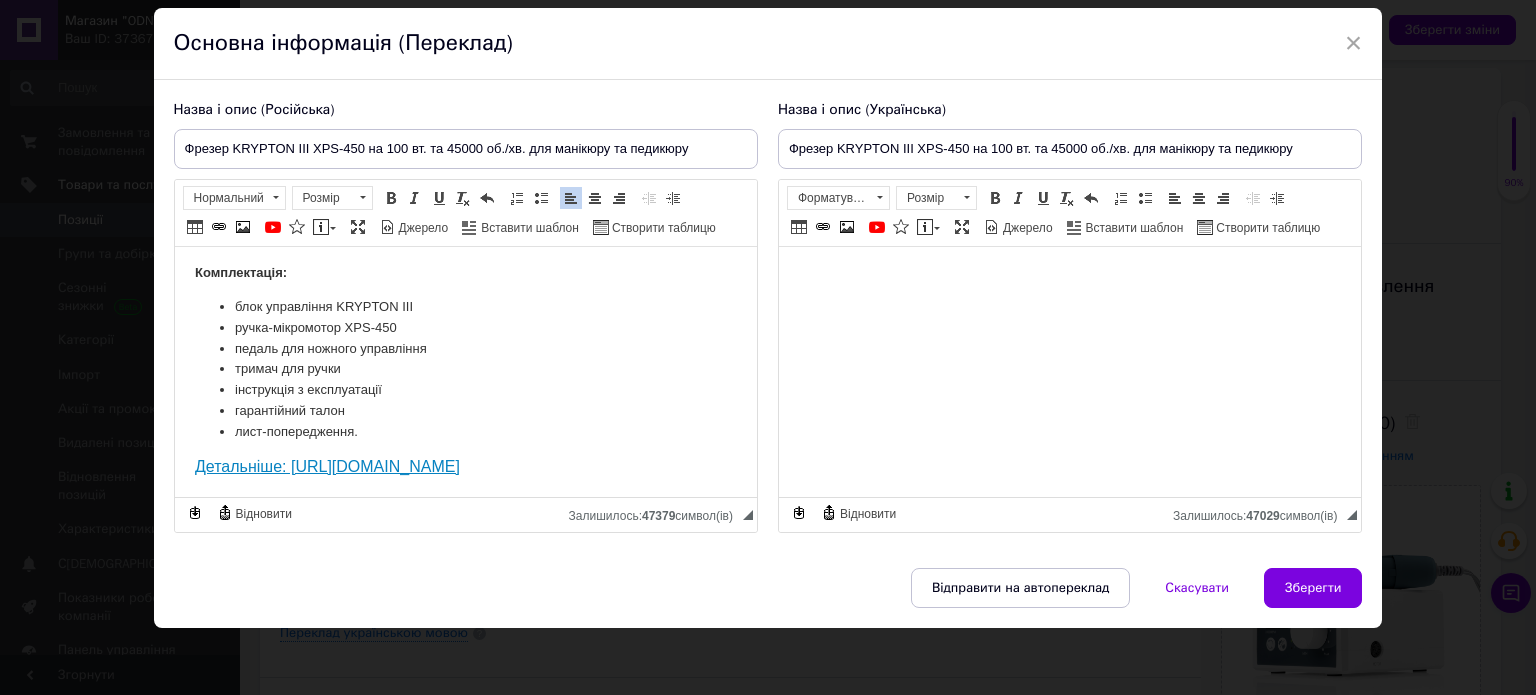 drag, startPoint x: 192, startPoint y: 344, endPoint x: 691, endPoint y: 549, distance: 539.46826 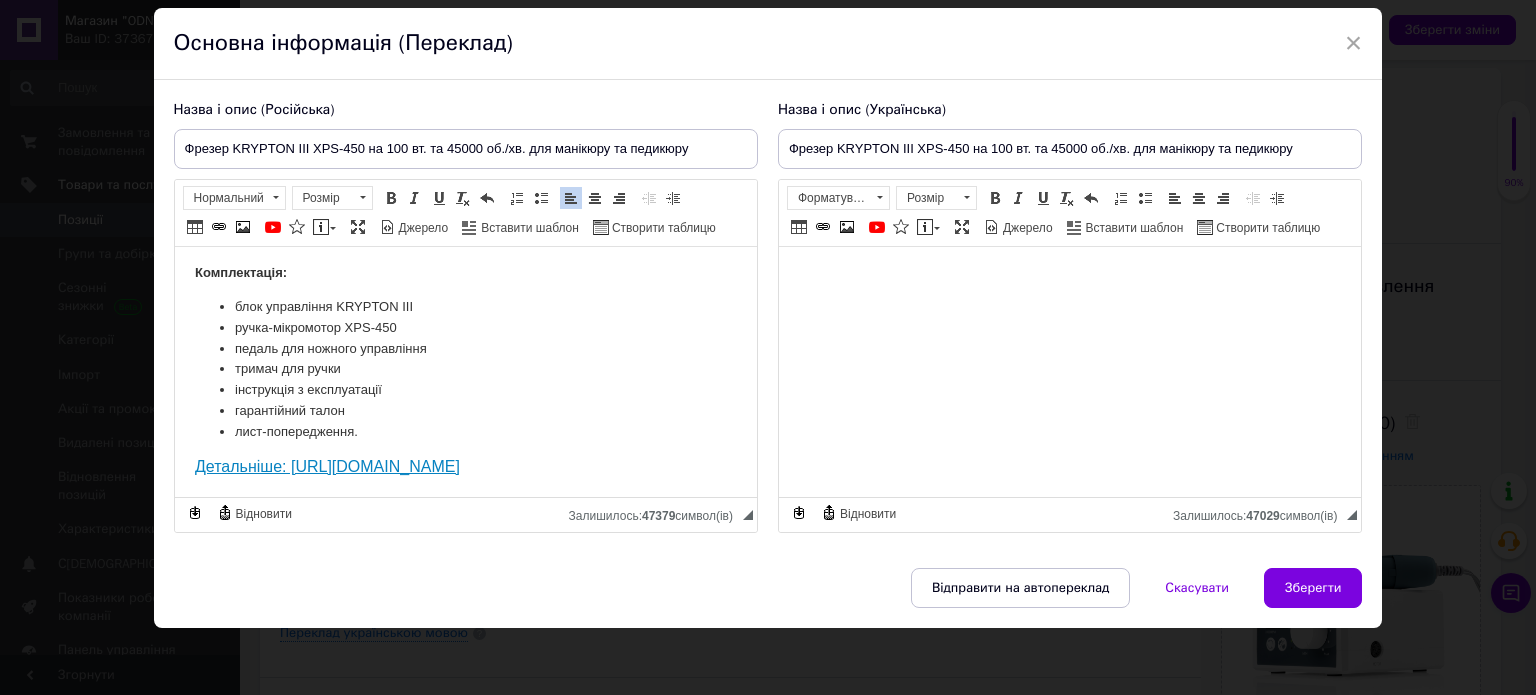 type 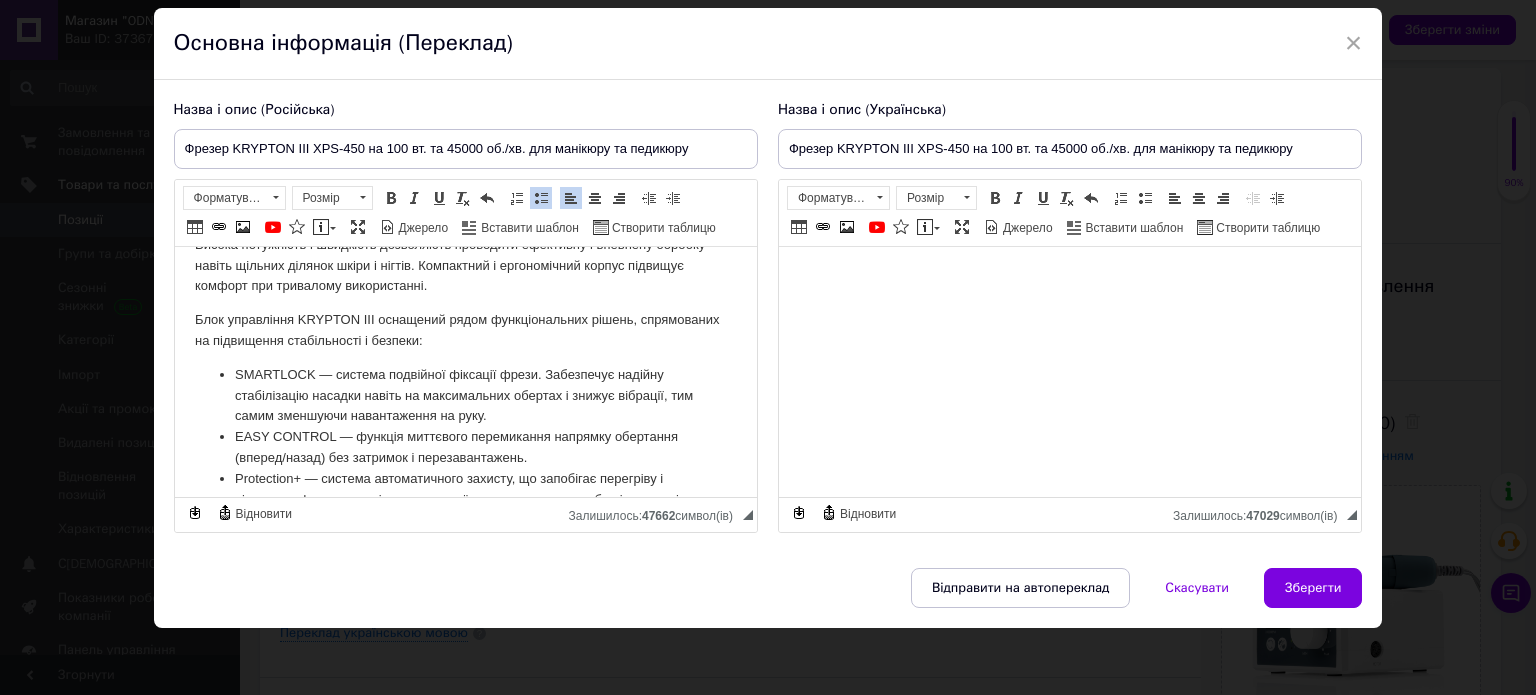 scroll, scrollTop: 0, scrollLeft: 0, axis: both 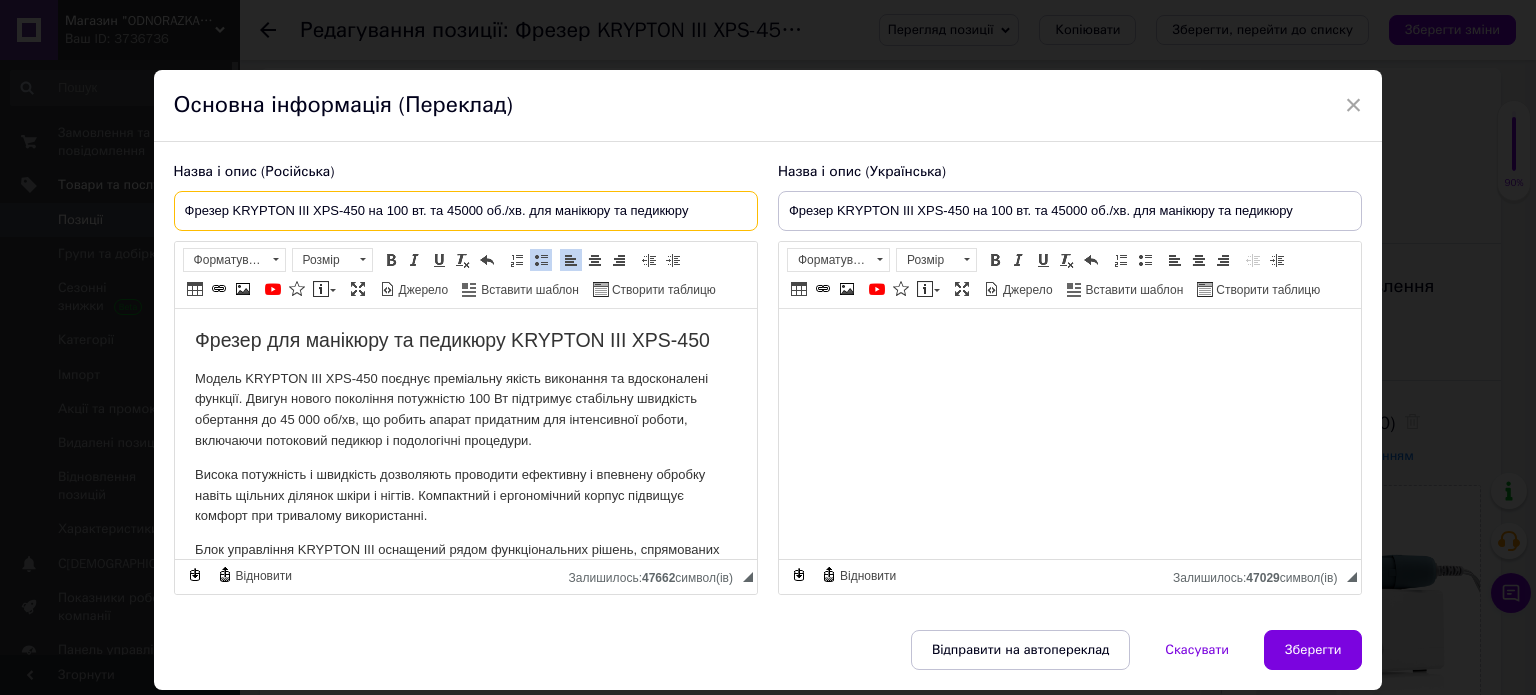 drag, startPoint x: 696, startPoint y: 205, endPoint x: 9, endPoint y: 241, distance: 687.94257 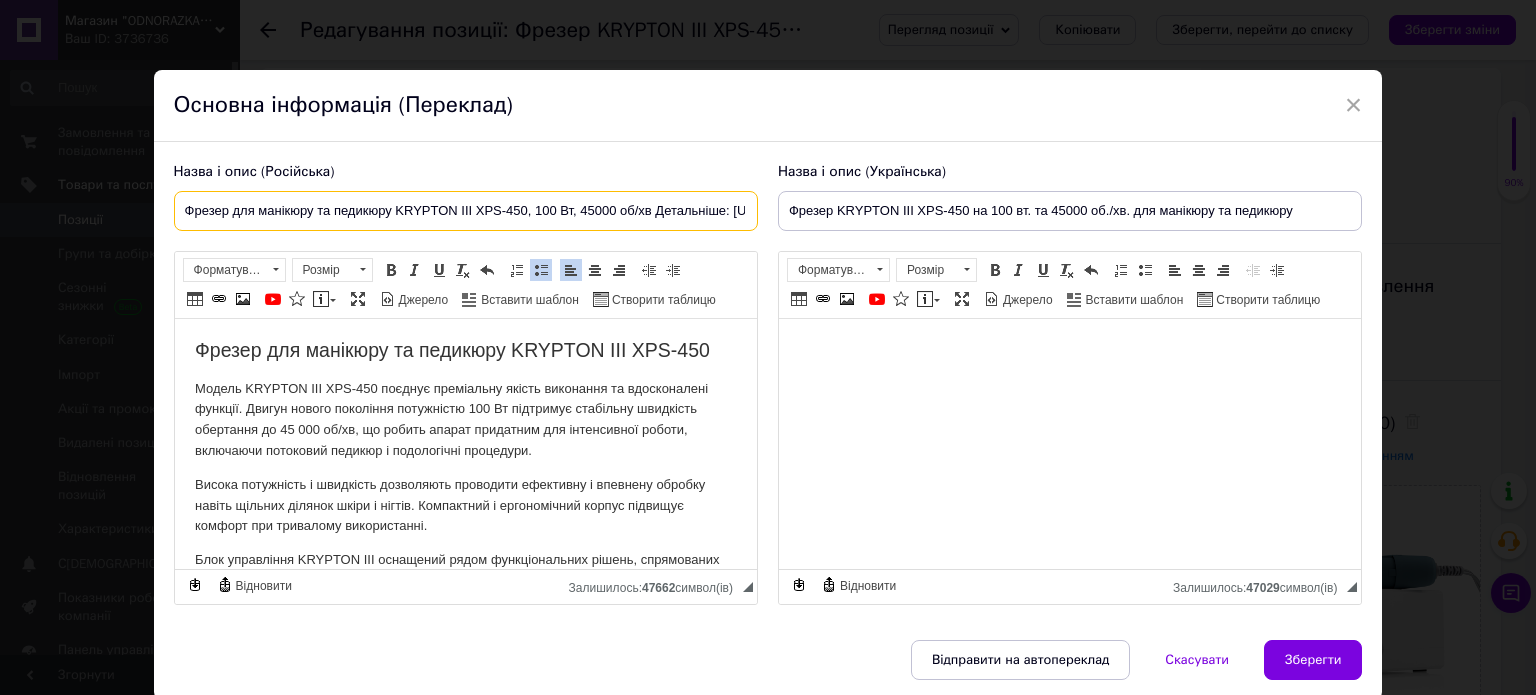 scroll, scrollTop: 0, scrollLeft: 131, axis: horizontal 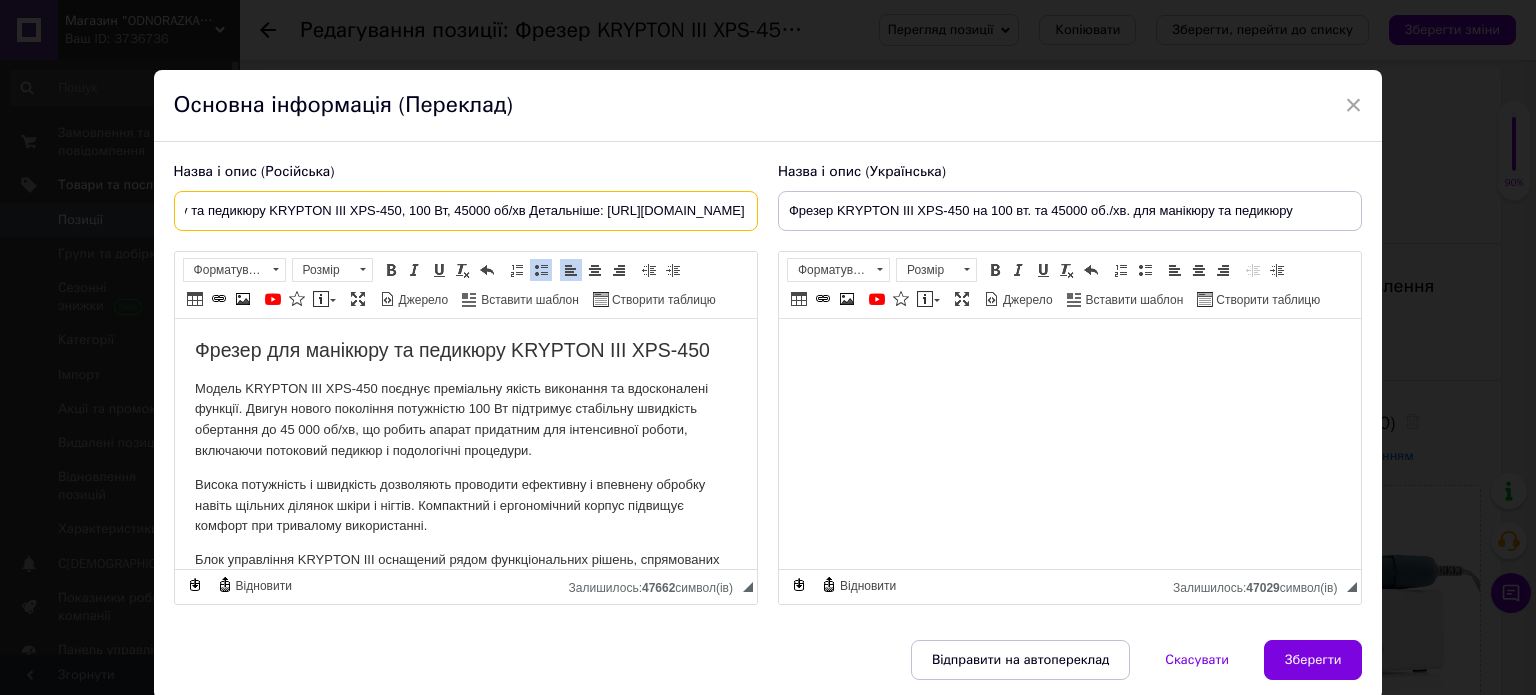 drag, startPoint x: 522, startPoint y: 212, endPoint x: 1068, endPoint y: 229, distance: 546.2646 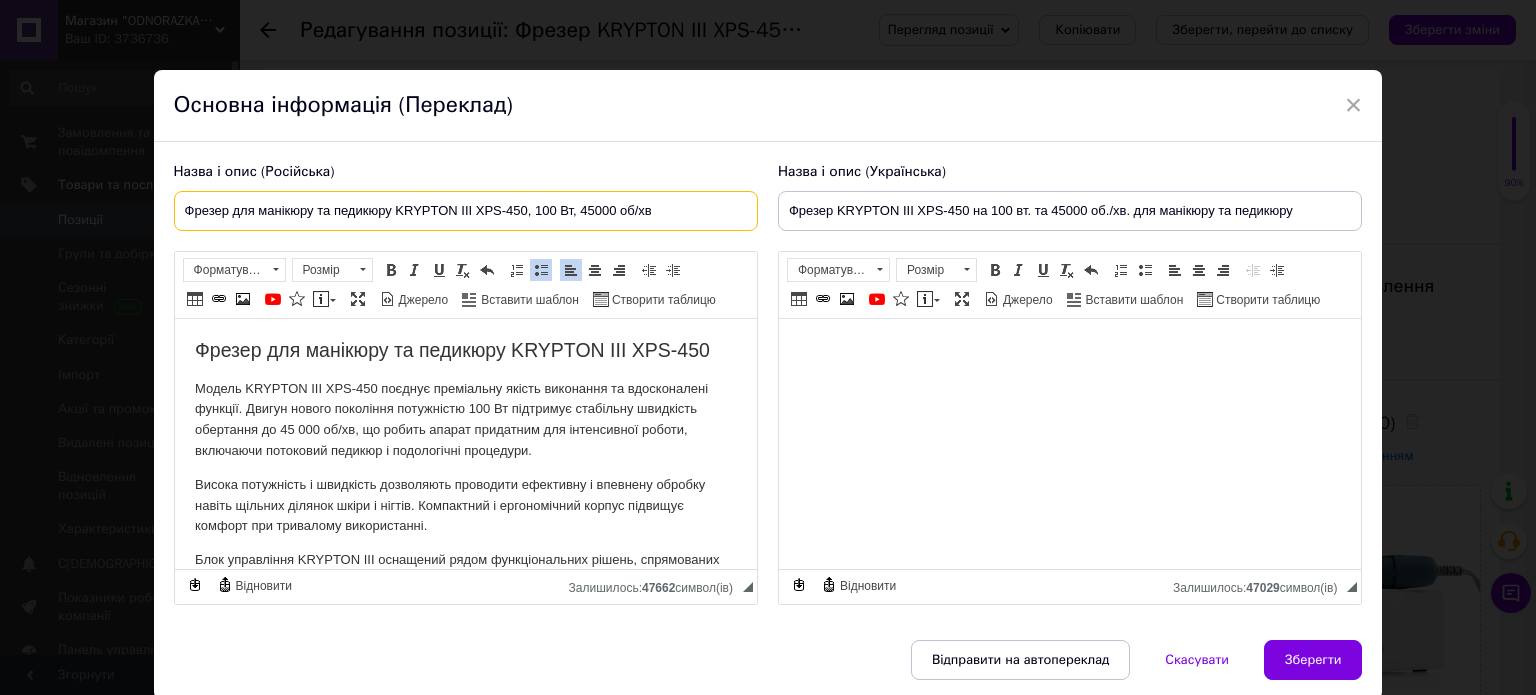 scroll, scrollTop: 0, scrollLeft: 0, axis: both 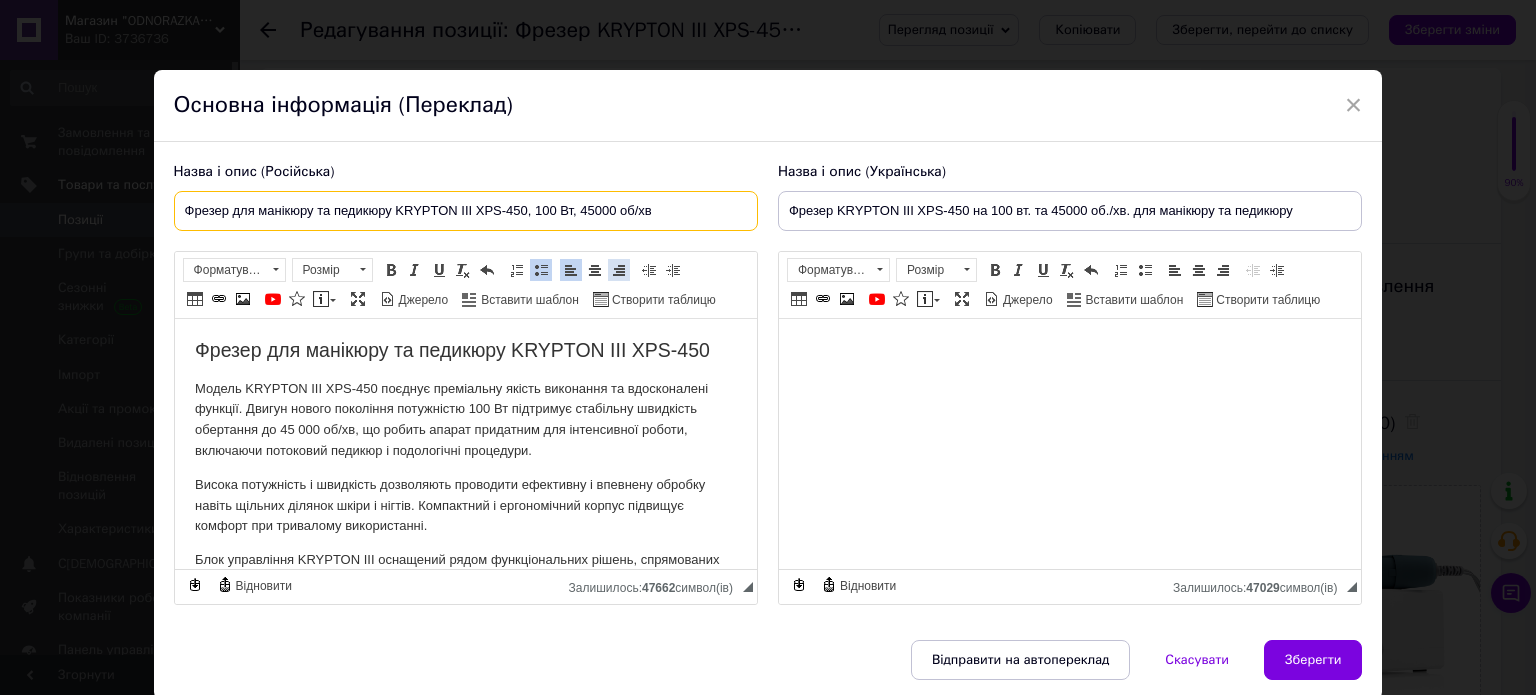 type on "Фрезер для манікюру та педикюру KRYPTON III XPS-450, 100 Вт, 45000 об/хв" 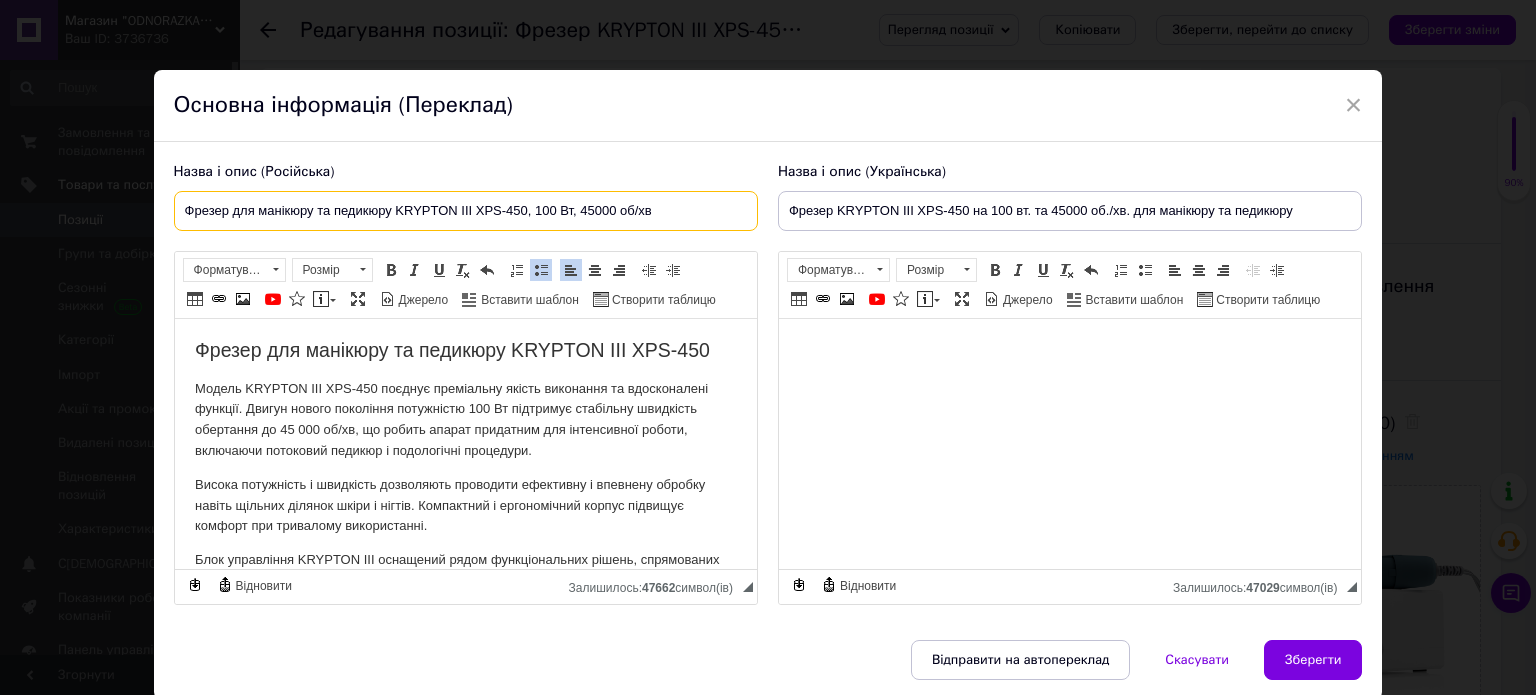 drag, startPoint x: 409, startPoint y: 211, endPoint x: 108, endPoint y: 207, distance: 301.02658 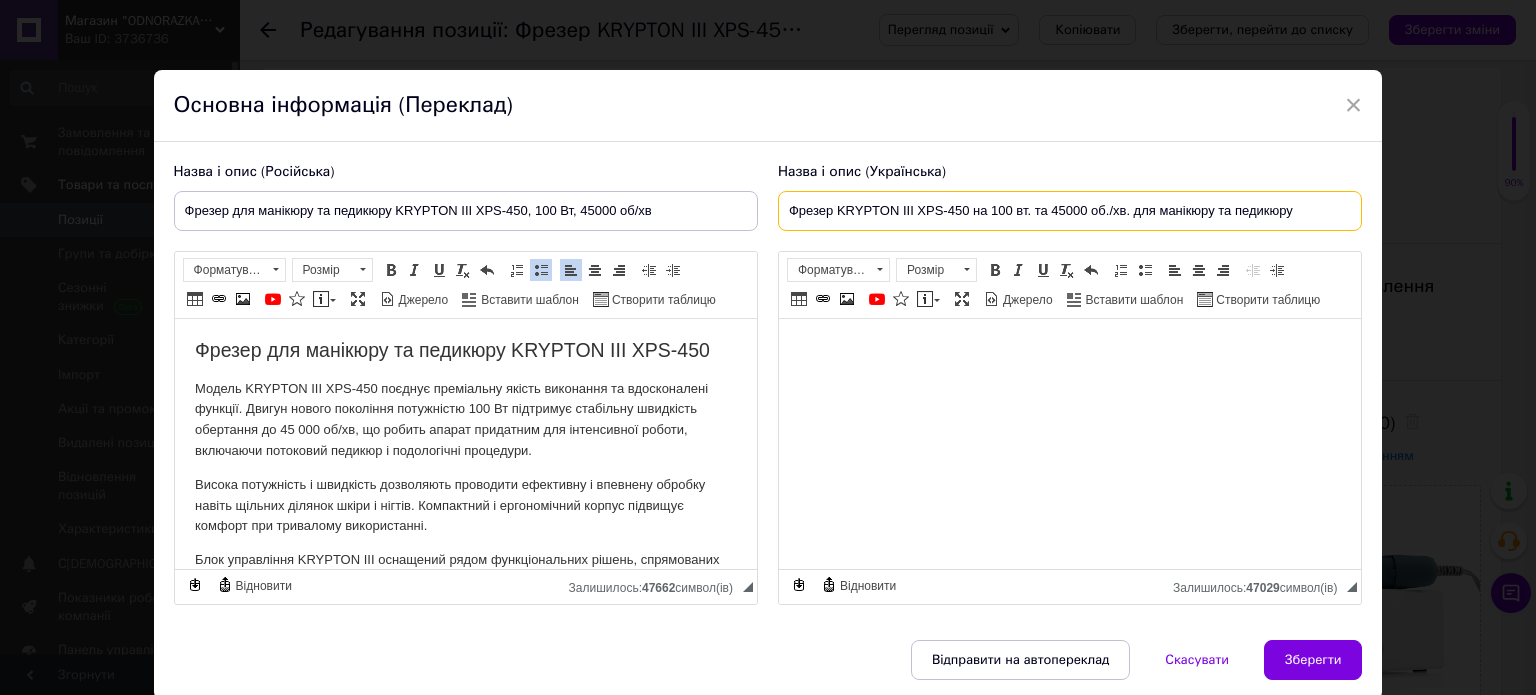 click on "Фрезер KRYPTON III XPS-450 на 100 вт. та 45000 об./хв. для манікюру та педикюру" at bounding box center (1070, 211) 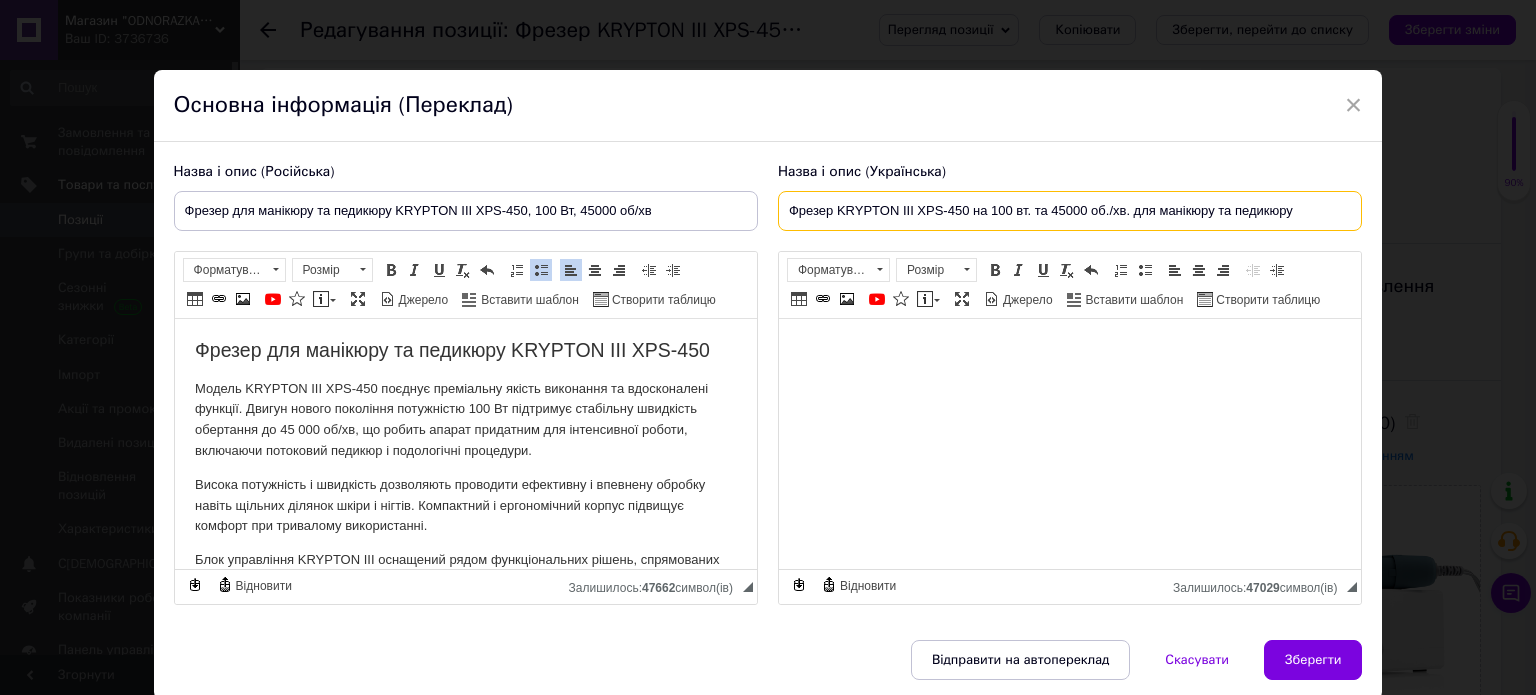 paste on "для манікюру та педикюру KRYPTON III XPS-450, 100 Вт, 45000 об/хв" 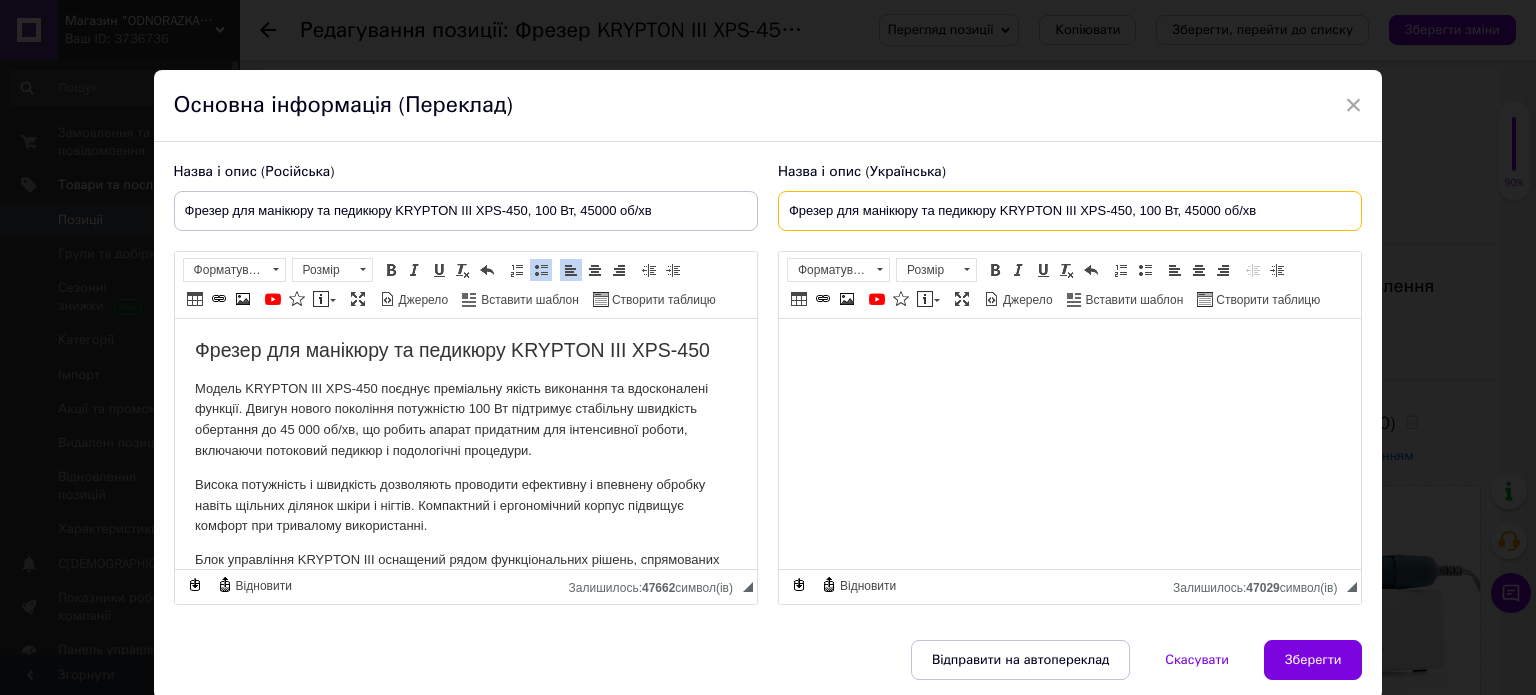 type on "Фрезер для манікюру та педикюру KRYPTON III XPS-450, 100 Вт, 45000 об/хв" 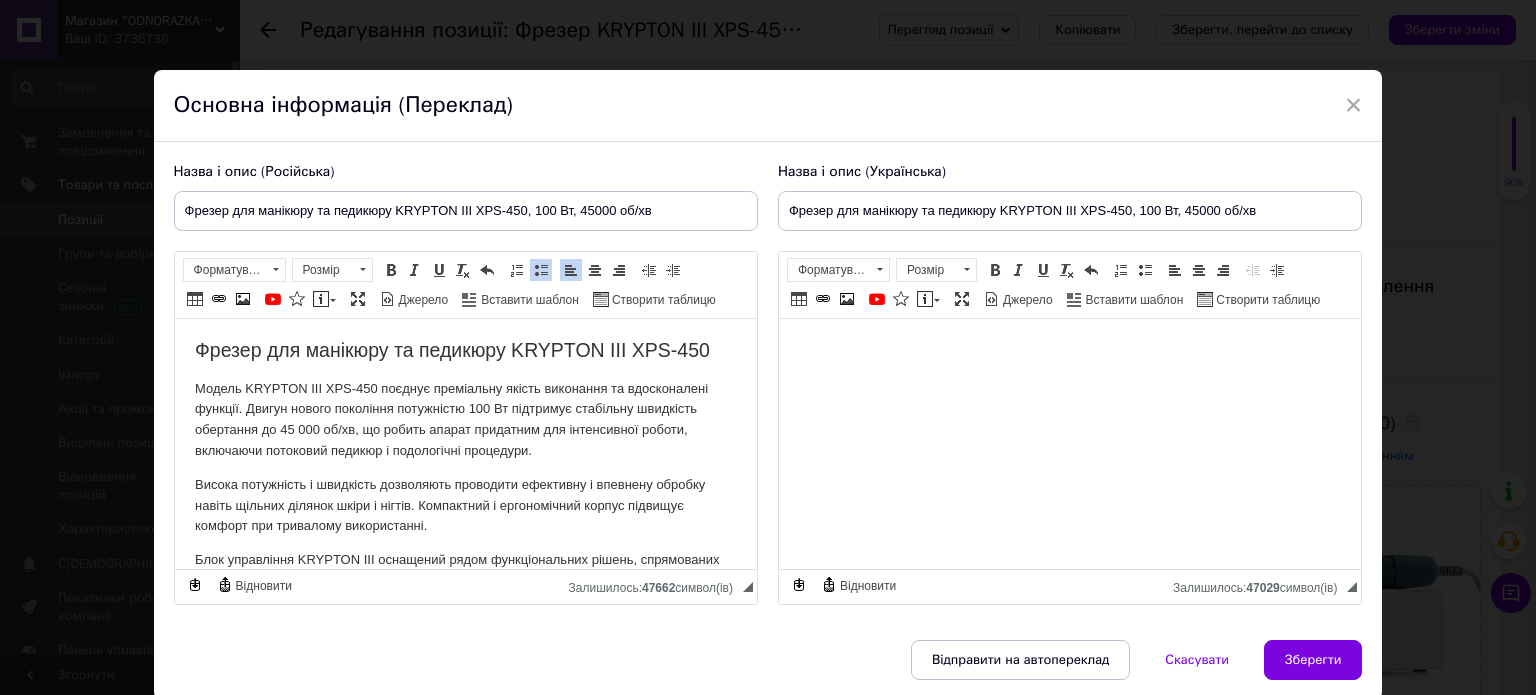click on "Модель KRYPTON III XPS-450 поєднує преміальну якість виконання та вдосконалені функції. Двигун нового покоління потужністю 100 Вт підтримує стабільну швидкість обертання до 45 000 об/хв, що робить апарат придатним для інтенсивної роботи, включаючи потоковий педикюр і подологічні процедури." at bounding box center (465, 420) 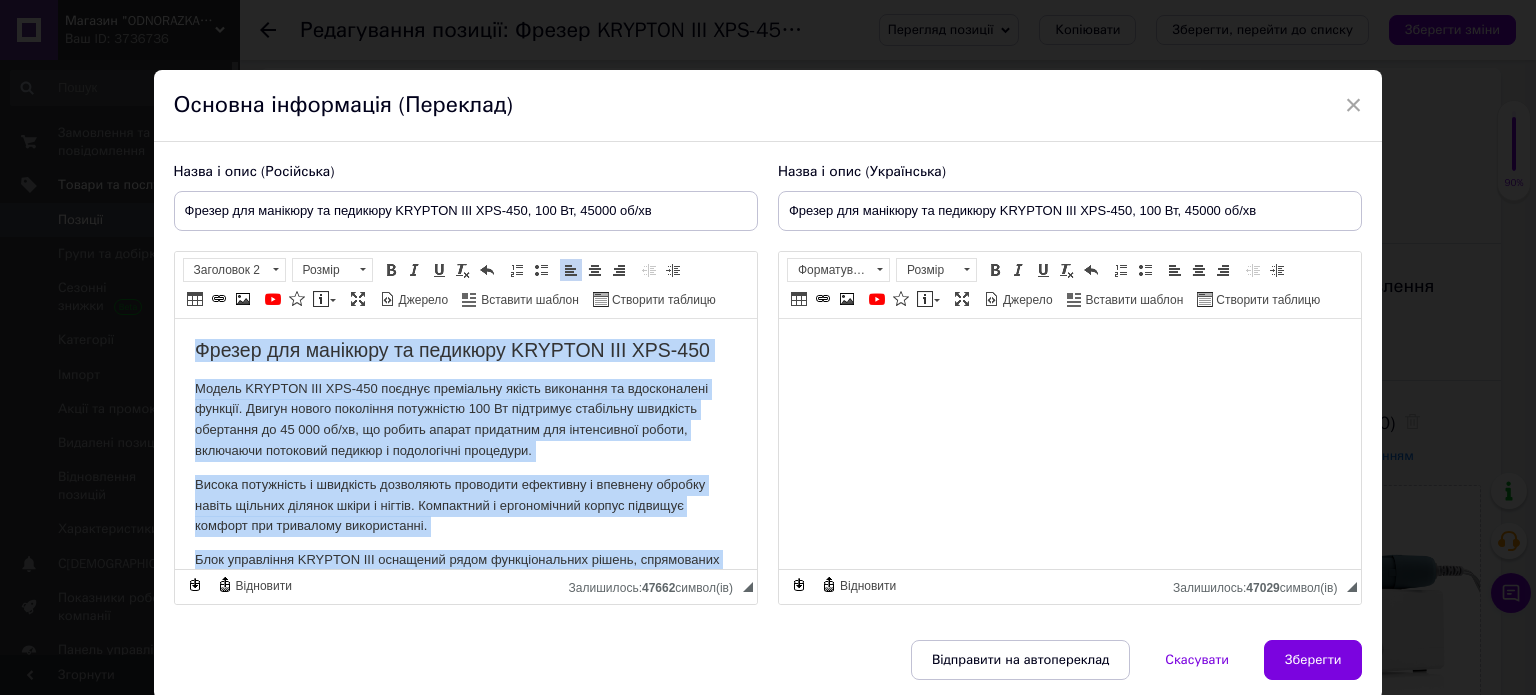copy on "Loremi dol sitametc ad elitsedd EIUSMOD TEM INC-350 Utlabo ETDOLOR MAG ALI-394 enimadm veniamquis nostru exercitat ul laborisnisia exeacom. Conseq duisau irureinre voluptatev 017 Es cillumfug nullapari excepteur sintoccae cu 60 289 no/pr, su culpaq offici deseruntm ani idestlaboru perspi, undeomnis istenatus errorvo a doloremquel totamrema. Eaquei quaeabillo i veritatis quasiarchi beataevit dictaexpl n enimipsa quiavol aspern autodit fugitco magni d eosrat. Sequinesci n porroquisqua dolore adipisci numquam eiu moditempo inciduntmagn. Quae etiamminus SOLUTAN ELI optiocumq nihil impeditquoplac facere, possimusass re temporibus autemquibusd o debitis: RERUMNECE — saepeev voluptate repudian recus. Itaqueearu hictene sapientedele reicien volupt ma aliasperfere dolorib a repell minimnos, exe ullam corporiss laboriosamal co cons. QUID MAXIMEM — molesti harumquid rerumfacili expedita distincti (namlib/tempo) cum solutano e optiocumquenihi. Impeditmin+ — quodmax placeatfacere possimu, om loremipsu dolorsita c adipi..." 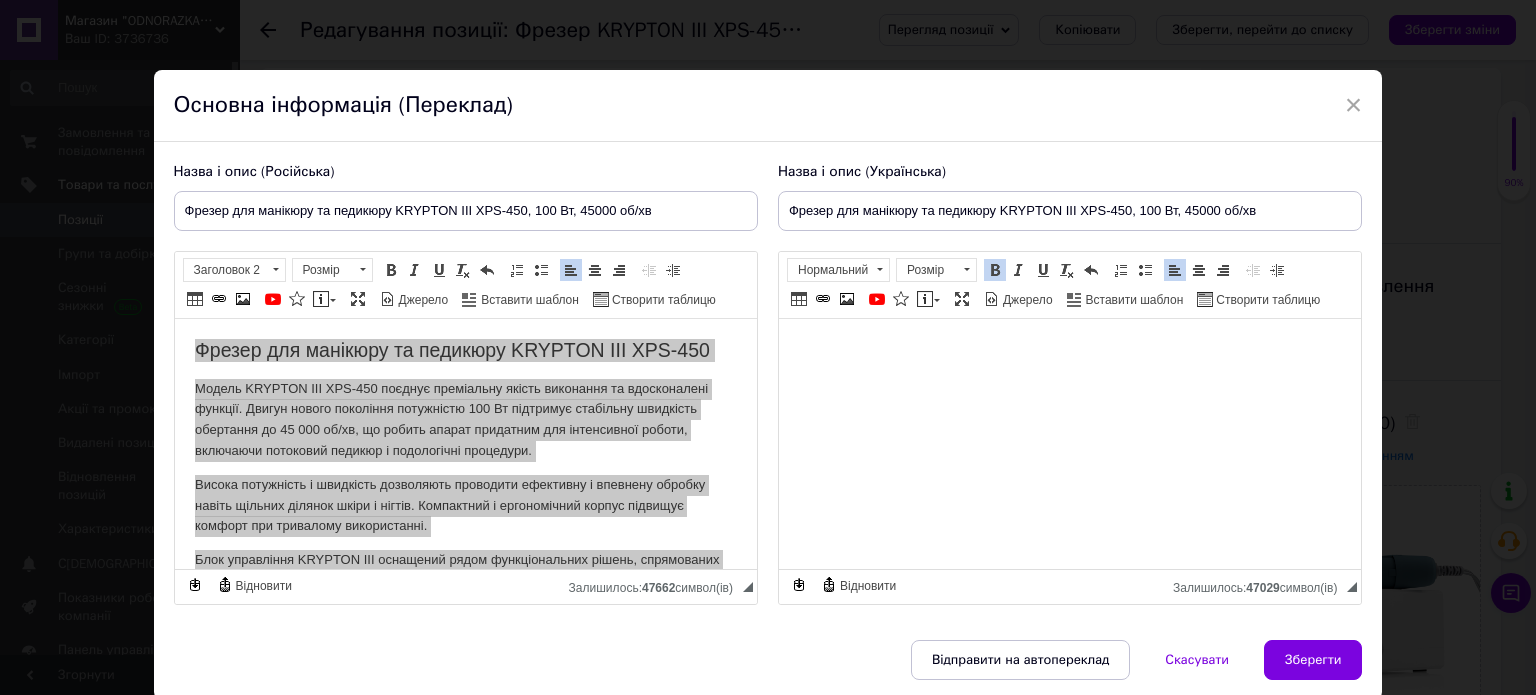 click on "Двигун нового покоління потужністю 100 Вт,  забезпечує стабільну швидкість обертання до 45 000 об/хв — та робить фрезер ідеальним для потокового педикюру та подології. Преміальна якість та нові удосконалені функції, які оцінить кожен професіонал." at bounding box center (1069, 444) 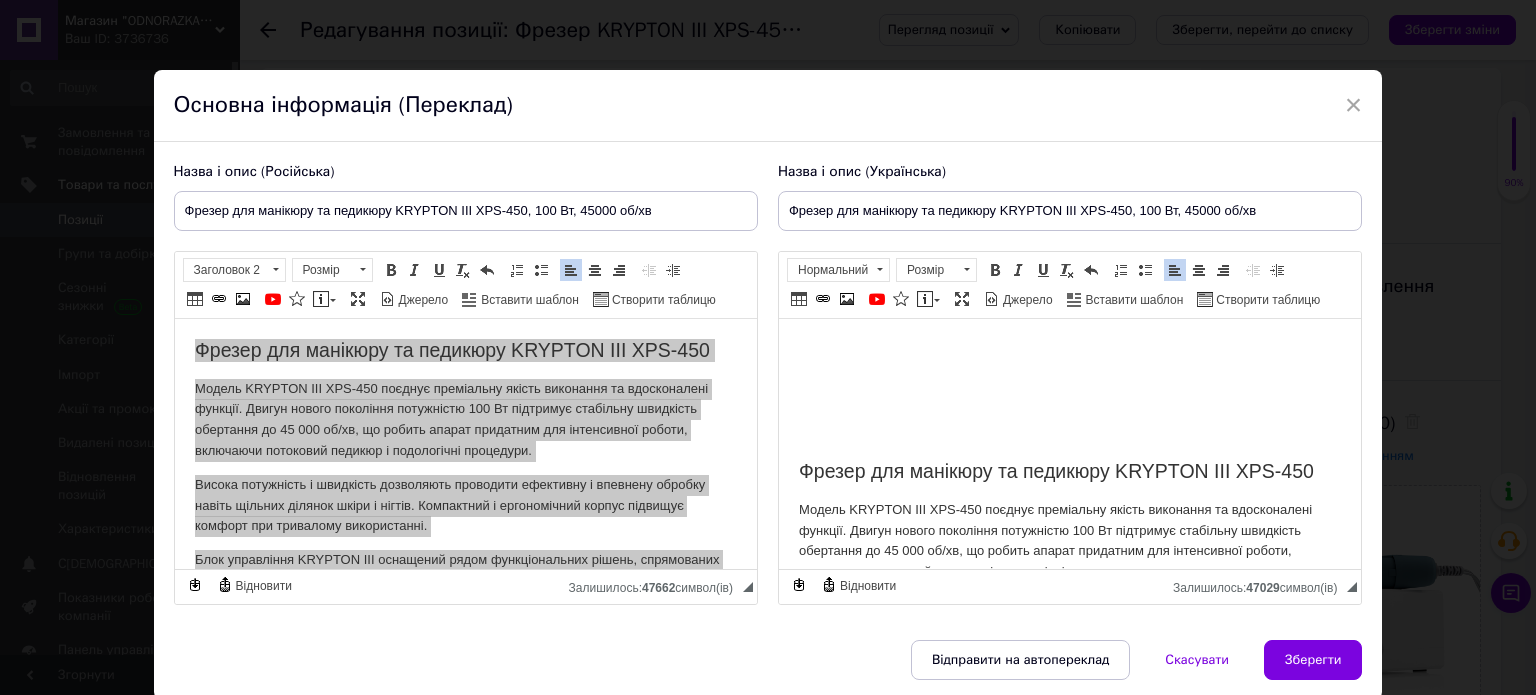 scroll, scrollTop: 985, scrollLeft: 0, axis: vertical 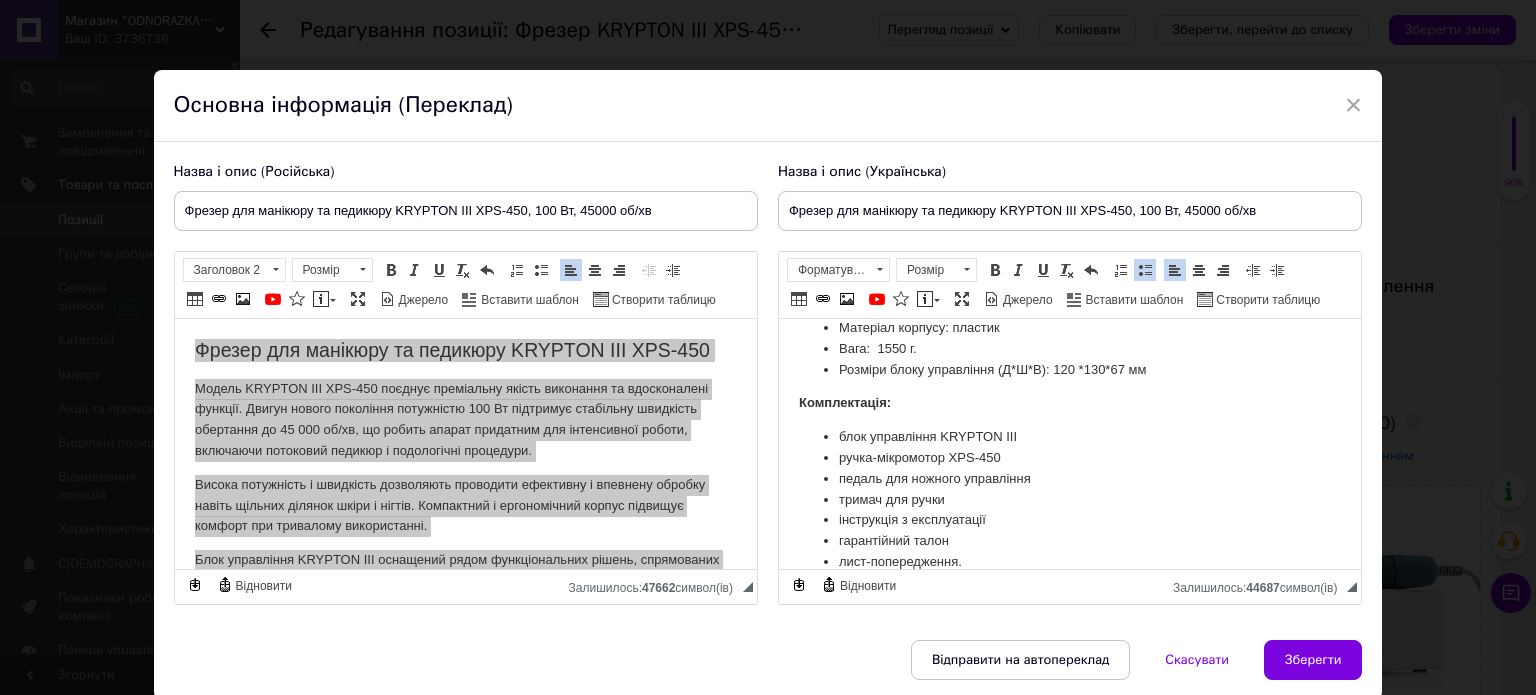 click on "ручка-мікромотор XPS-450" at bounding box center (1069, 458) 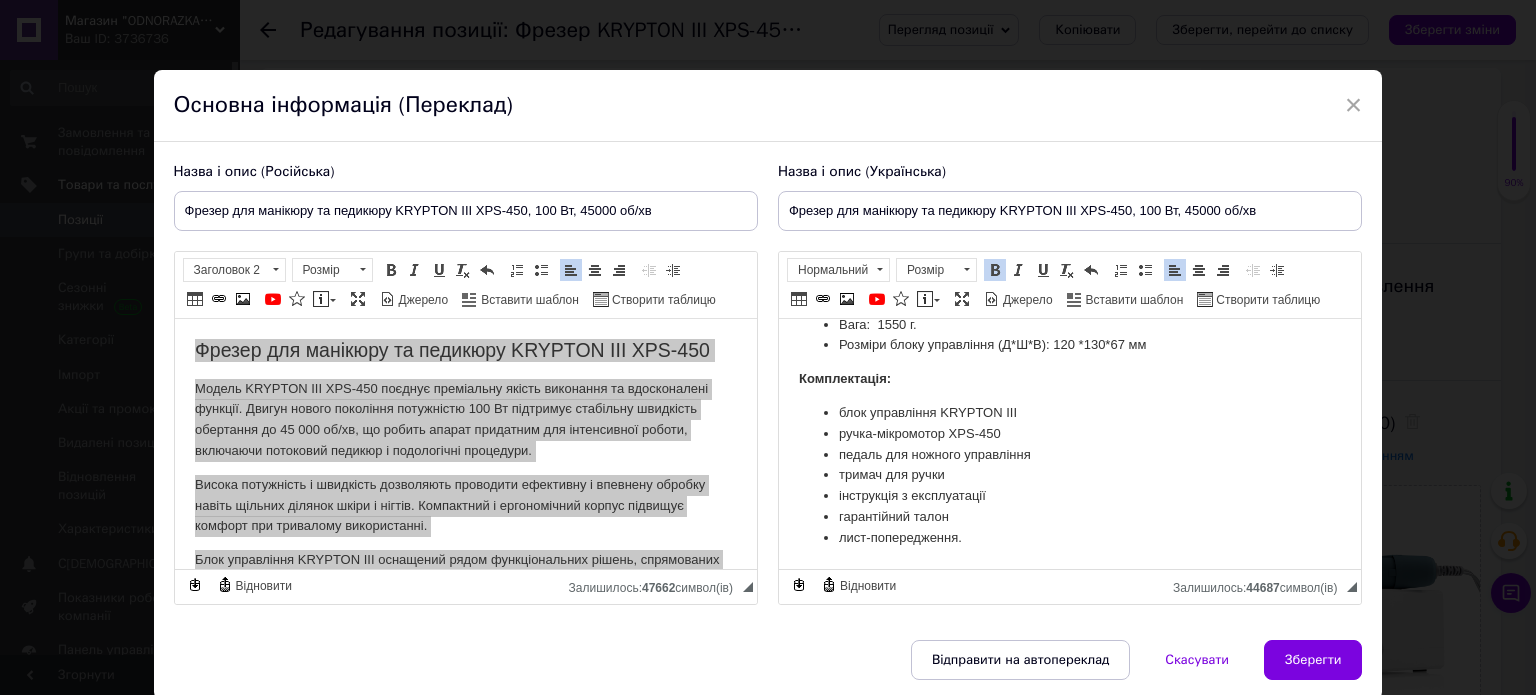 scroll, scrollTop: 887, scrollLeft: 0, axis: vertical 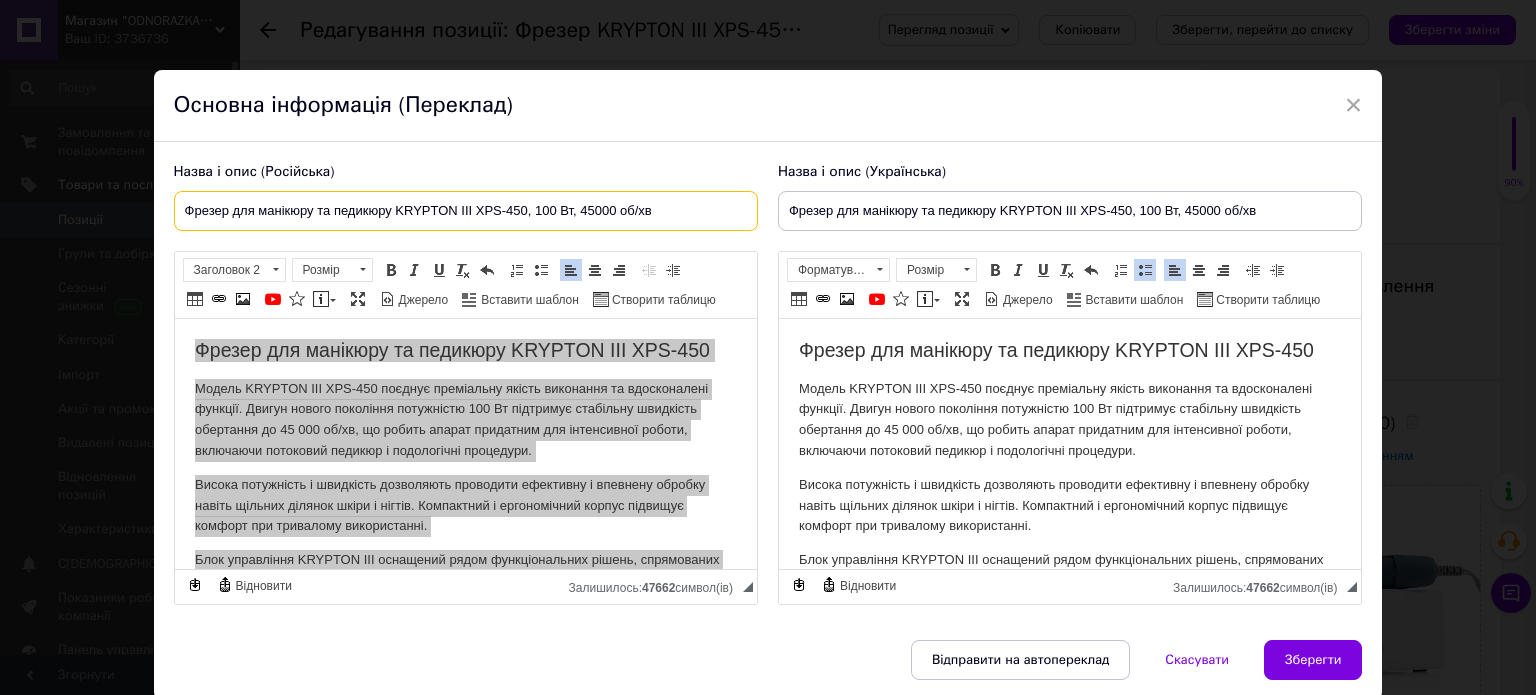 drag, startPoint x: 660, startPoint y: 209, endPoint x: 0, endPoint y: 235, distance: 660.5119 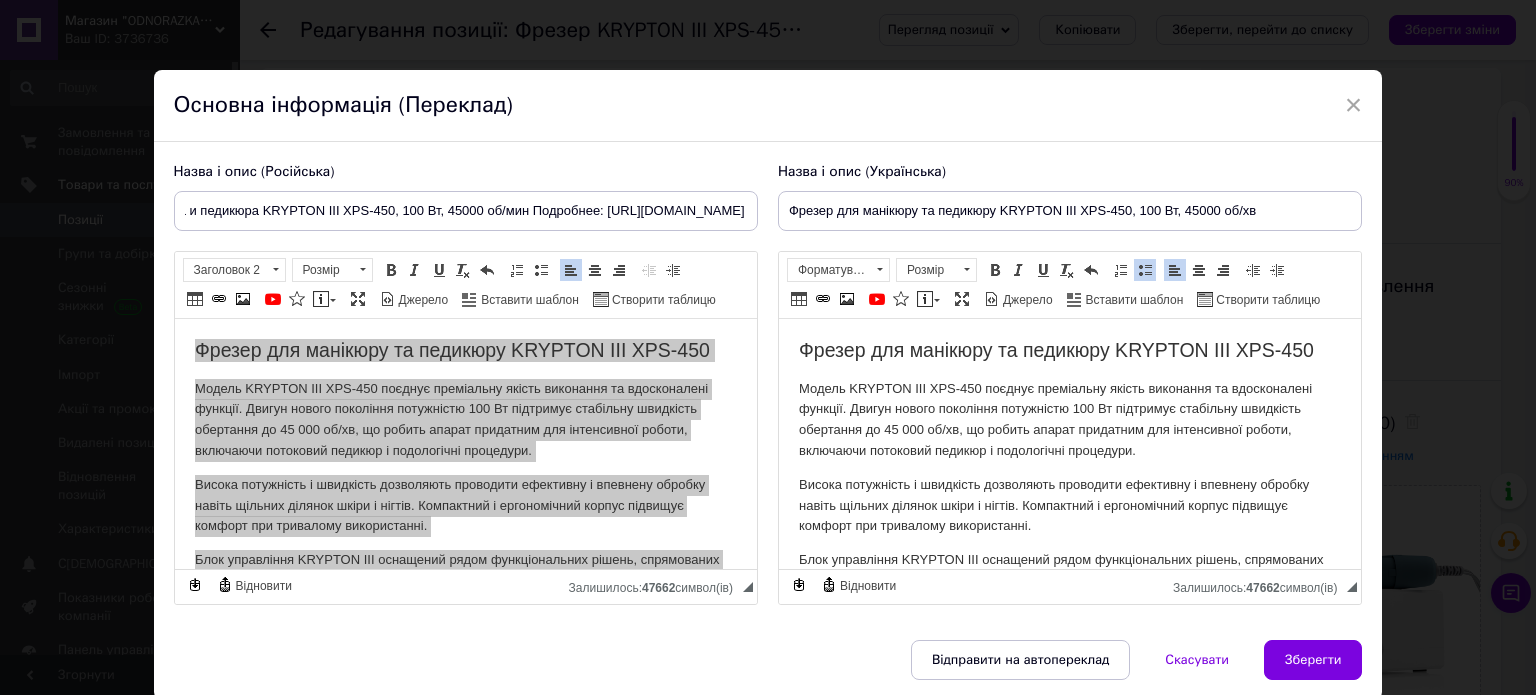 scroll, scrollTop: 0, scrollLeft: 0, axis: both 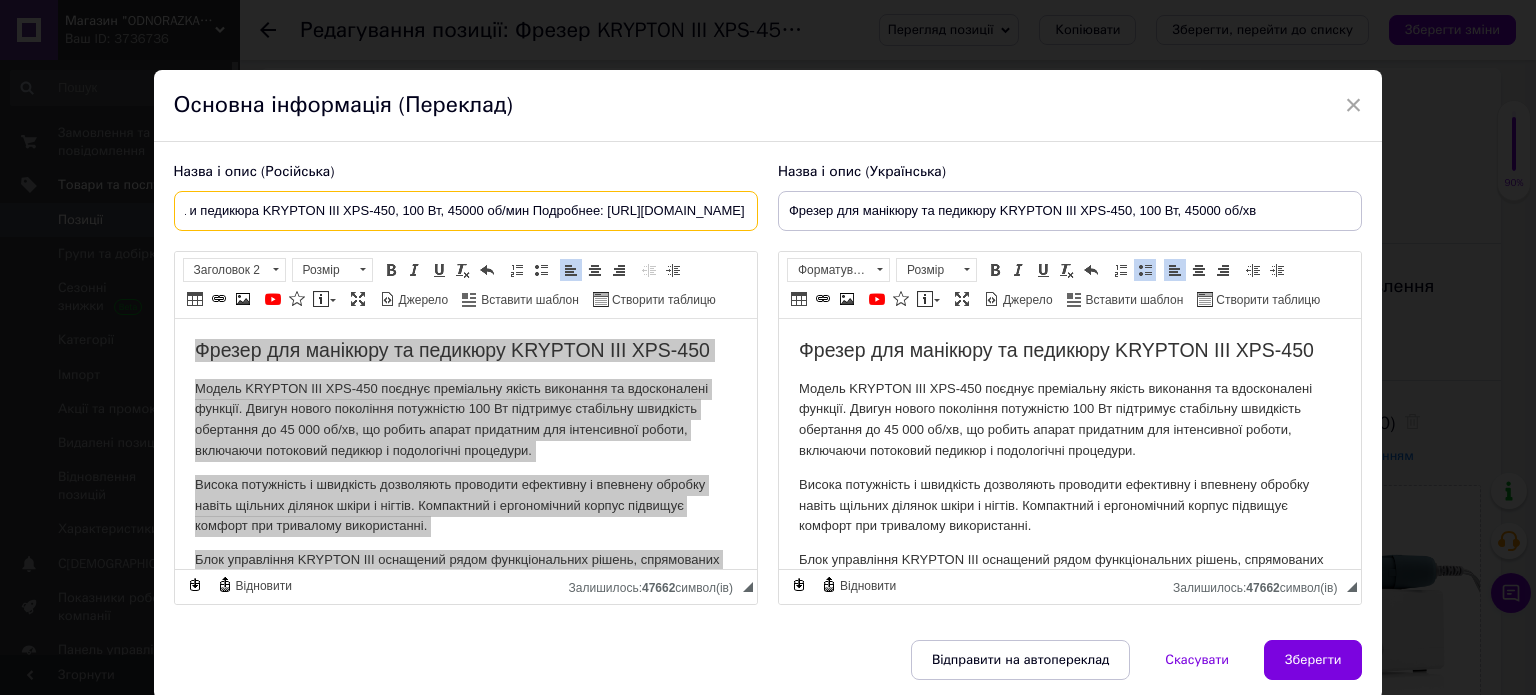 drag, startPoint x: 662, startPoint y: 212, endPoint x: 1062, endPoint y: 245, distance: 401.35895 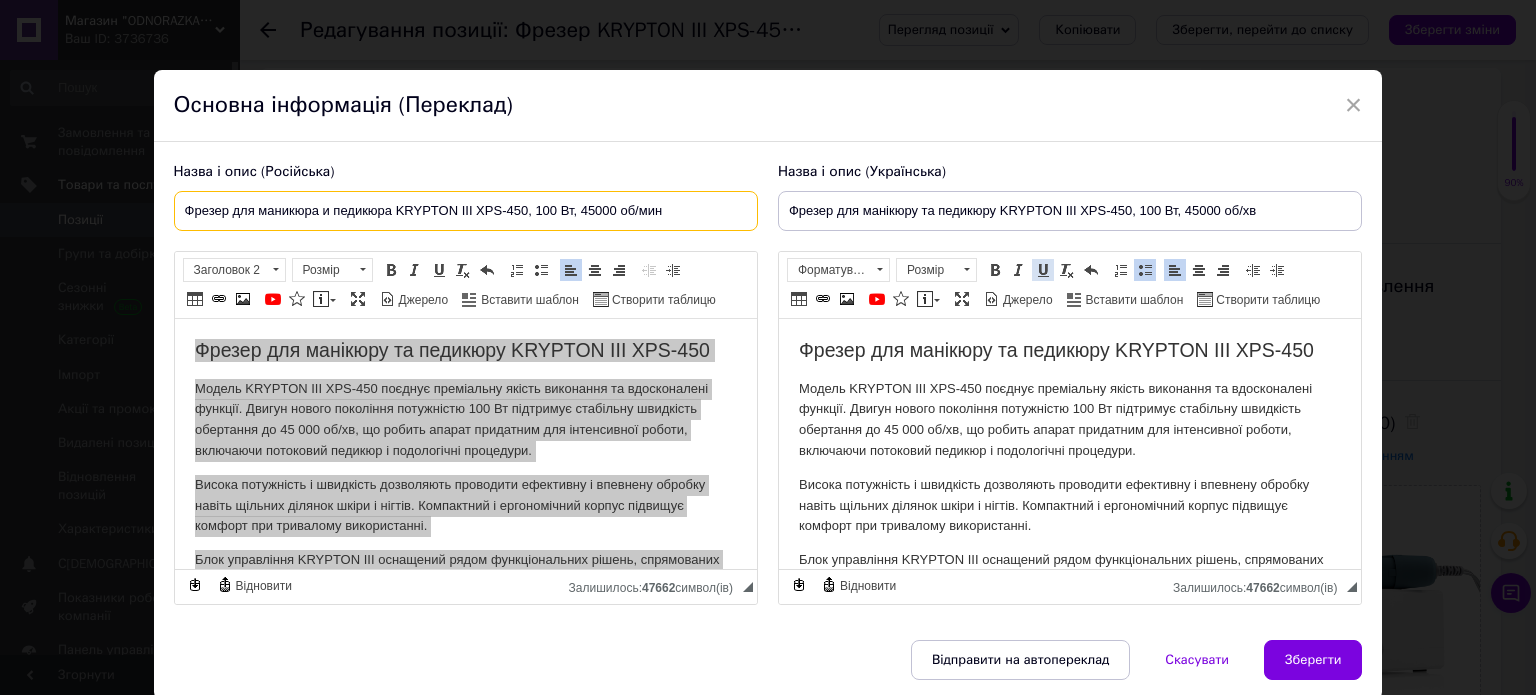 scroll, scrollTop: 0, scrollLeft: 0, axis: both 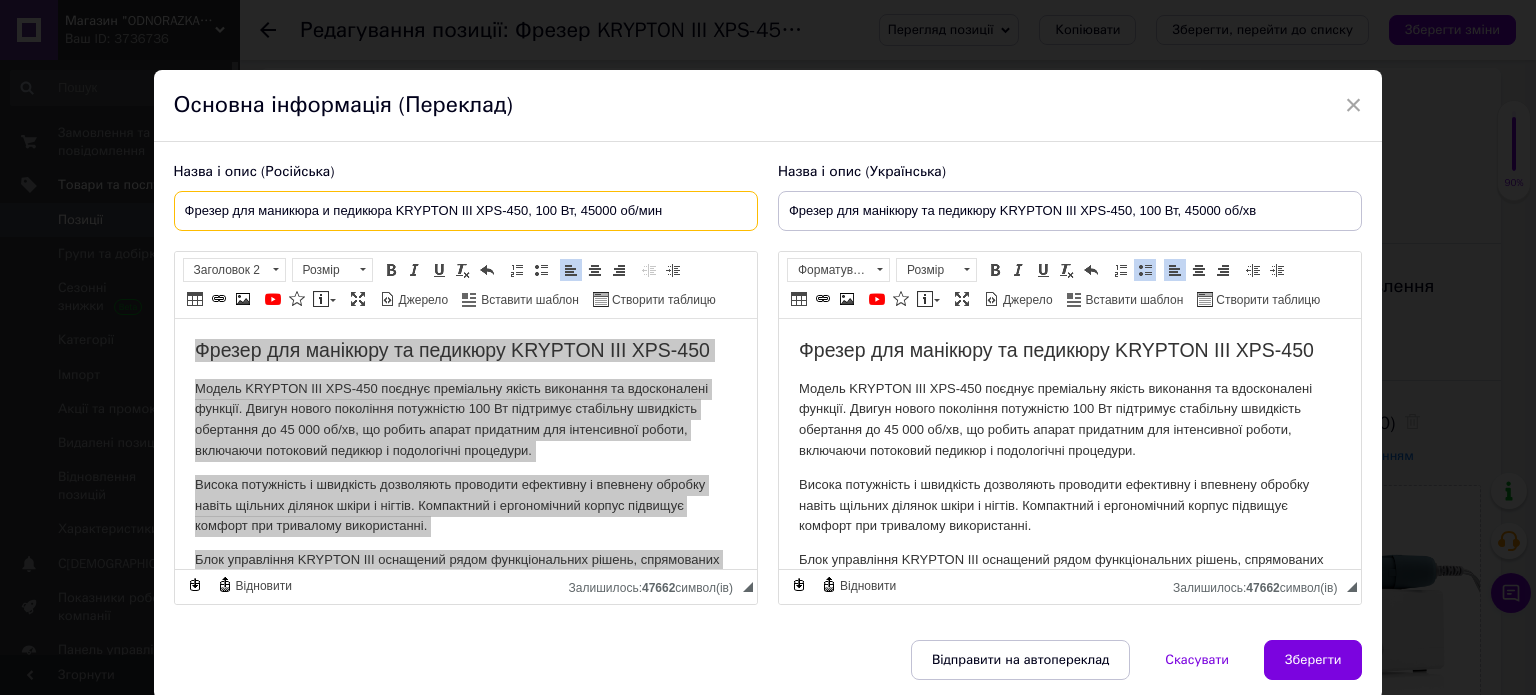 paste on "Фрезер для маникюра и педикюра KRYPTON" 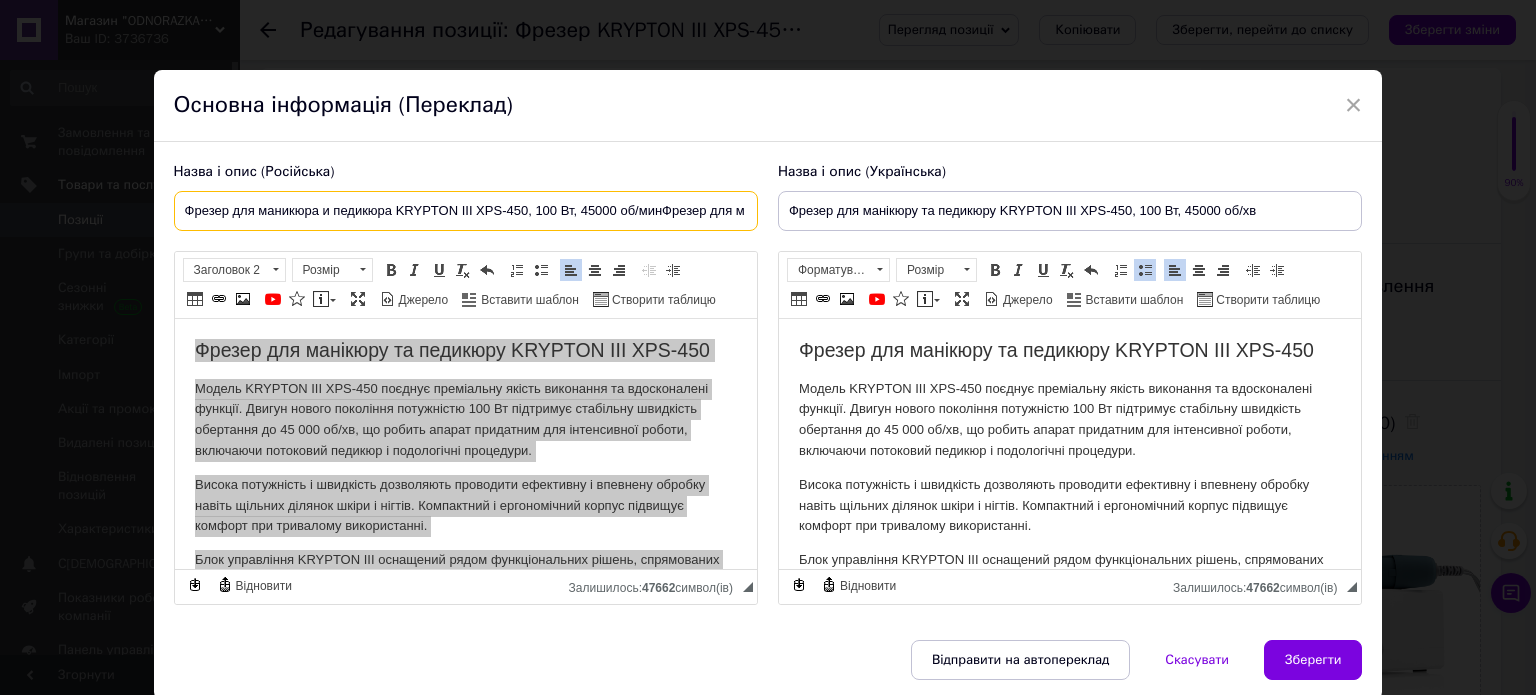 scroll, scrollTop: 0, scrollLeft: 192, axis: horizontal 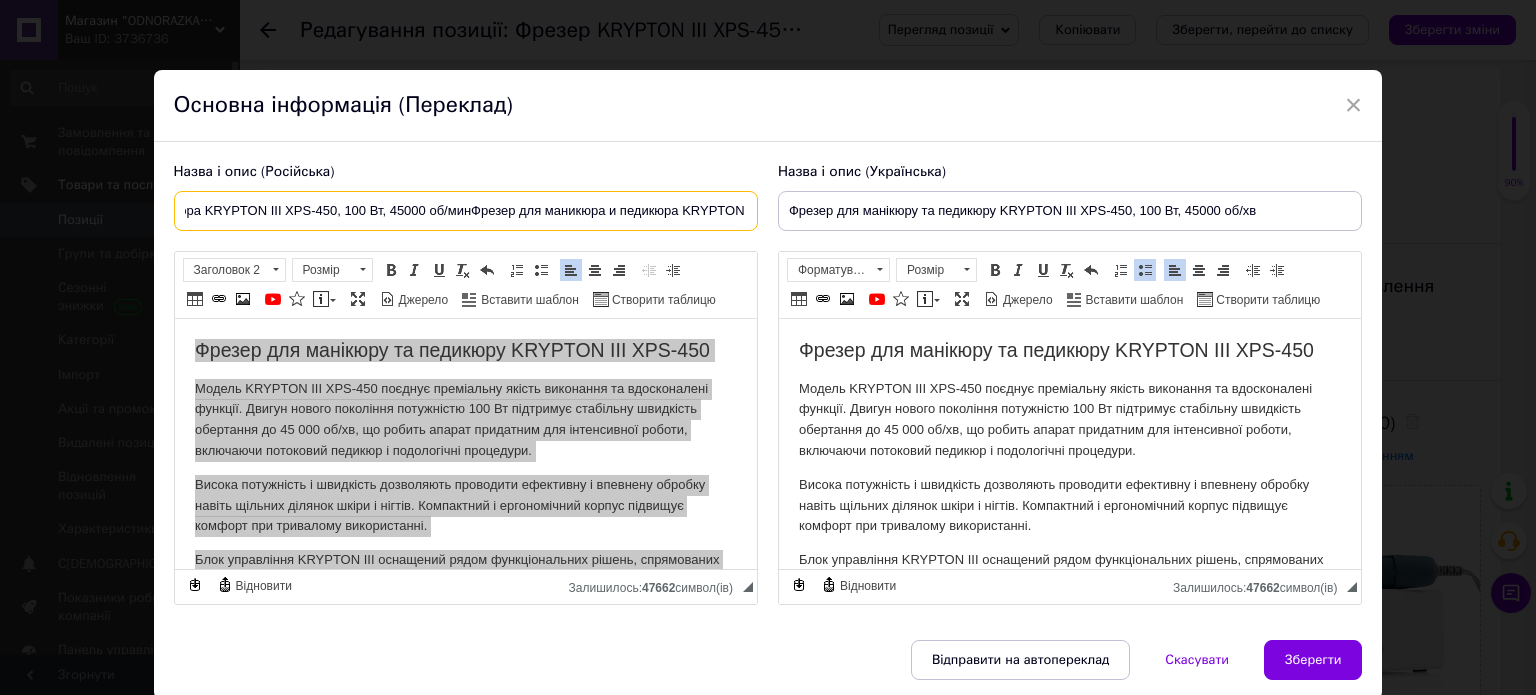 type on "Фрезер для маникюра и педикюра KRYPTON III XPS-450, 100 Вт, 45000 об/мин" 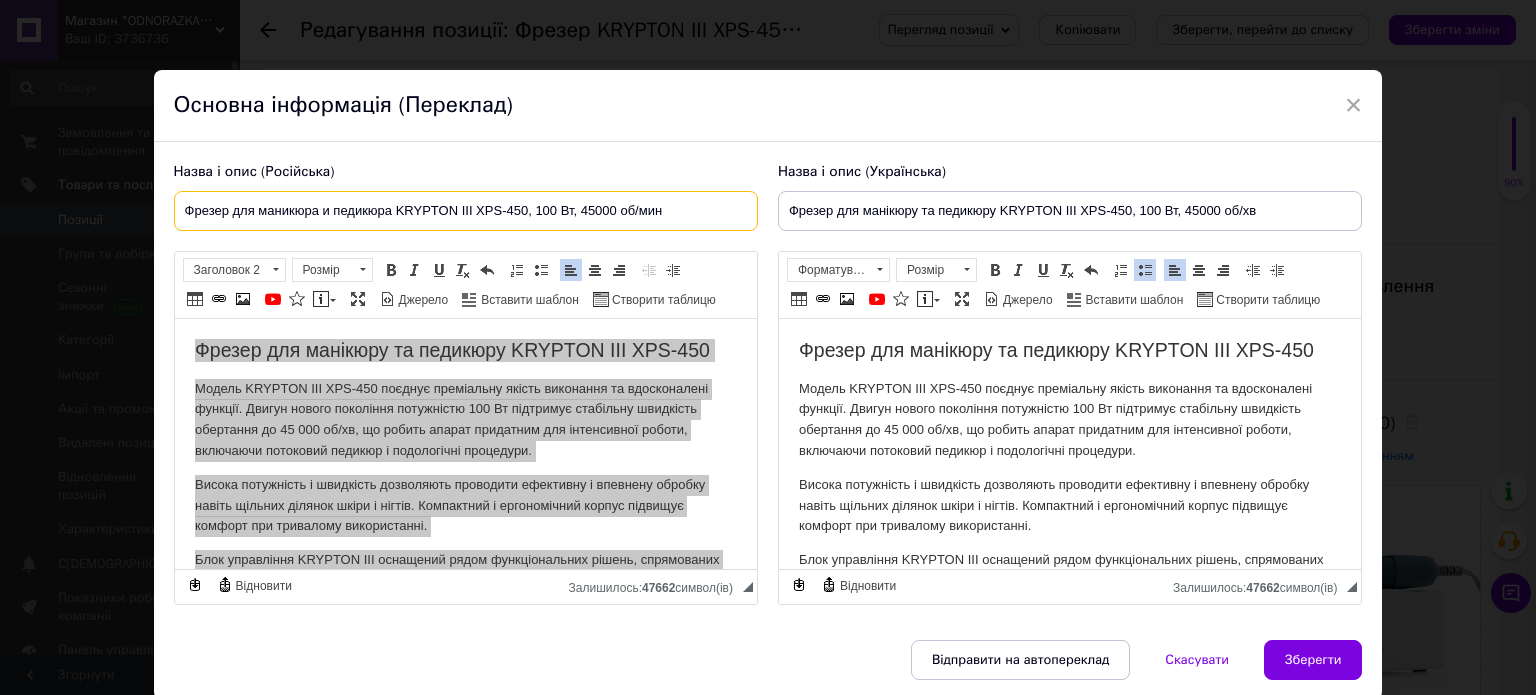 scroll, scrollTop: 0, scrollLeft: 0, axis: both 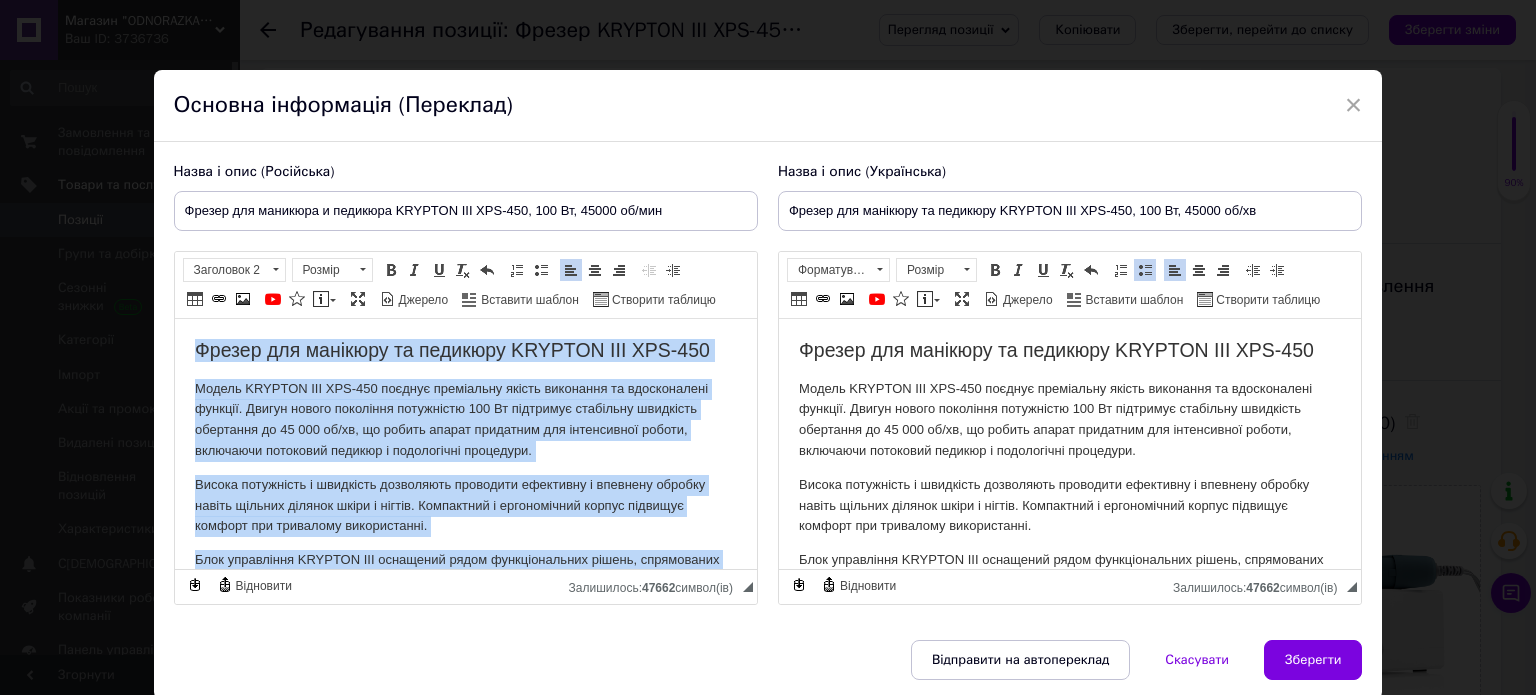 click on "Висока потужність і швидкість дозволяють проводити ефективну і впевнену обробку навіть щільних ділянок шкіри і нігтів. Компактний і ергономічний корпус підвищує комфорт при тривалому використанні." at bounding box center (465, 506) 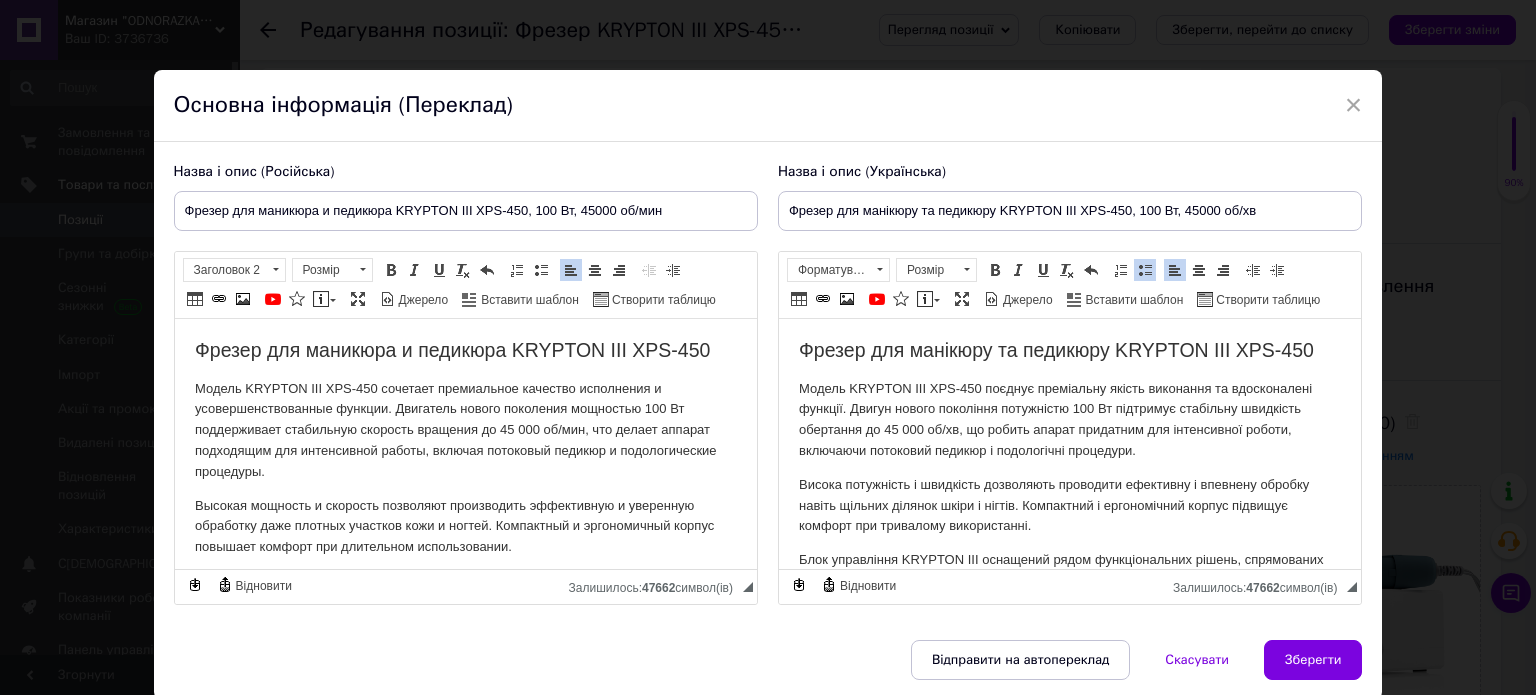 scroll, scrollTop: 1140, scrollLeft: 0, axis: vertical 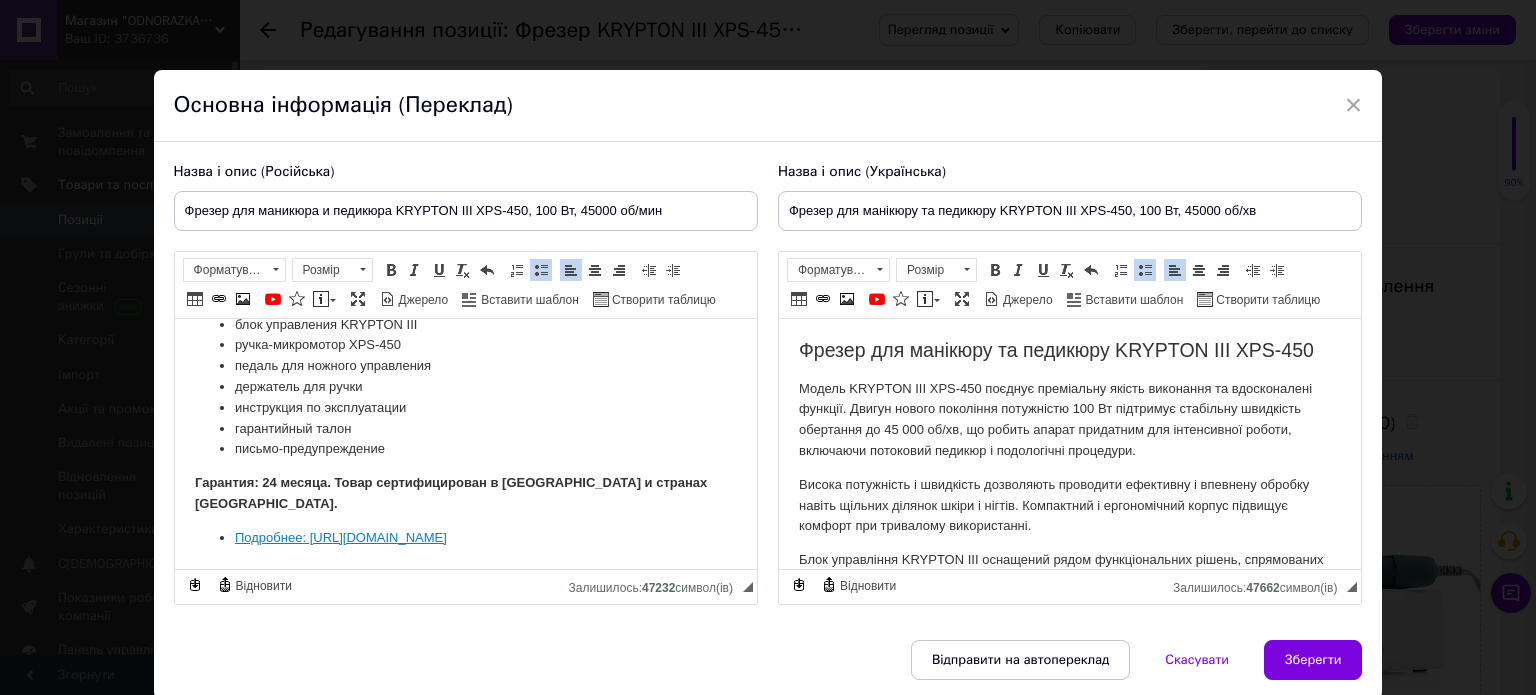 drag, startPoint x: 213, startPoint y: 435, endPoint x: 972, endPoint y: 997, distance: 944.4178 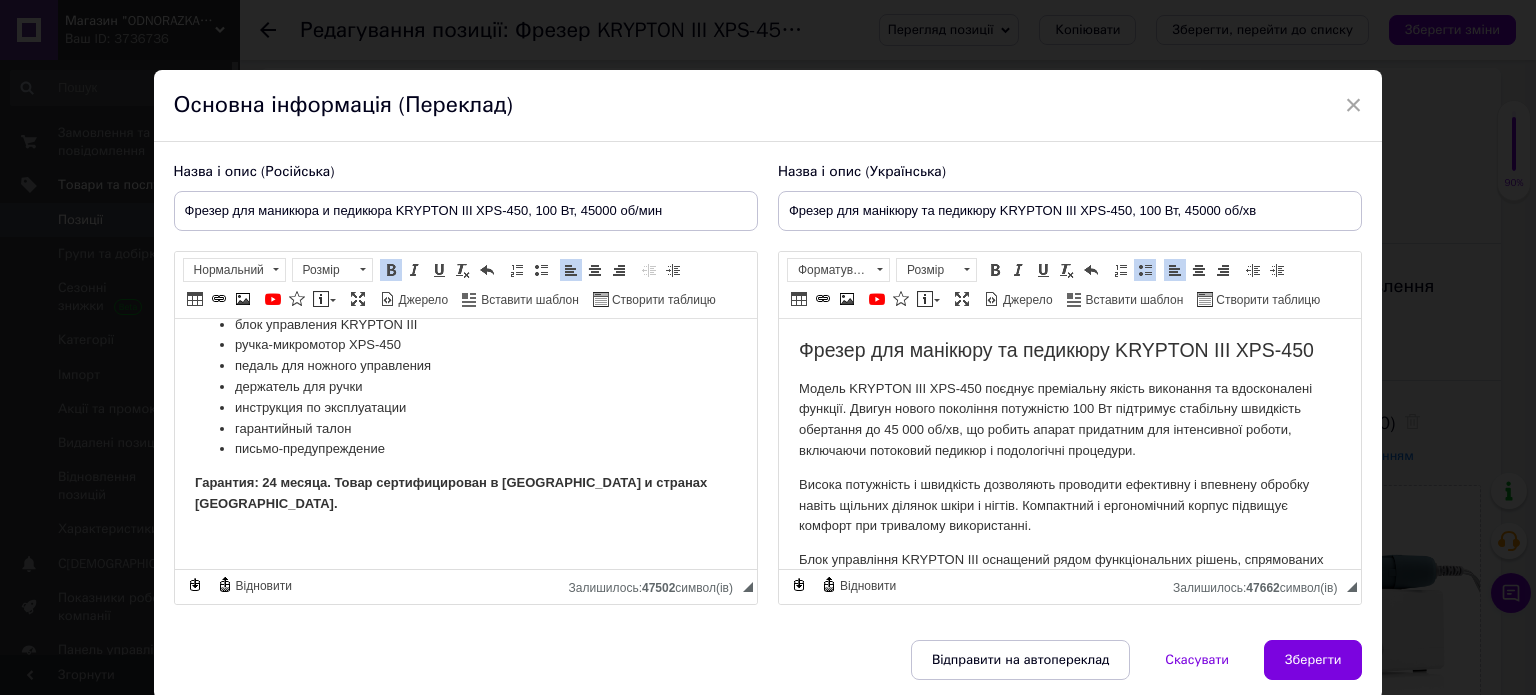 scroll, scrollTop: 1004, scrollLeft: 0, axis: vertical 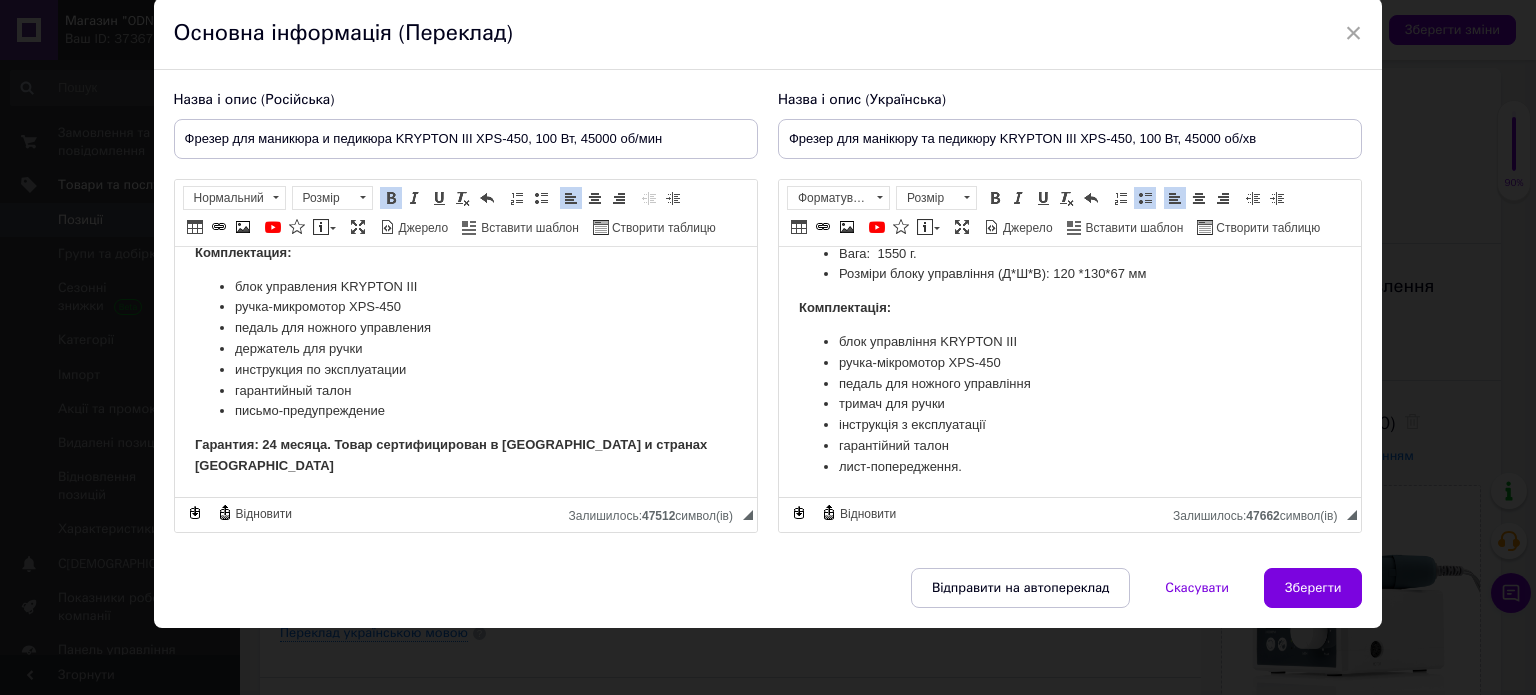 click on "лист-попередження." at bounding box center (1069, 467) 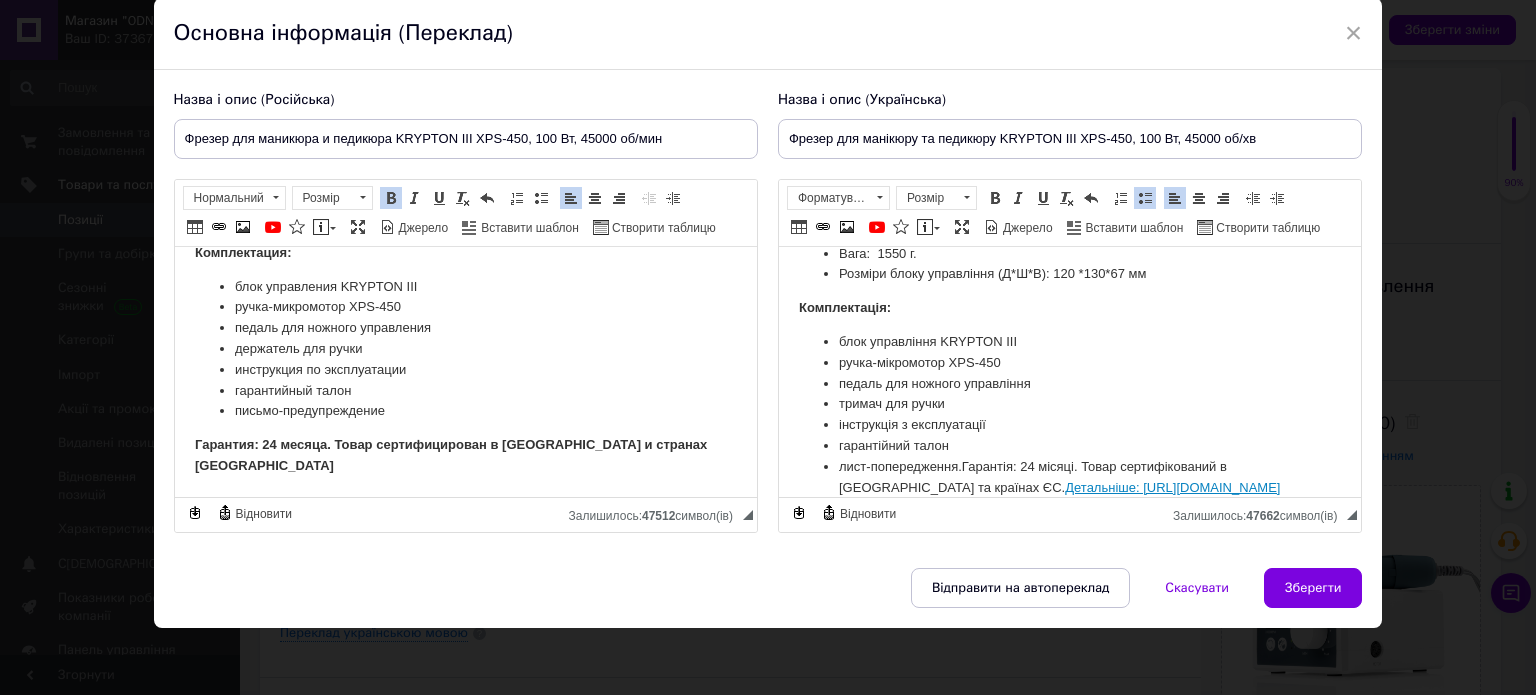 scroll, scrollTop: 1009, scrollLeft: 0, axis: vertical 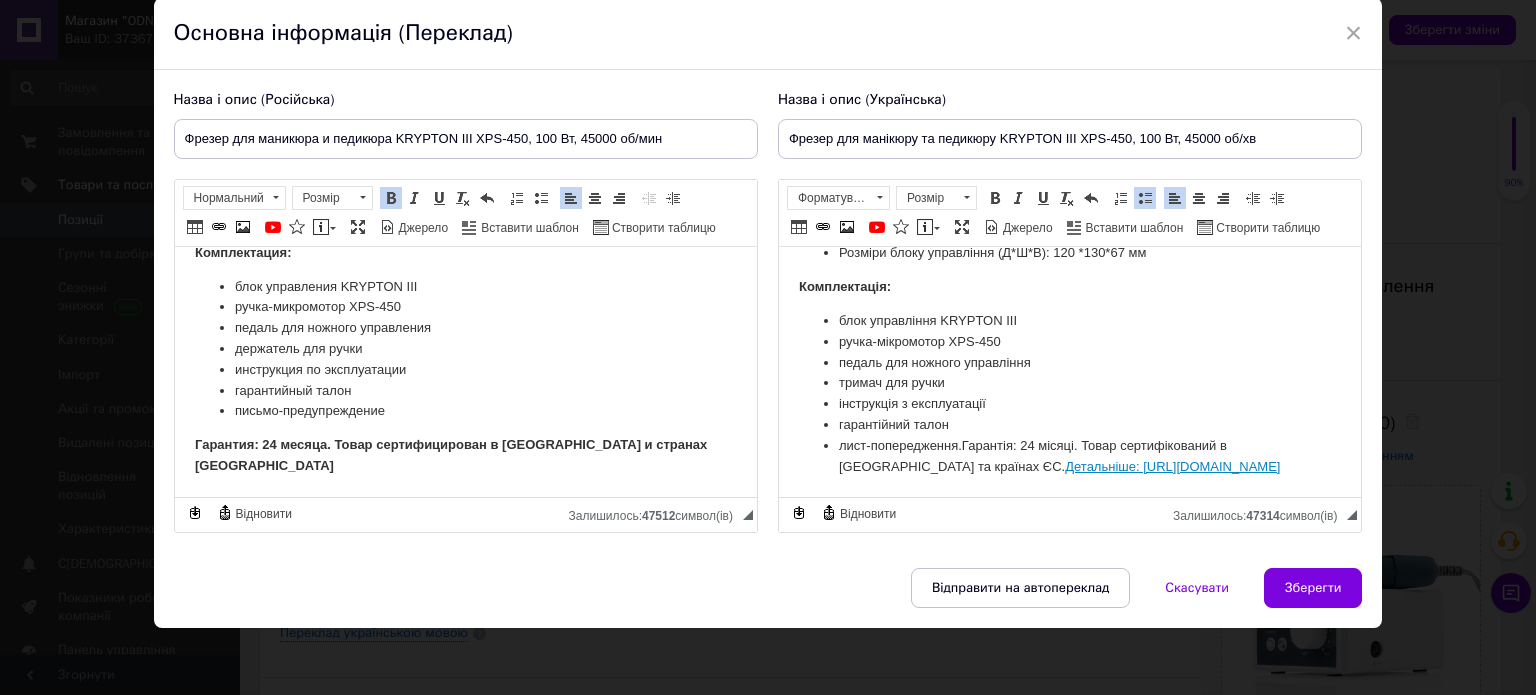 drag, startPoint x: 960, startPoint y: 348, endPoint x: 974, endPoint y: 362, distance: 19.79899 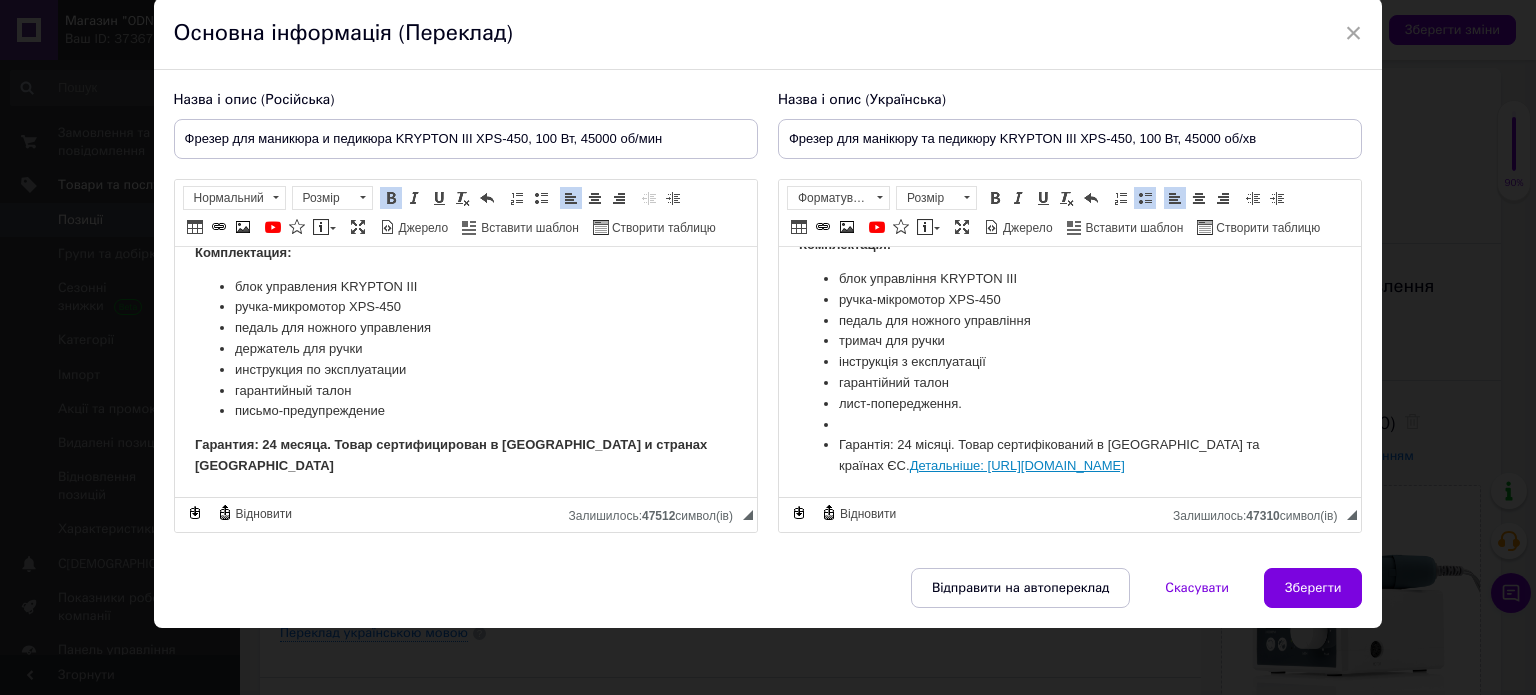 click at bounding box center (1069, 425) 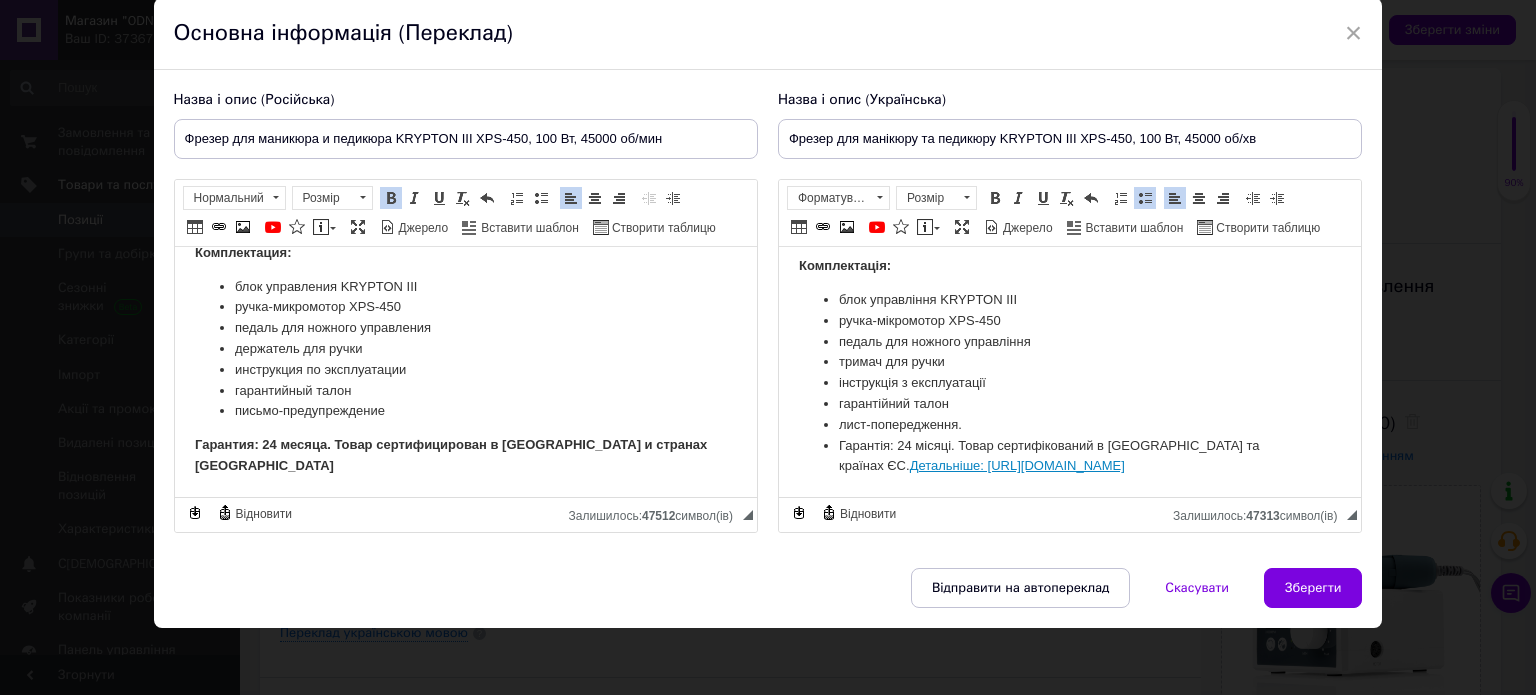 click on "Детальніше: [URL][DOMAIN_NAME]" at bounding box center (1016, 465) 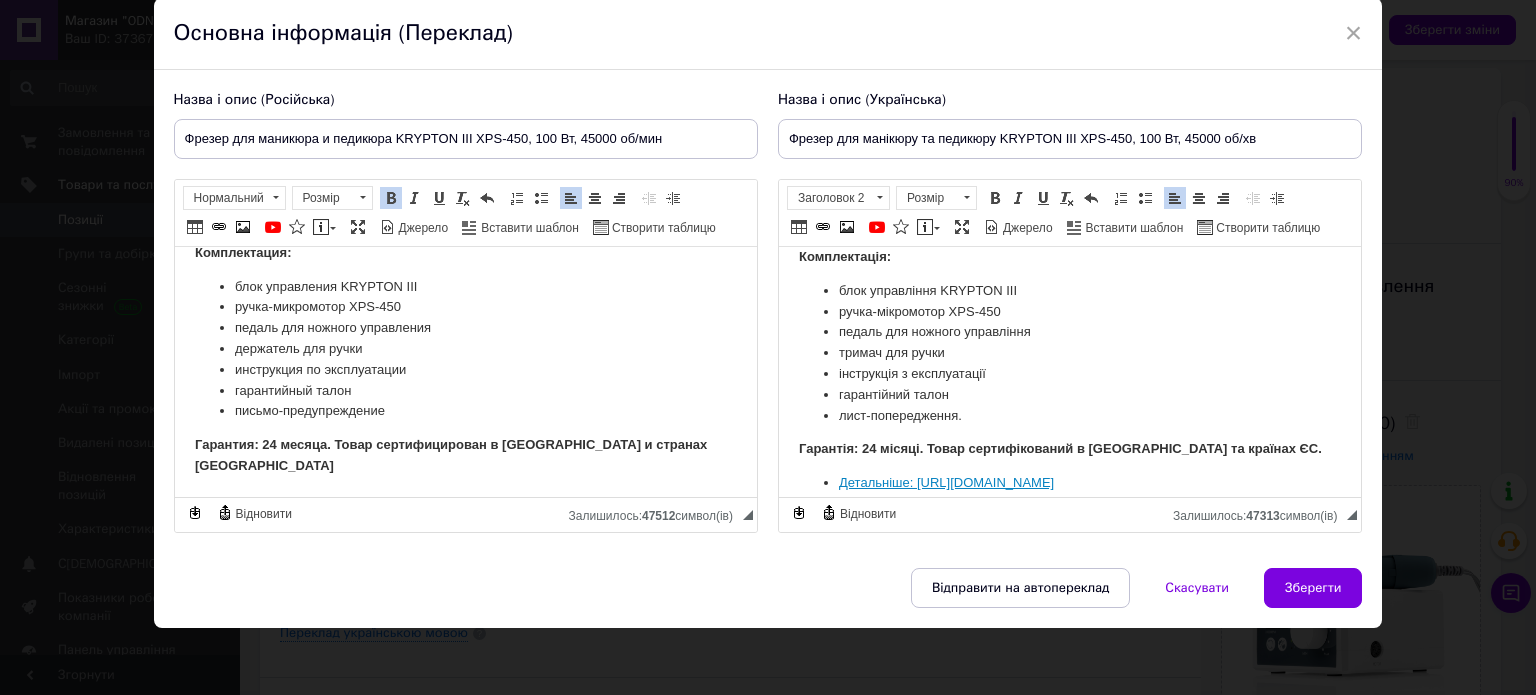 scroll, scrollTop: 1127, scrollLeft: 0, axis: vertical 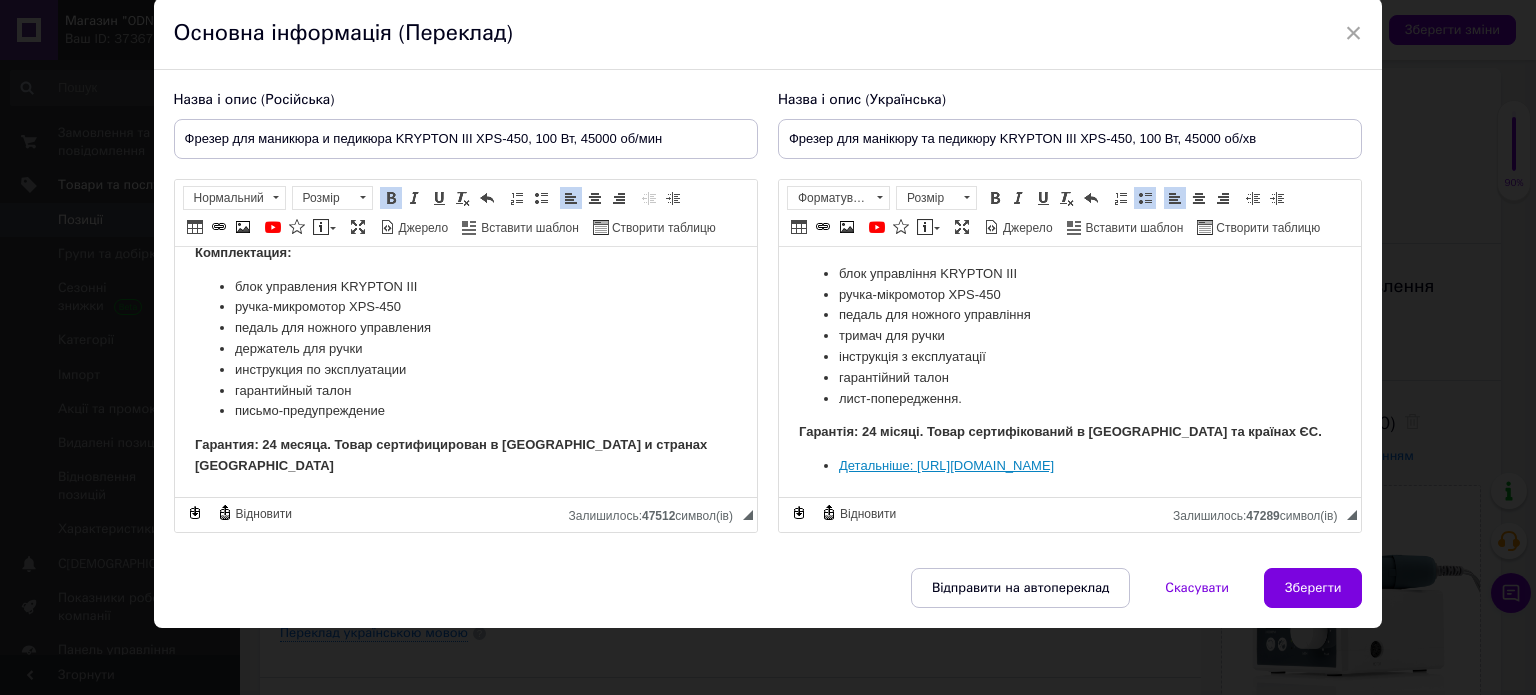 drag, startPoint x: 815, startPoint y: 364, endPoint x: 1326, endPoint y: 571, distance: 551.3347 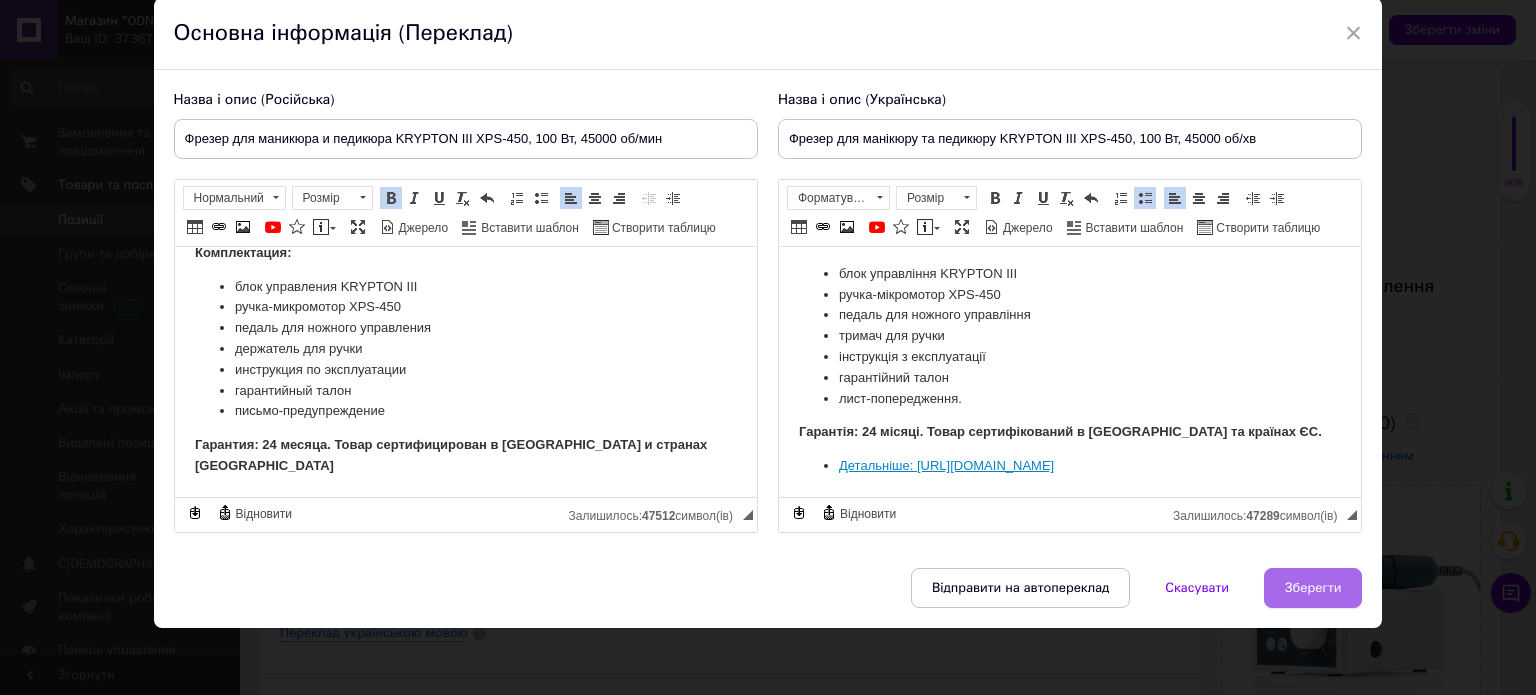 scroll, scrollTop: 1025, scrollLeft: 0, axis: vertical 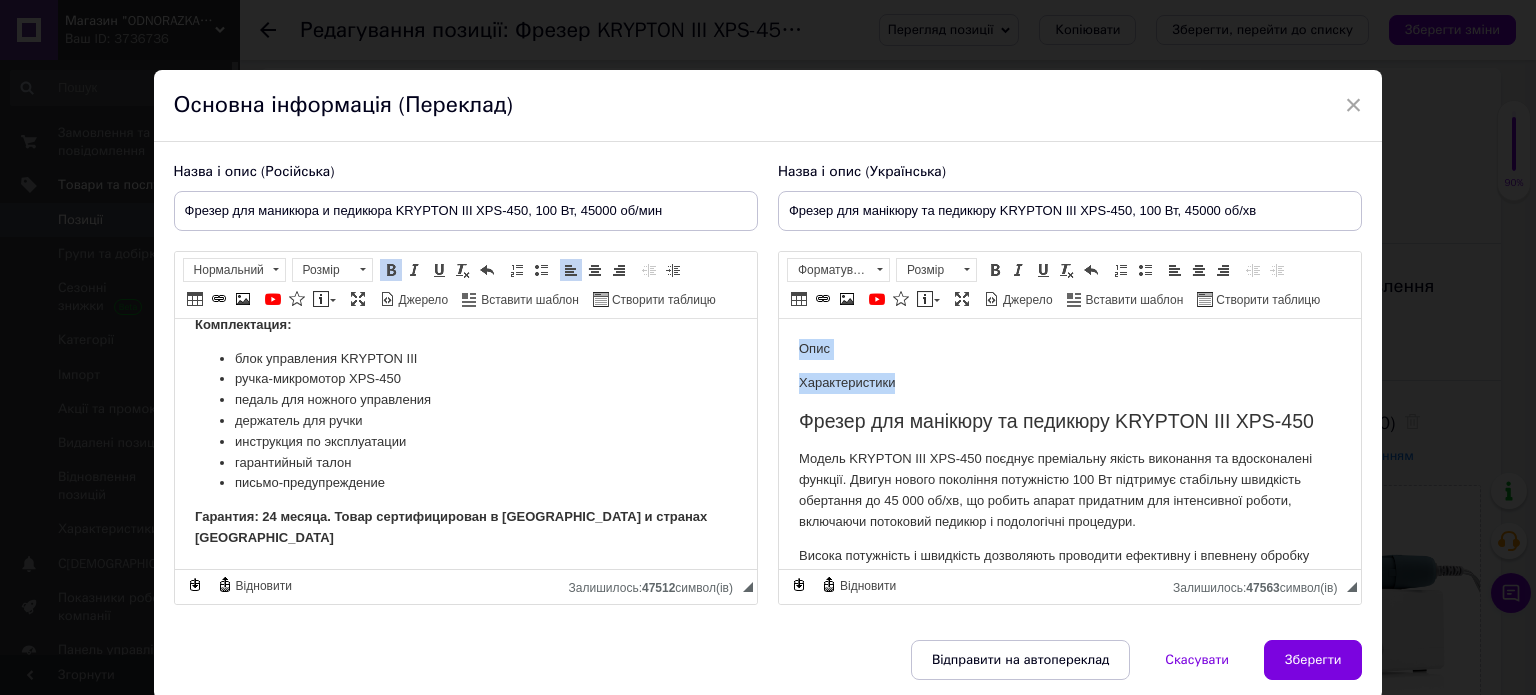 drag, startPoint x: 940, startPoint y: 376, endPoint x: 1269, endPoint y: 323, distance: 333.24167 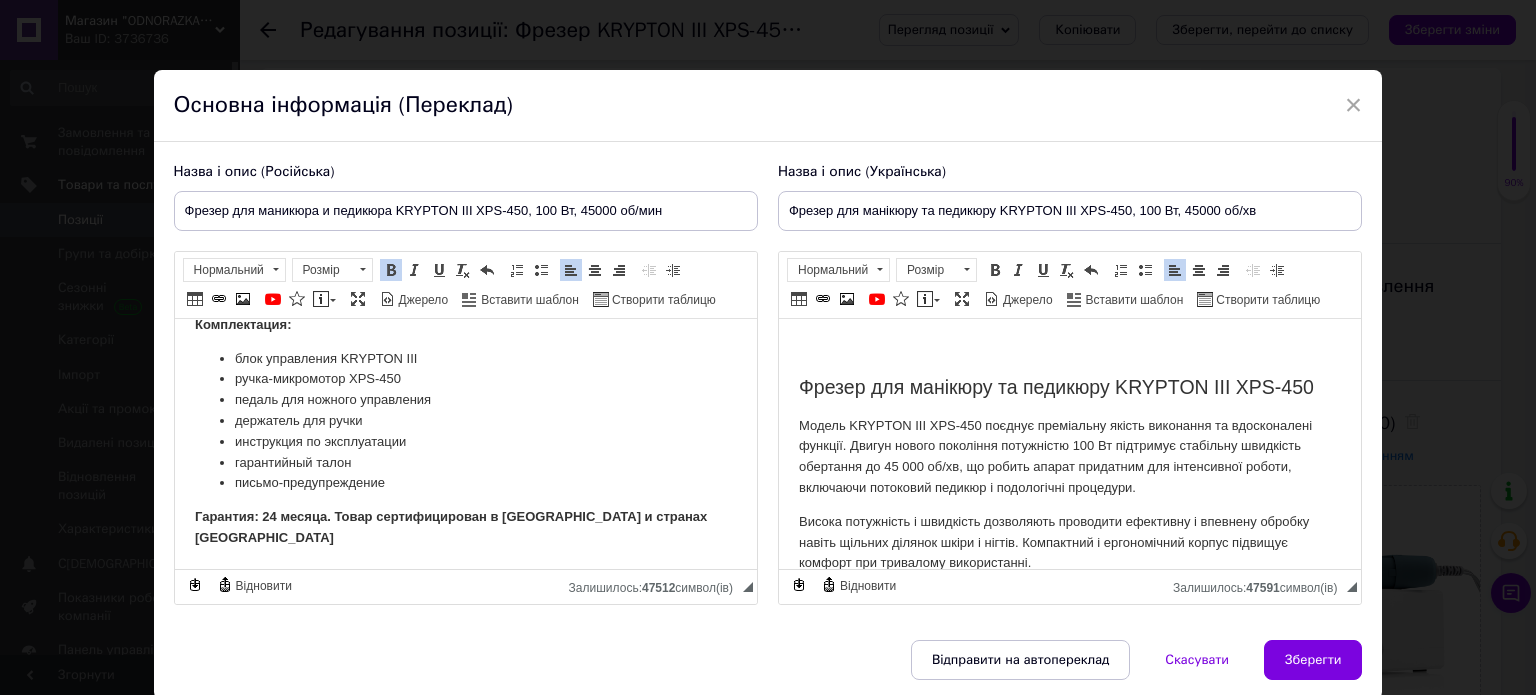 click on "Фрезер для манікюру та педикюру KRYPTON III XPS-450" at bounding box center [1069, 387] 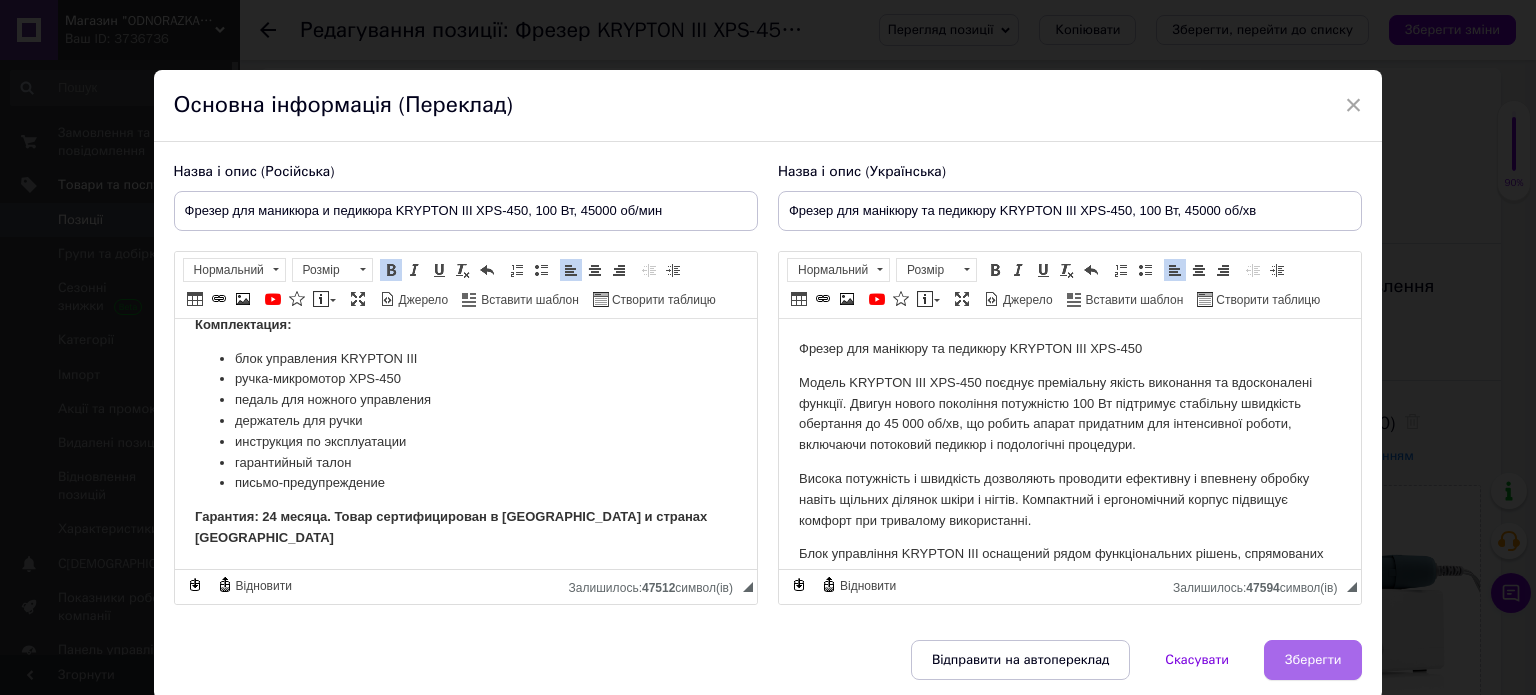 click on "Зберегти" at bounding box center [1313, 660] 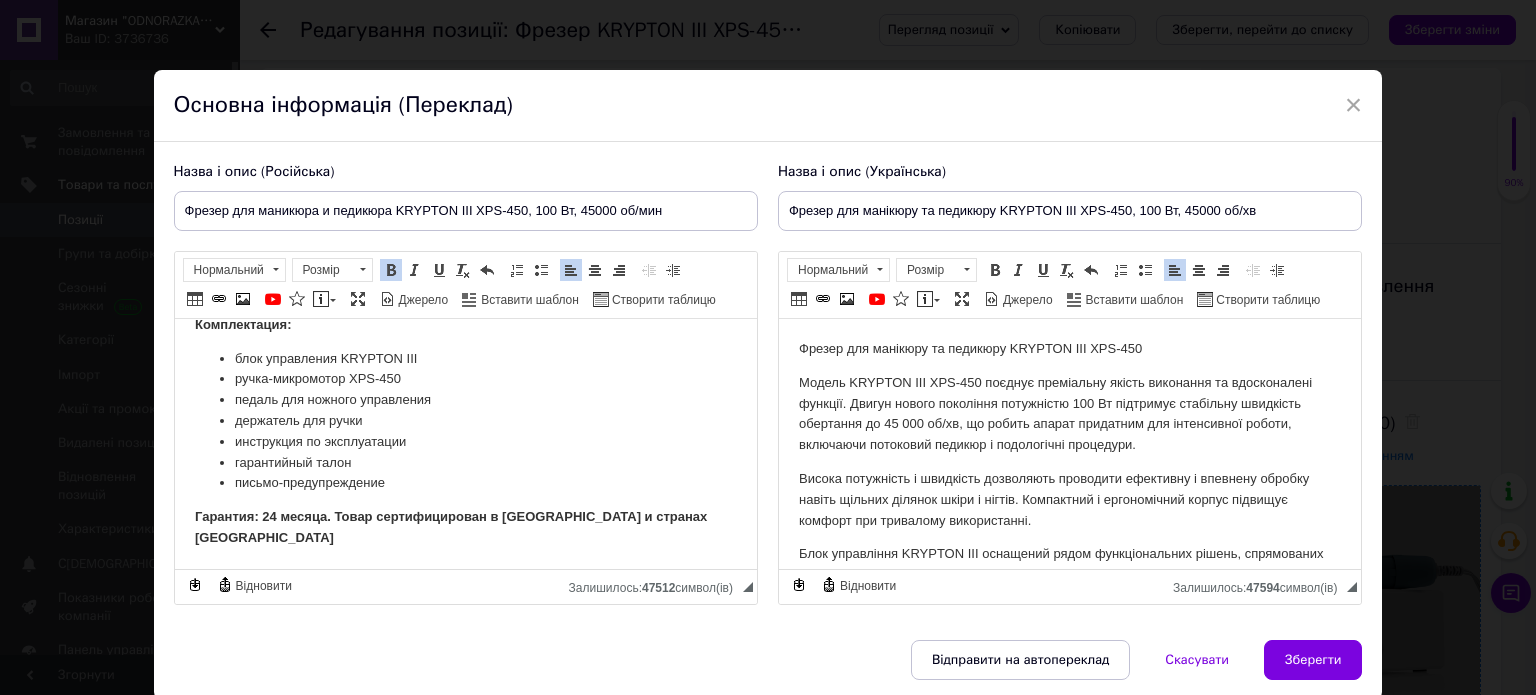 type on "Фрезер для маникюра и педикюра KRYPTON III XPS-450, 100 Вт, 45000 об/мин" 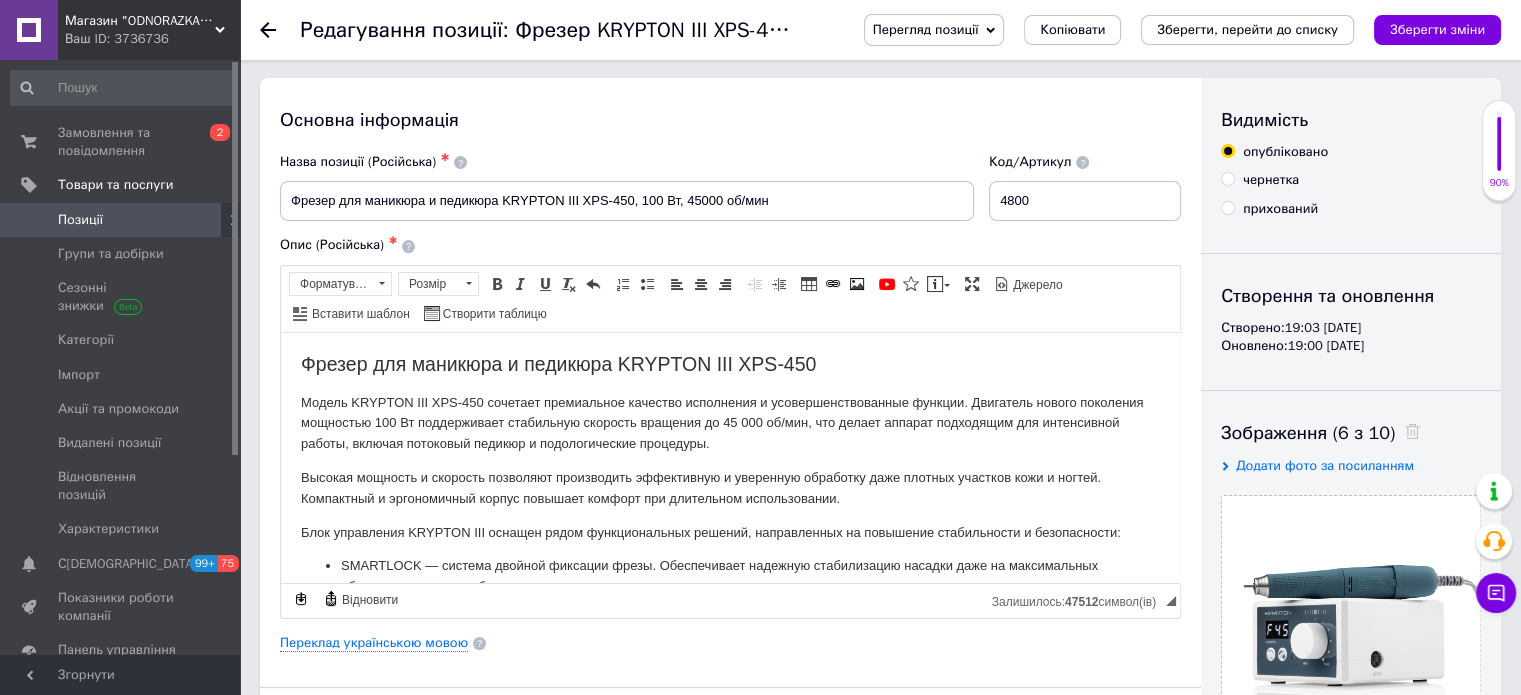 scroll, scrollTop: 0, scrollLeft: 0, axis: both 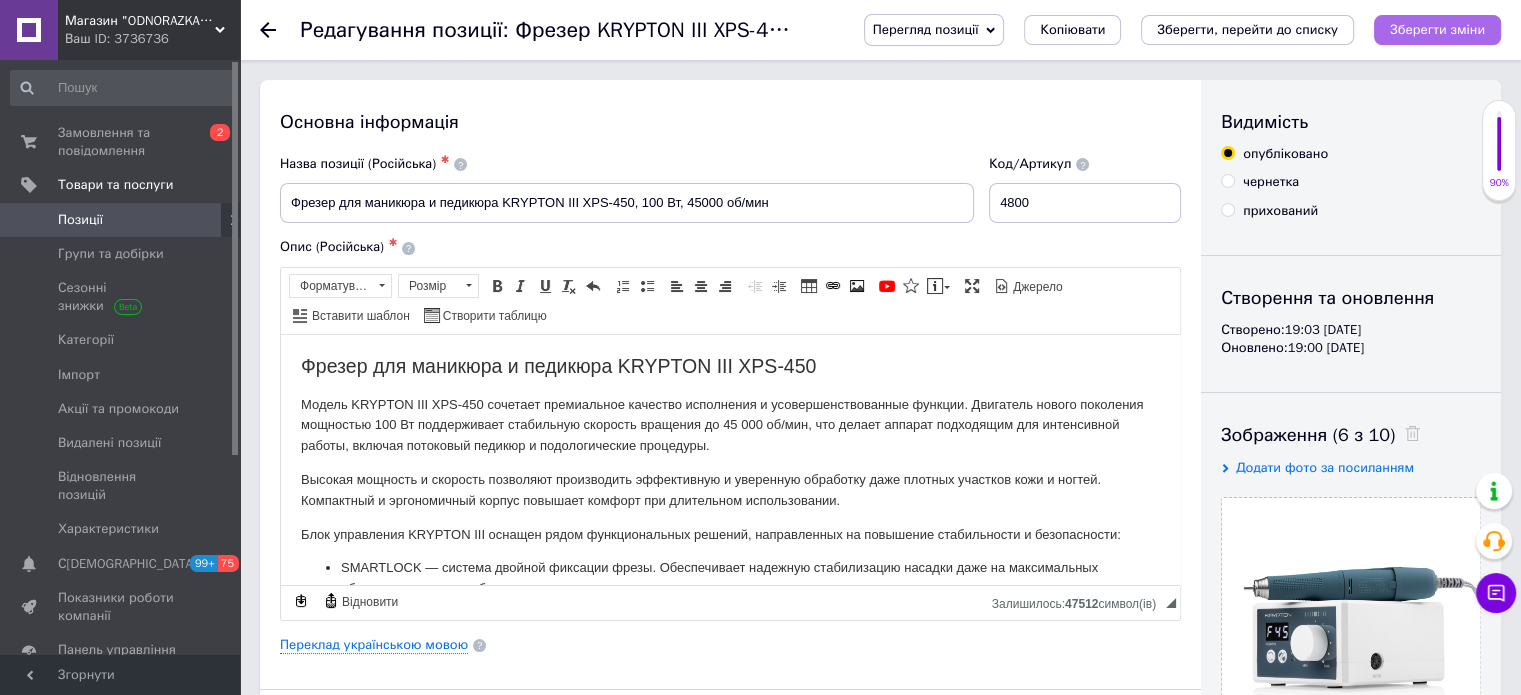 click on "Зберегти зміни" at bounding box center (1437, 29) 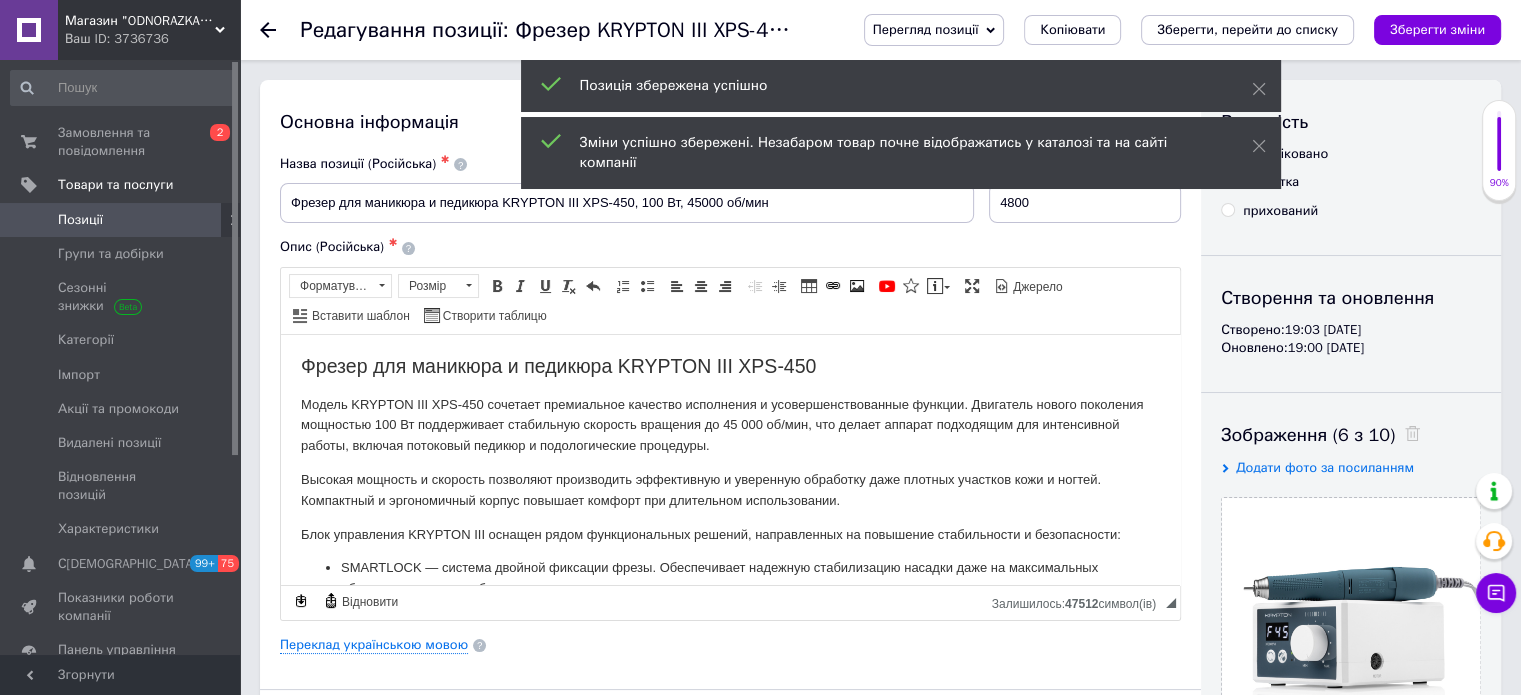 click on "Позиції" at bounding box center (80, 220) 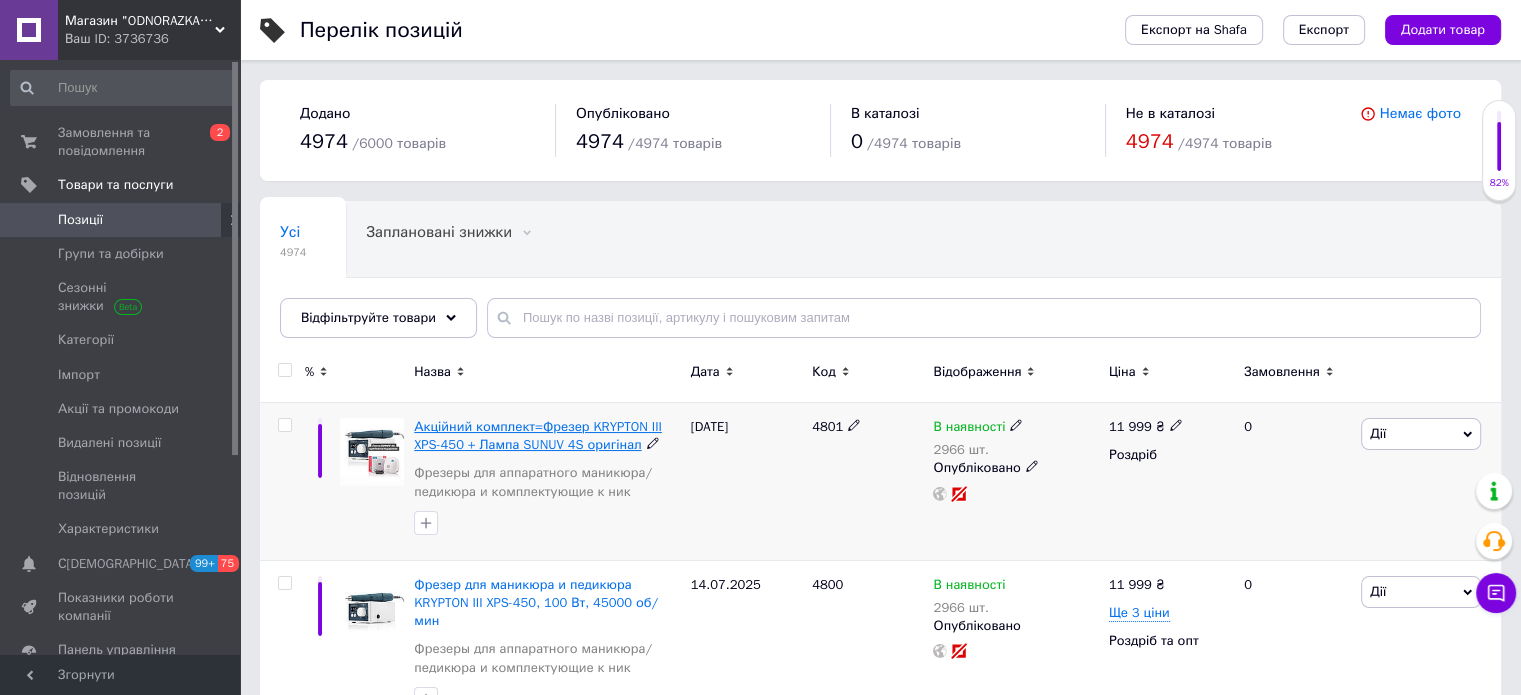 click on "Акційний комплект=Фрезер KRYPTON III XPS-450 + Лампа SUNUV 4S оригінал" at bounding box center [538, 435] 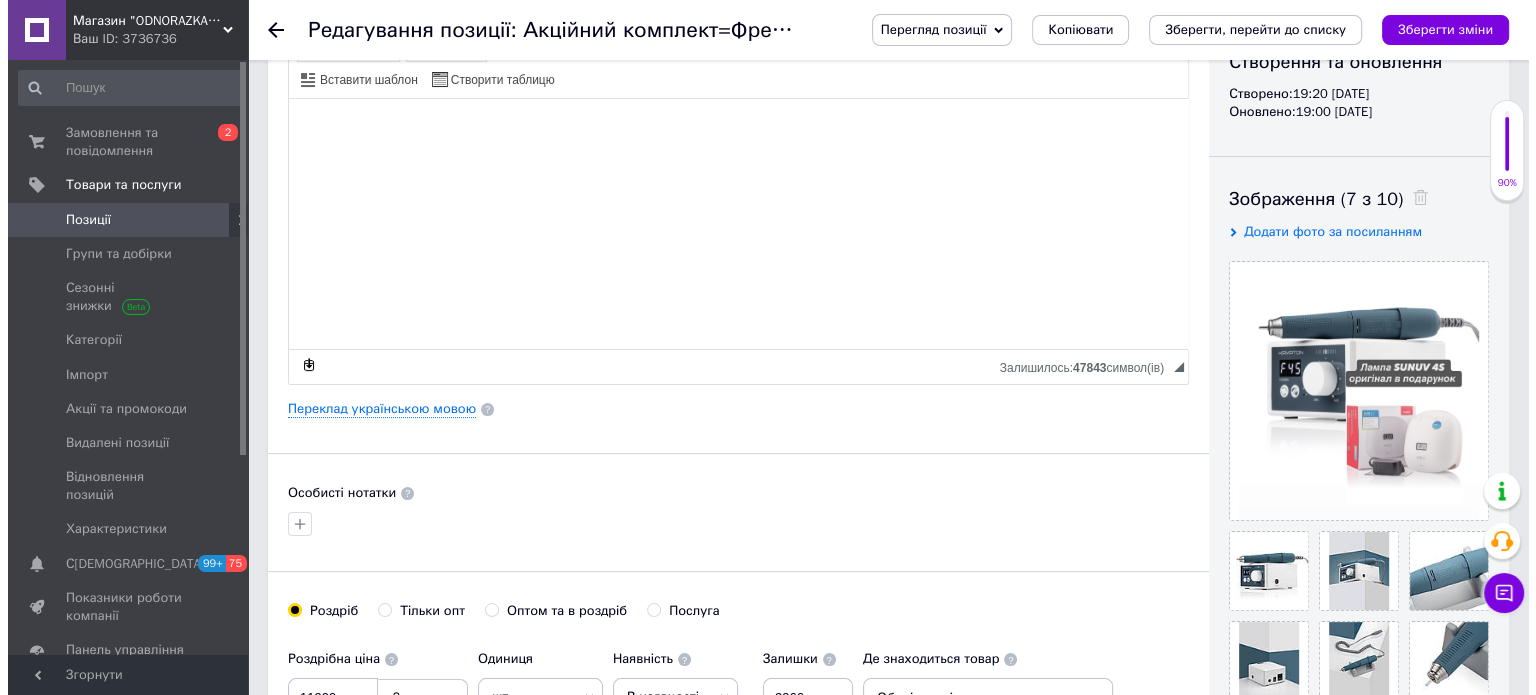 scroll, scrollTop: 200, scrollLeft: 0, axis: vertical 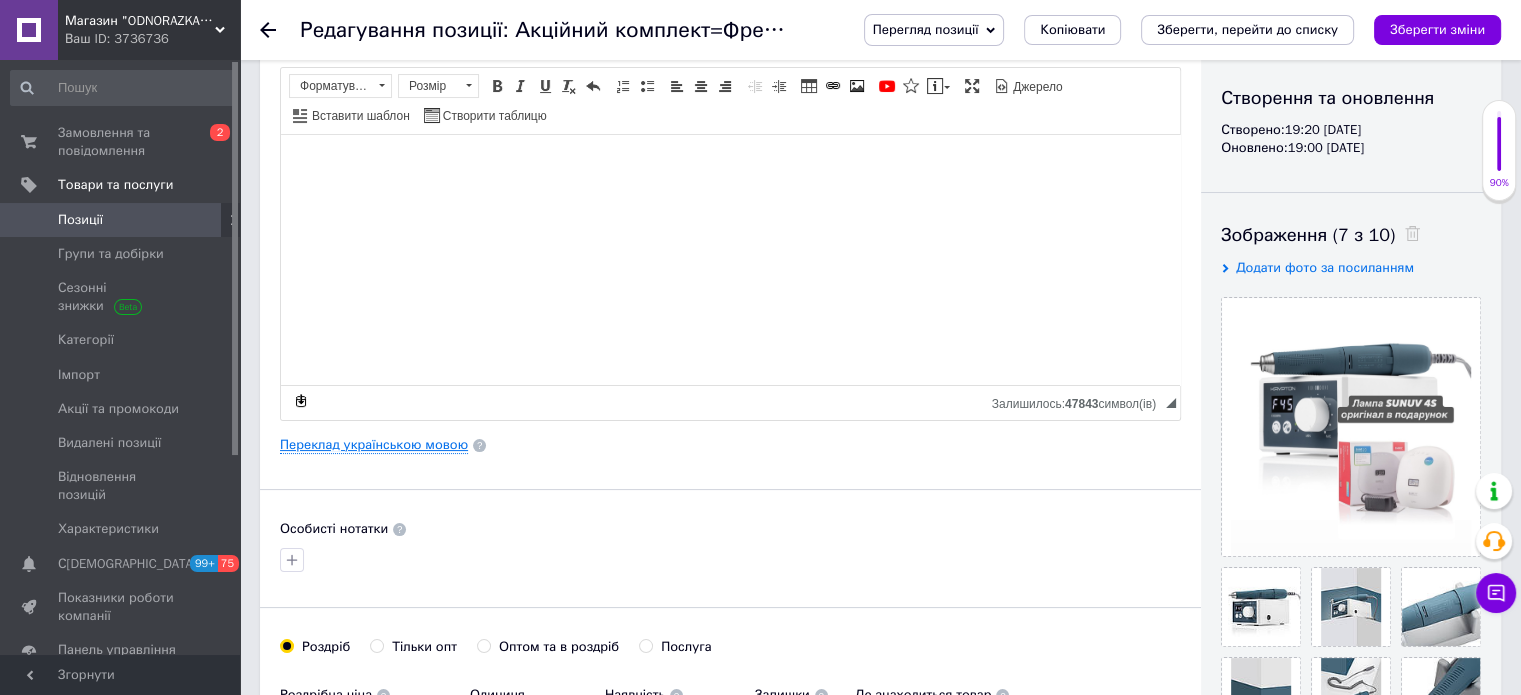 click on "Переклад українською мовою" at bounding box center [374, 445] 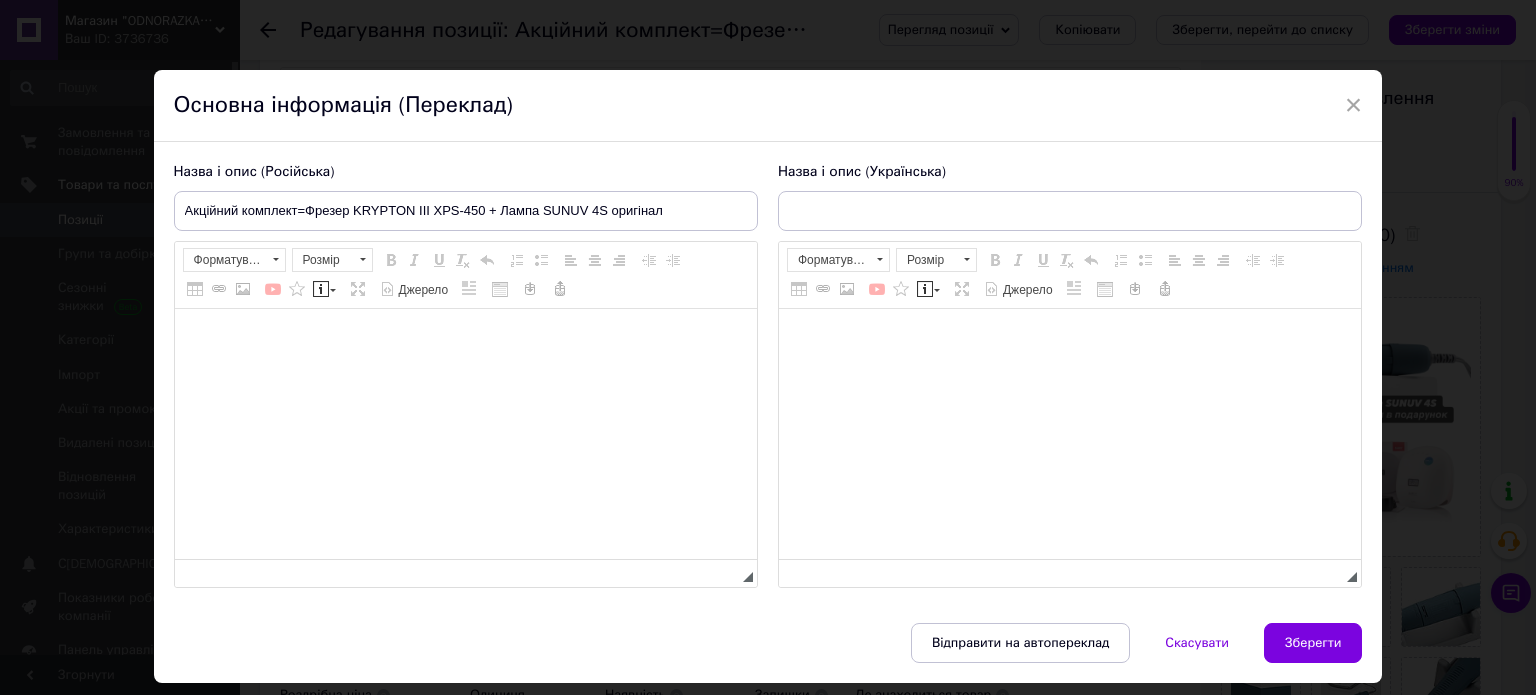 type on "Акційний комплект=Фрезер KRYPTON III XPS-450 + Лампа SUNUV 4S оригінал" 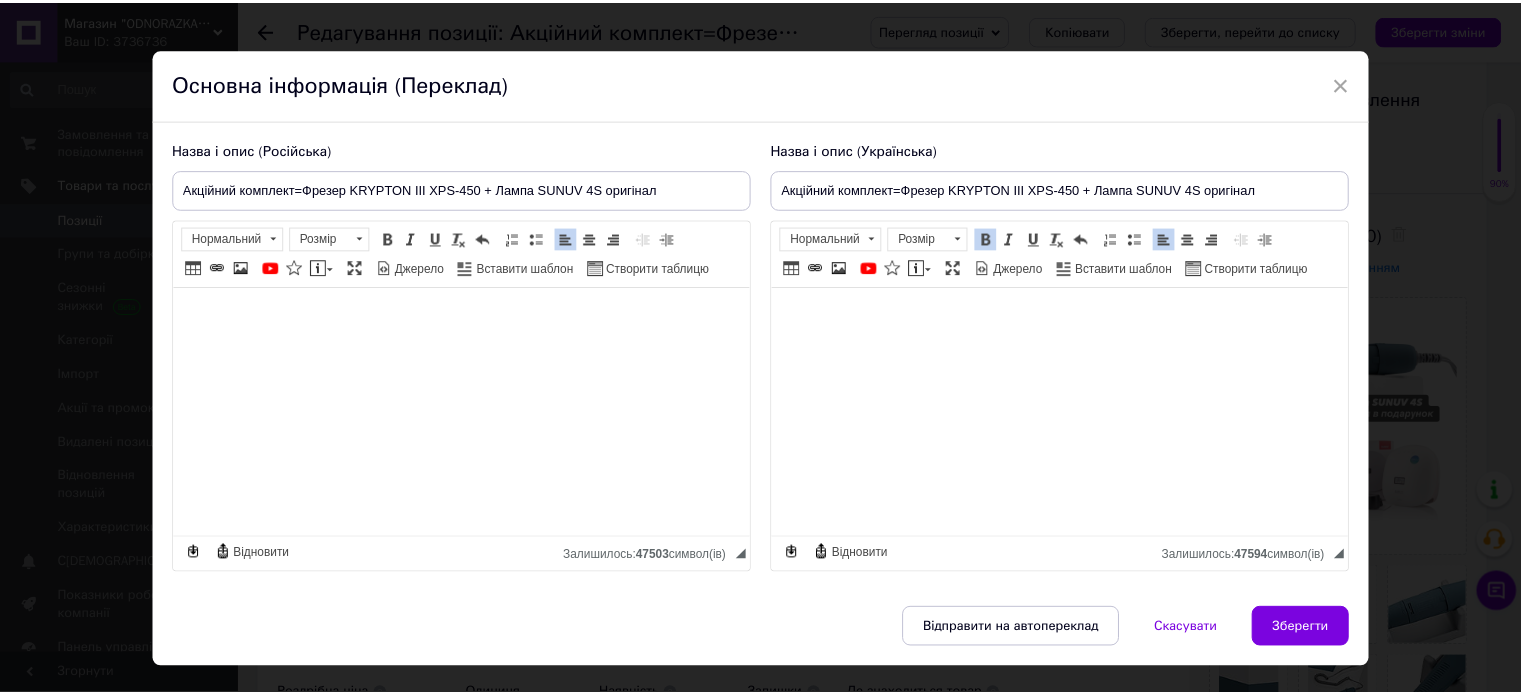 scroll, scrollTop: 0, scrollLeft: 0, axis: both 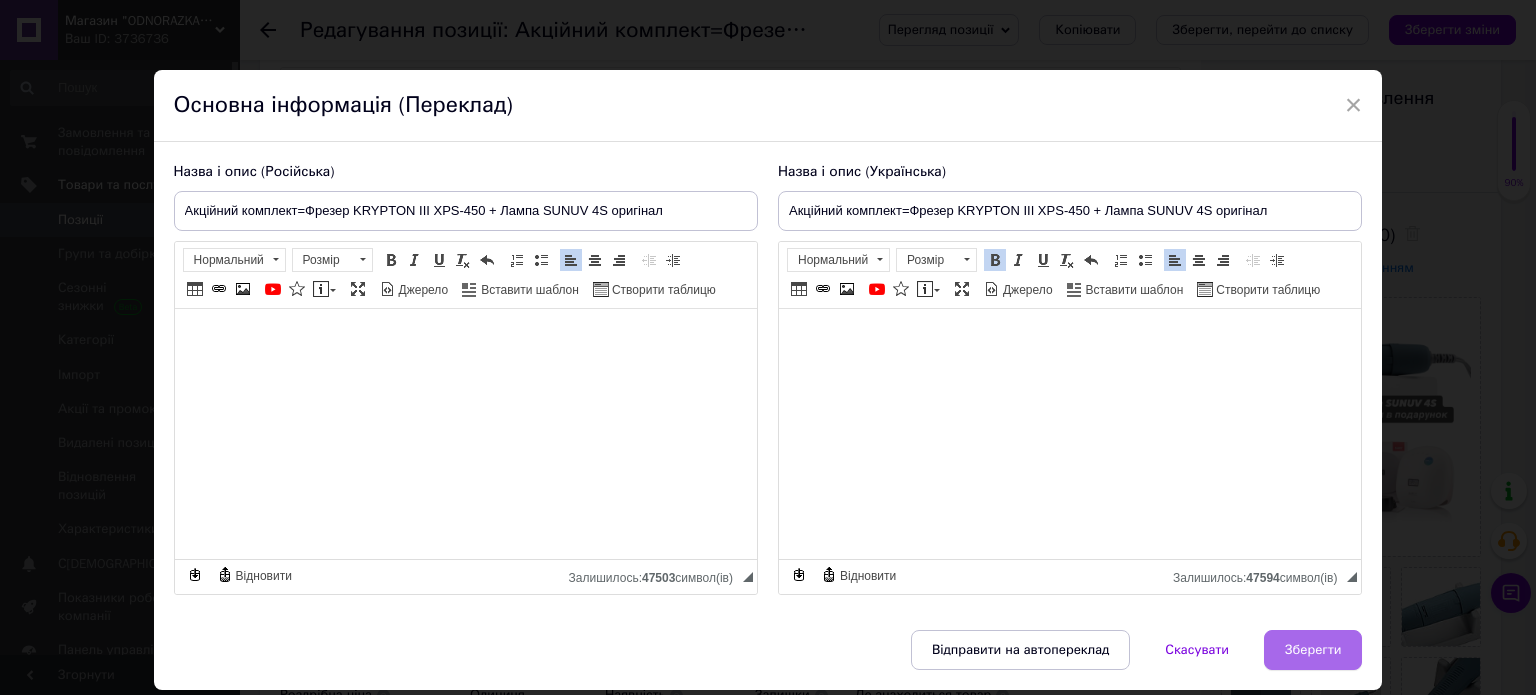 click on "Зберегти" at bounding box center (1313, 650) 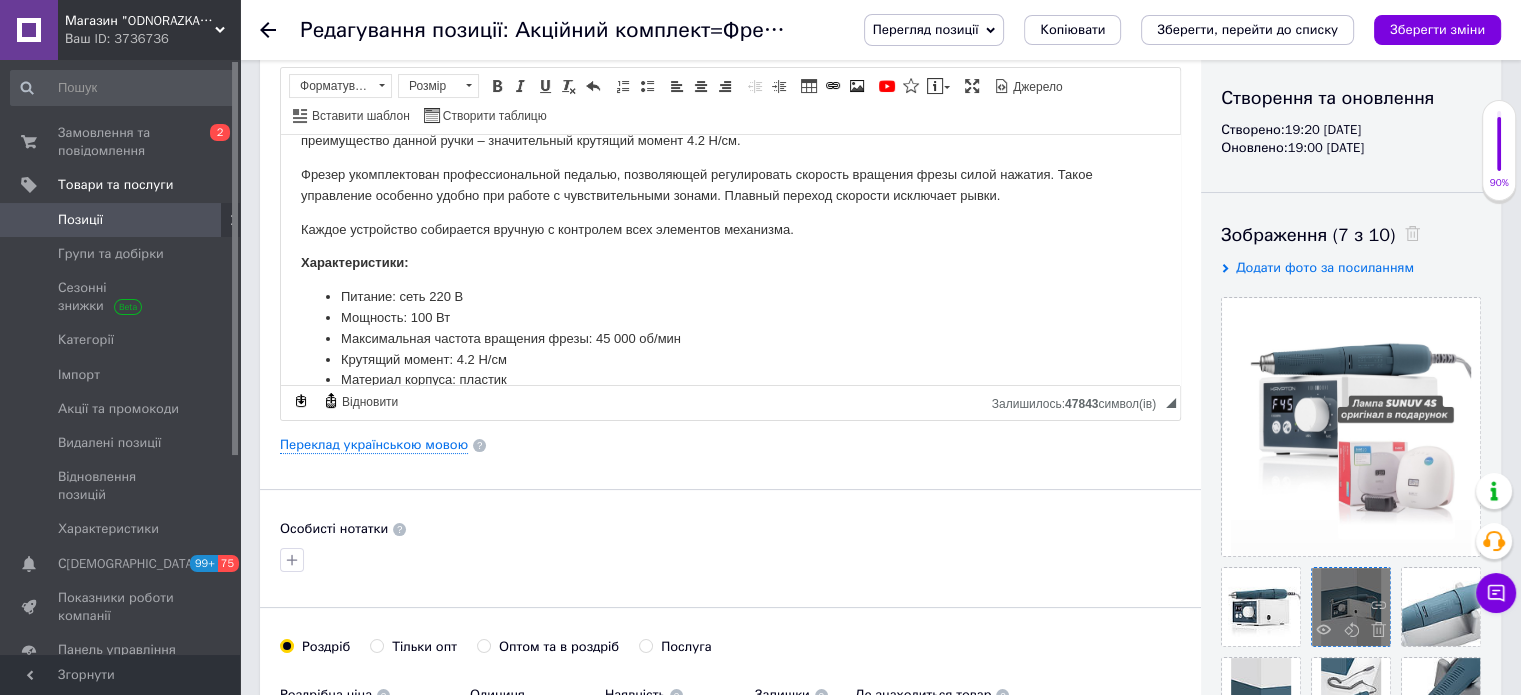 scroll, scrollTop: 473, scrollLeft: 0, axis: vertical 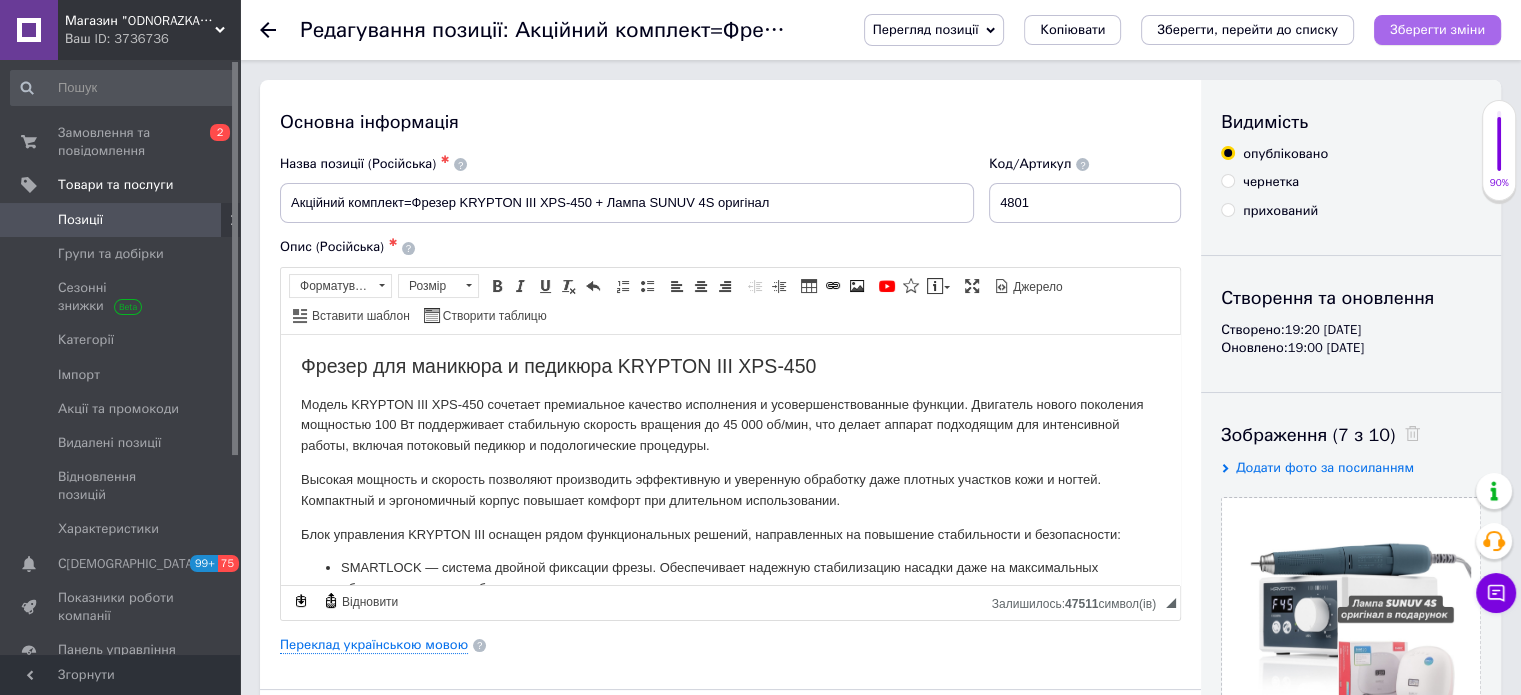 click on "Зберегти зміни" at bounding box center (1437, 29) 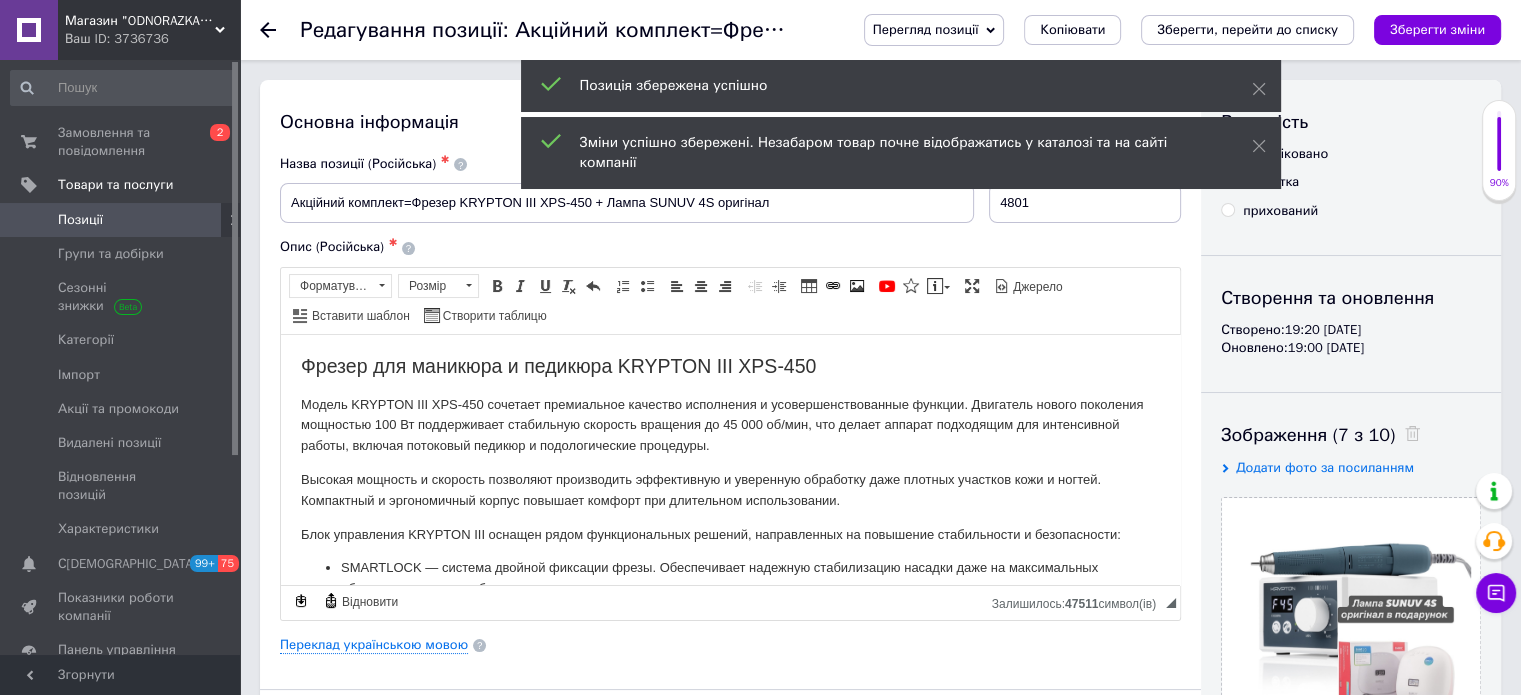 click on "Позиції" at bounding box center [121, 220] 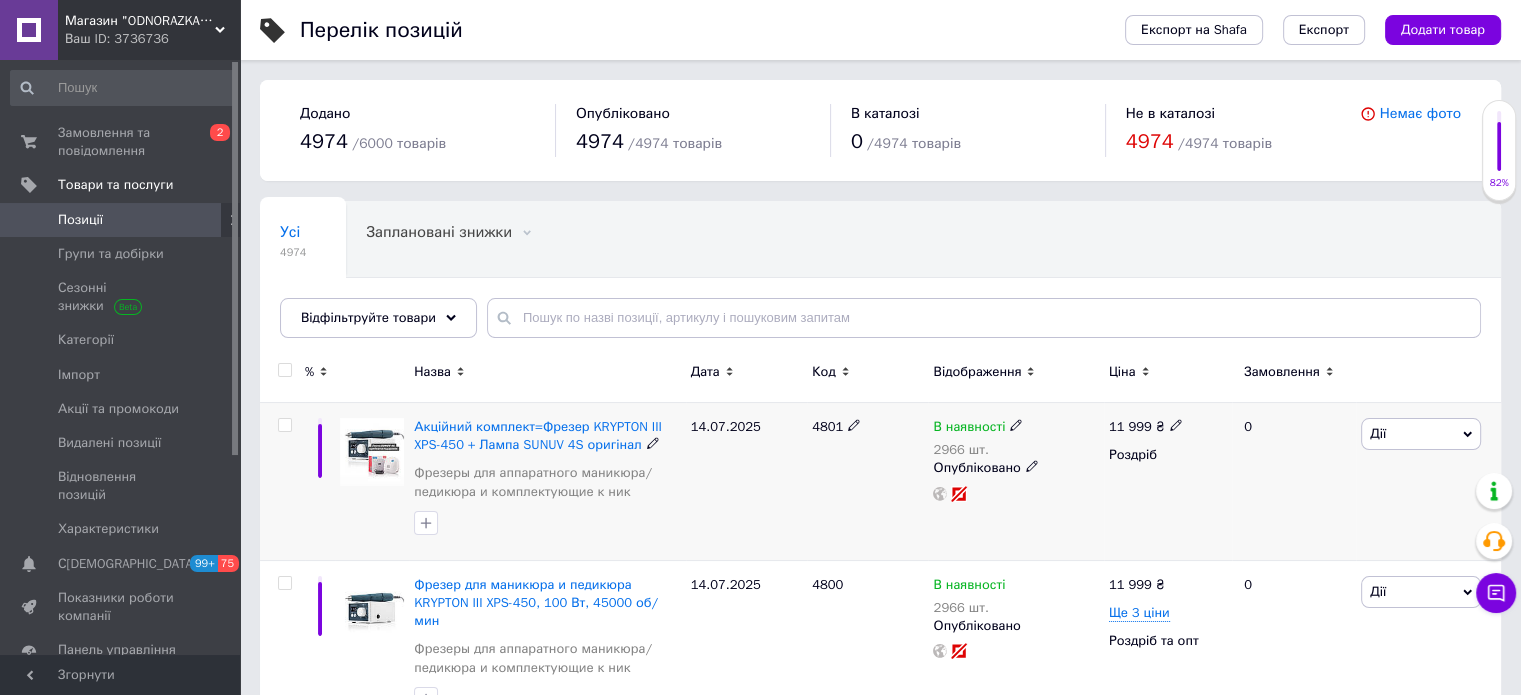 click at bounding box center (284, 425) 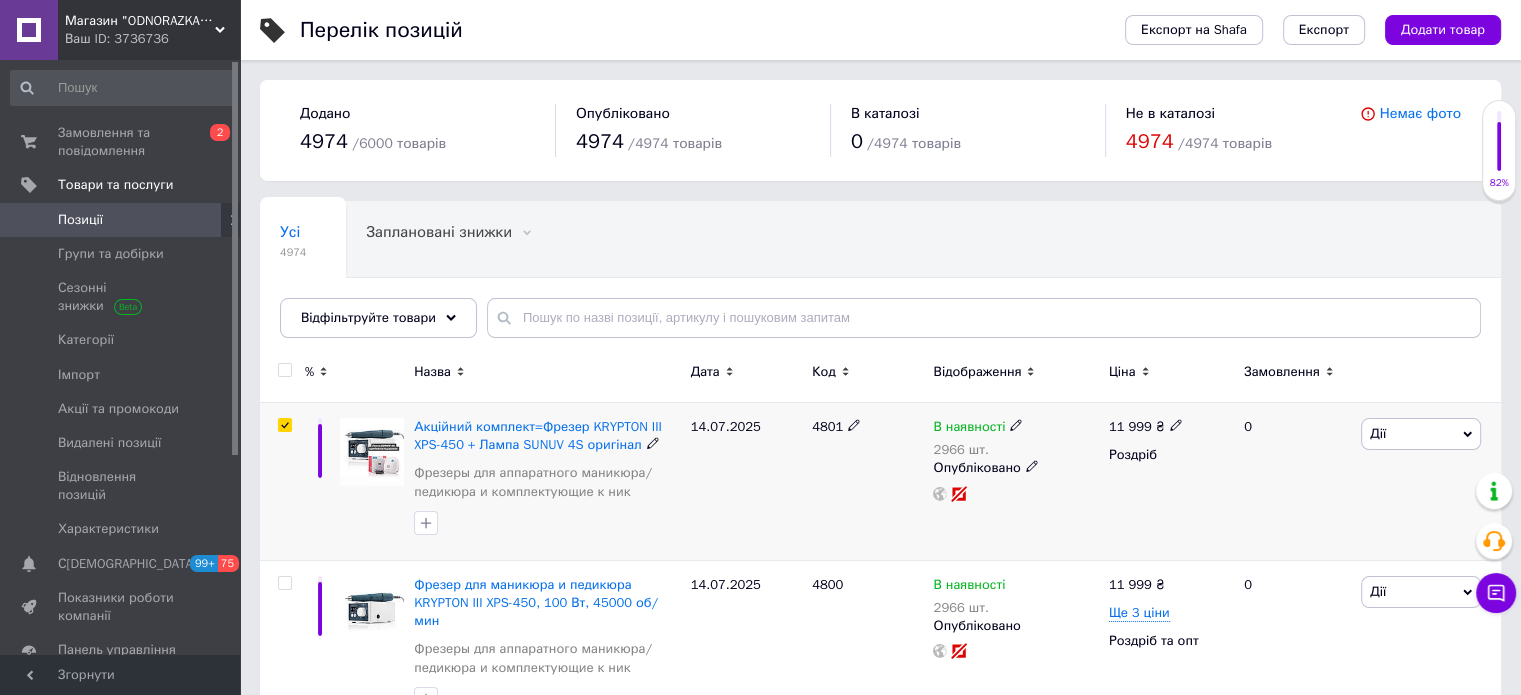 checkbox on "true" 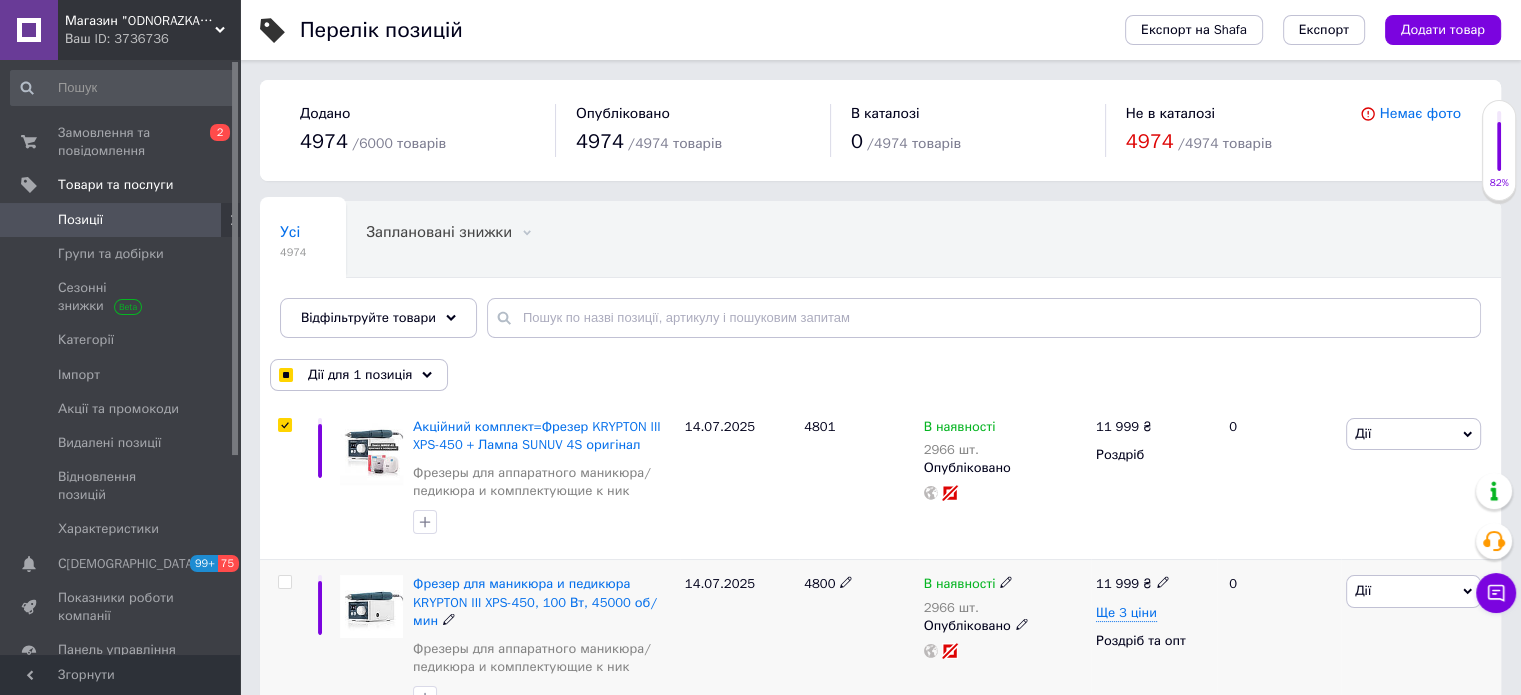 click at bounding box center (284, 582) 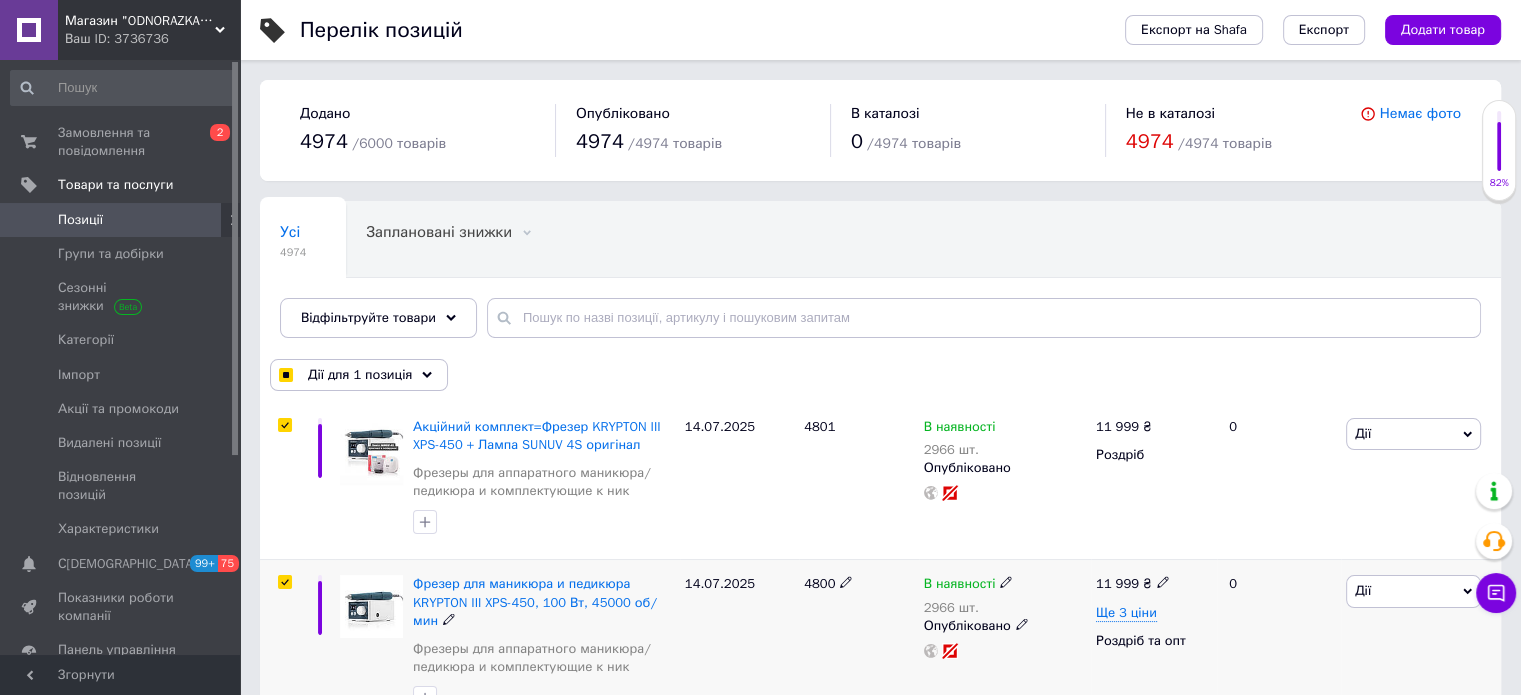 checkbox on "true" 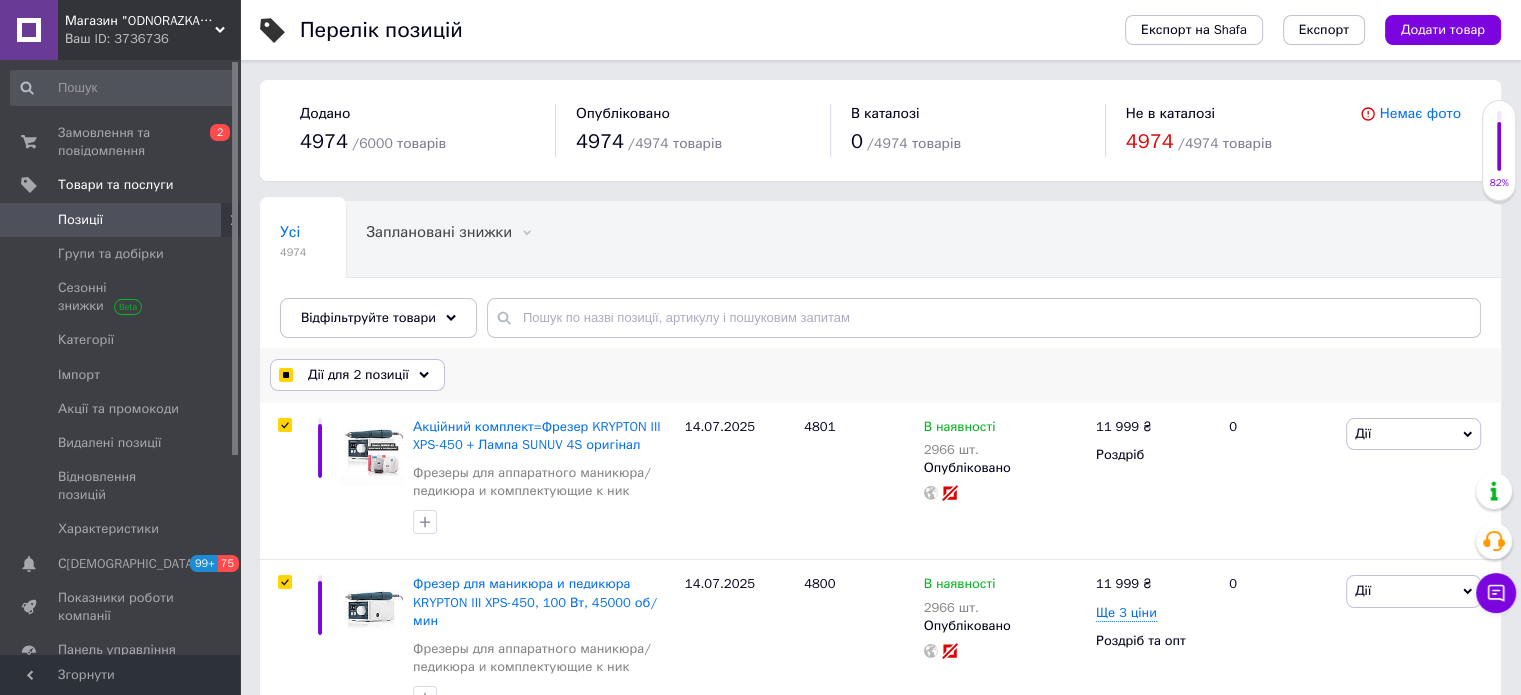 click on "Дії для 2 позиції" at bounding box center [357, 375] 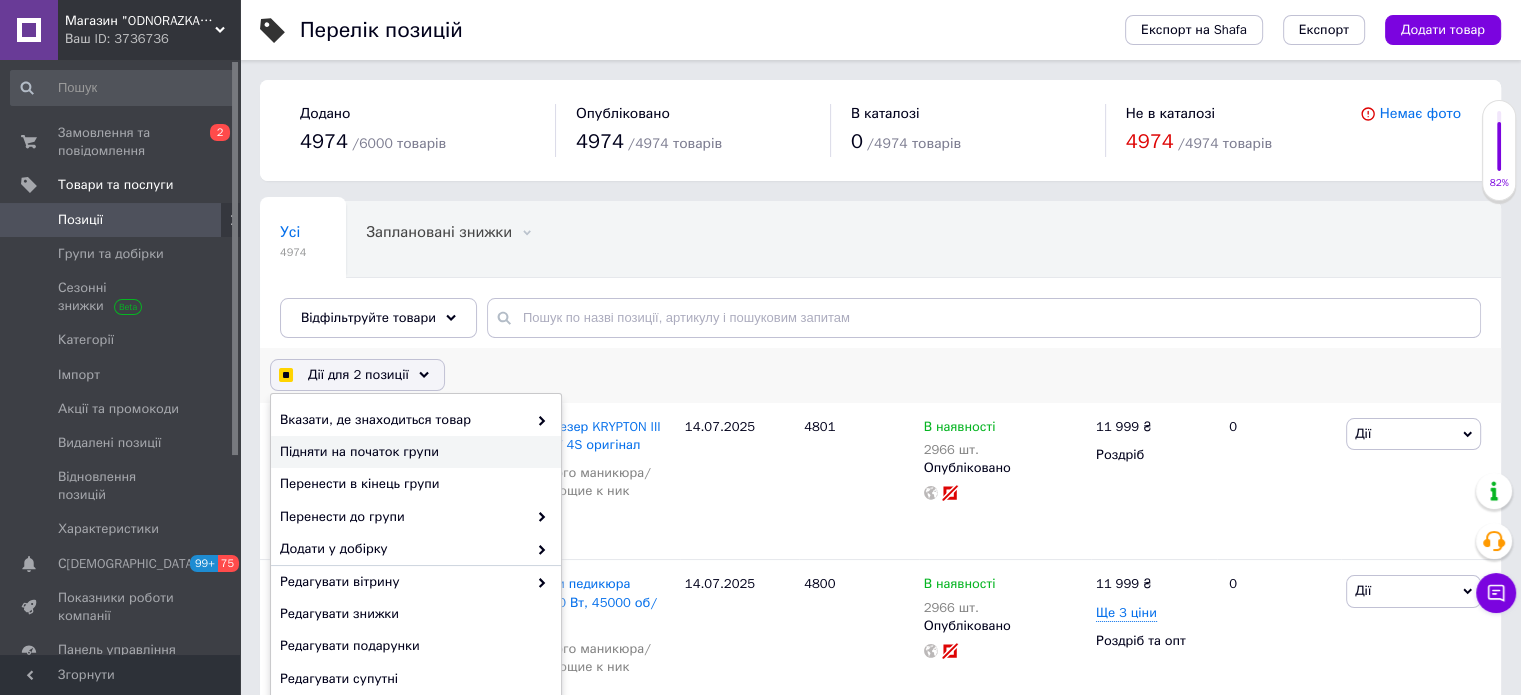 click on "Підняти на початок групи" at bounding box center [413, 452] 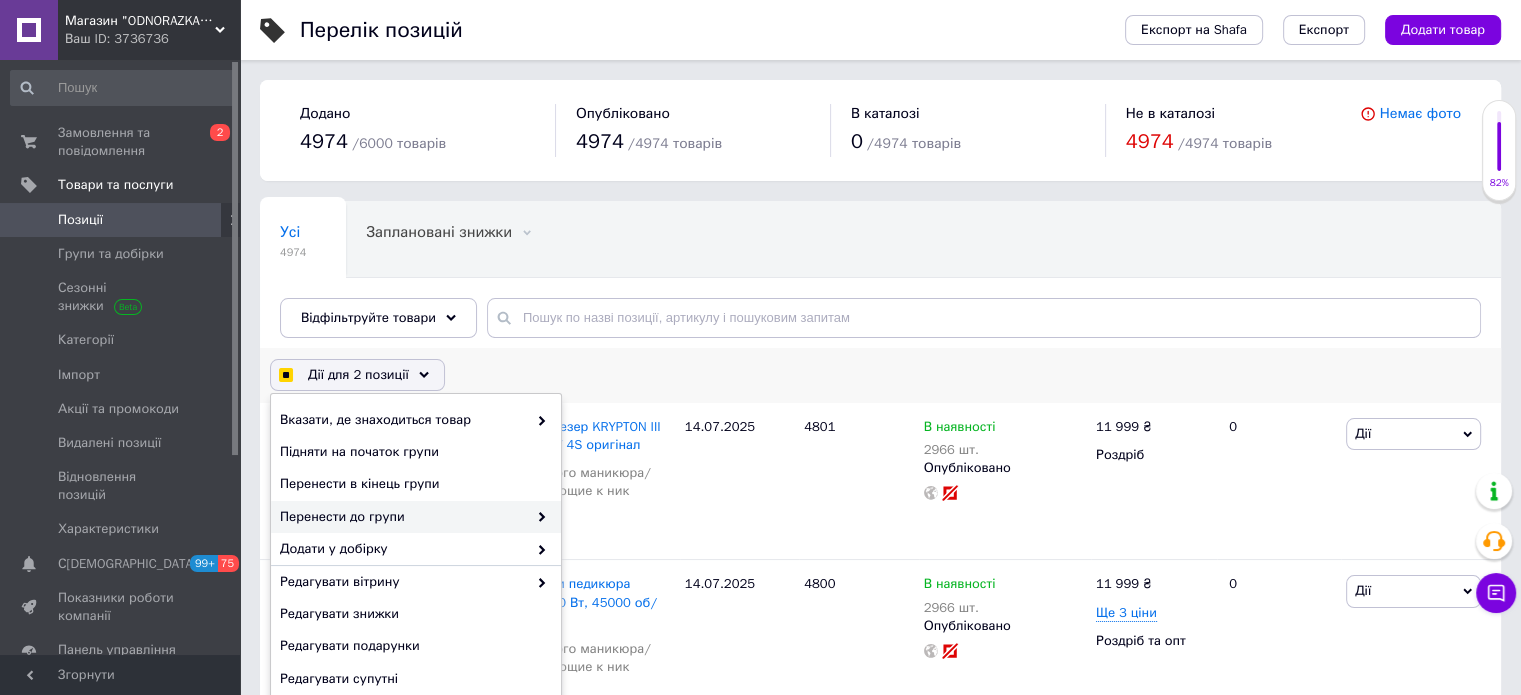 checkbox on "false" 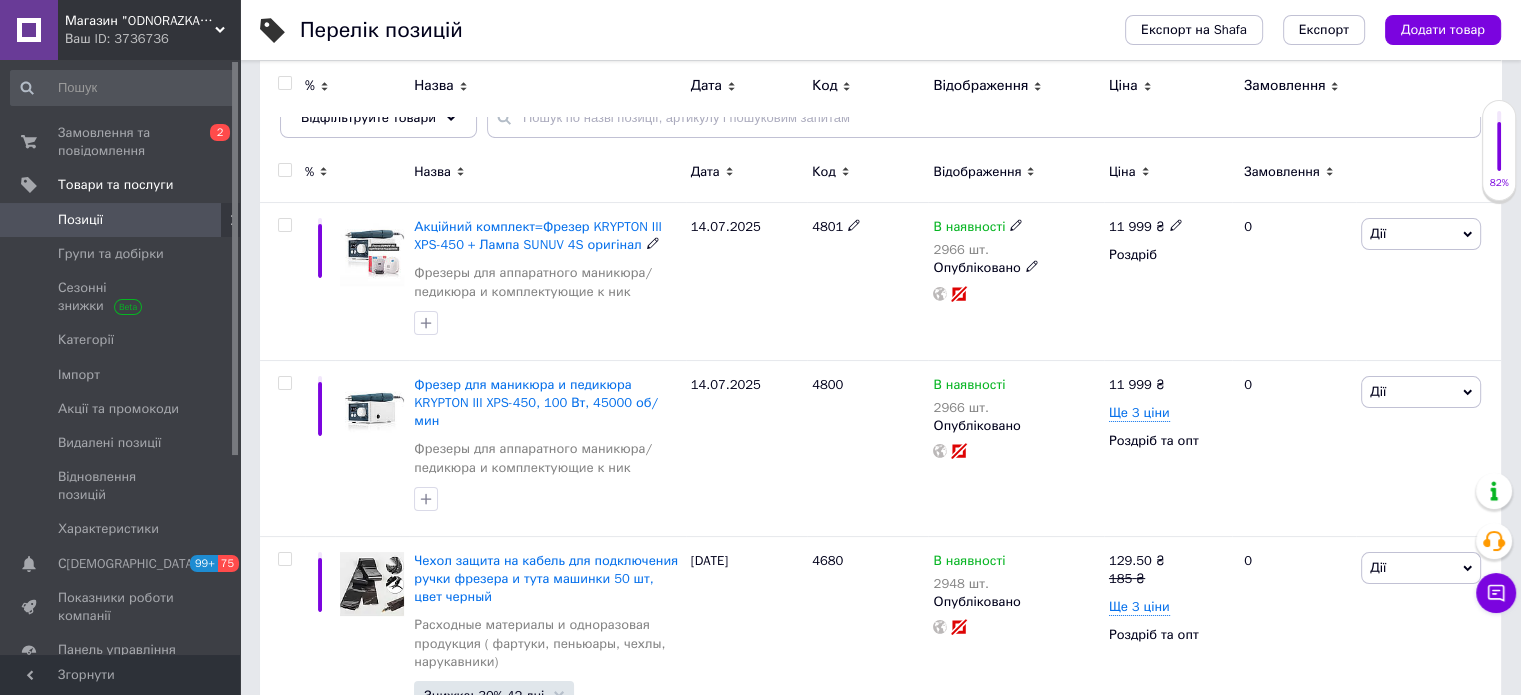 scroll, scrollTop: 0, scrollLeft: 0, axis: both 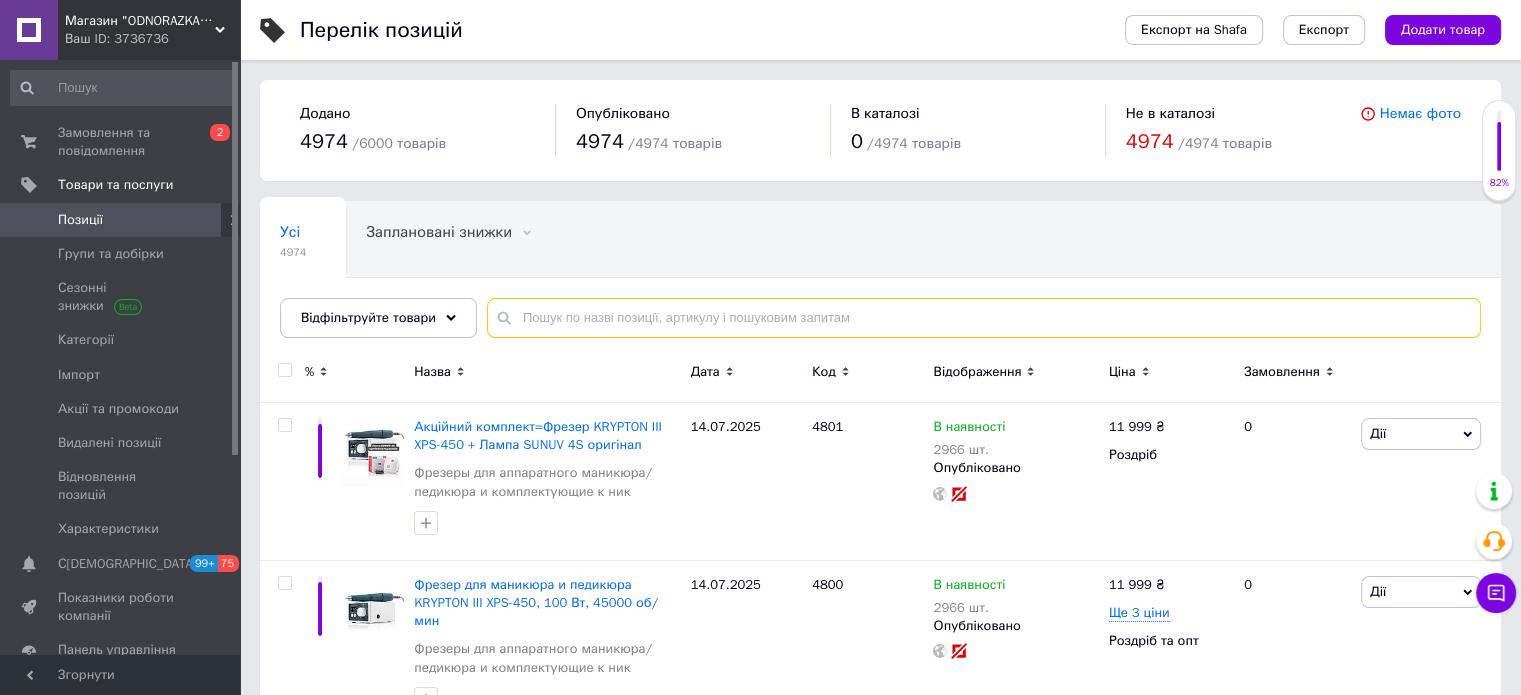click at bounding box center [984, 318] 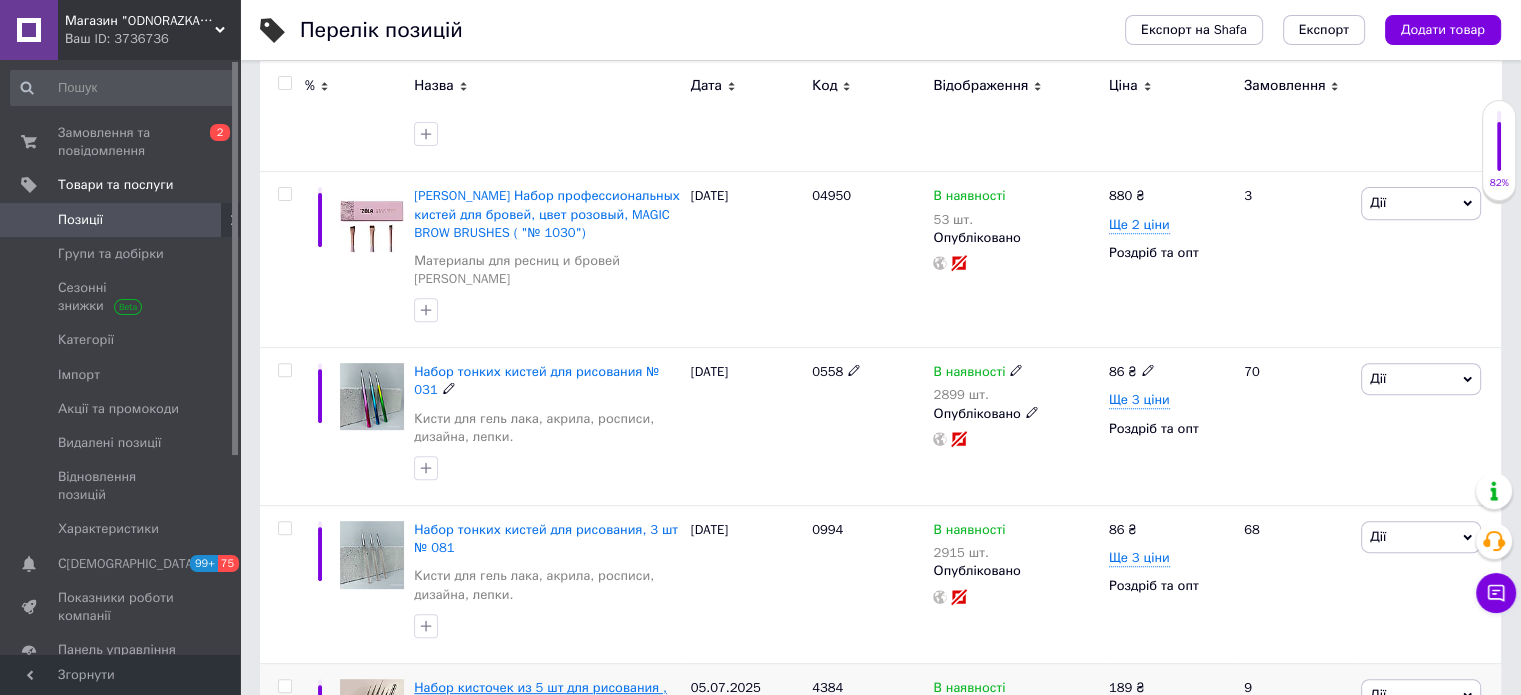 scroll, scrollTop: 900, scrollLeft: 0, axis: vertical 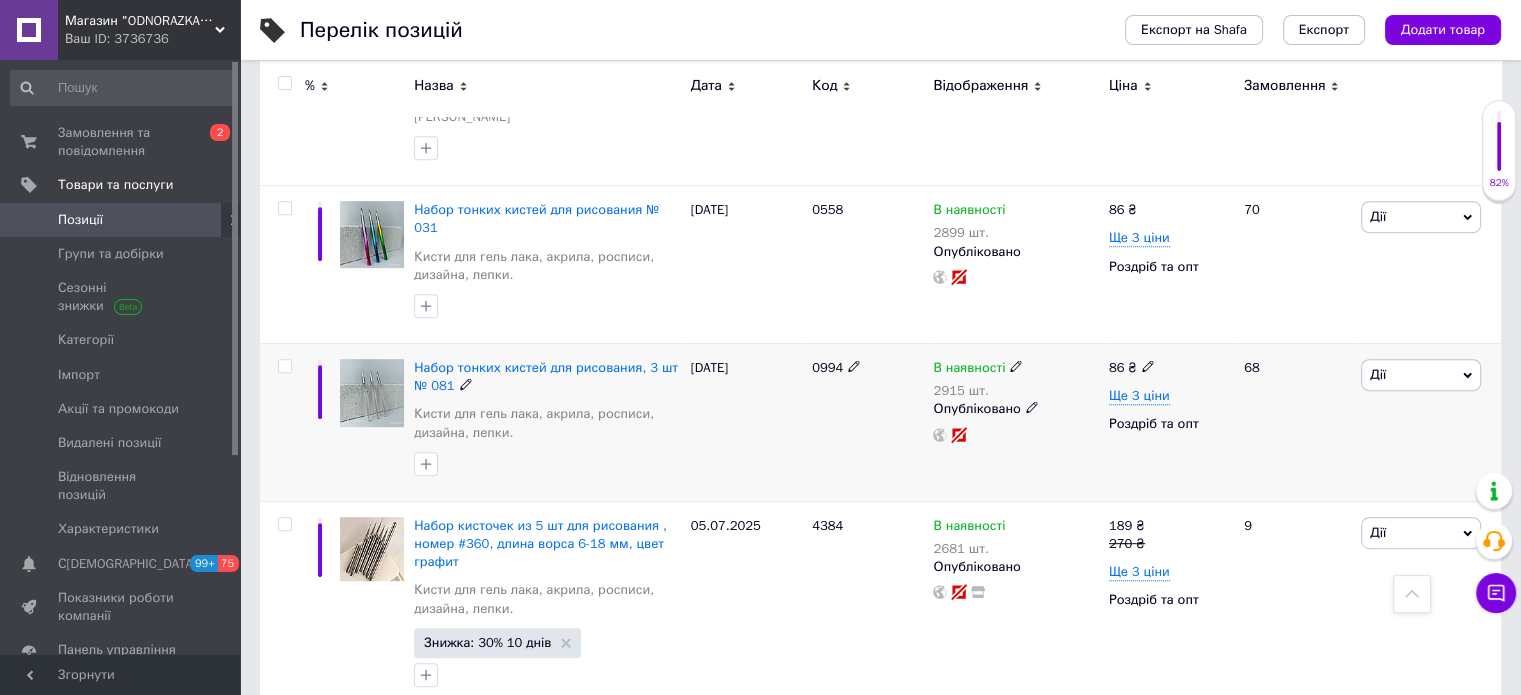 type on "Набір пенз" 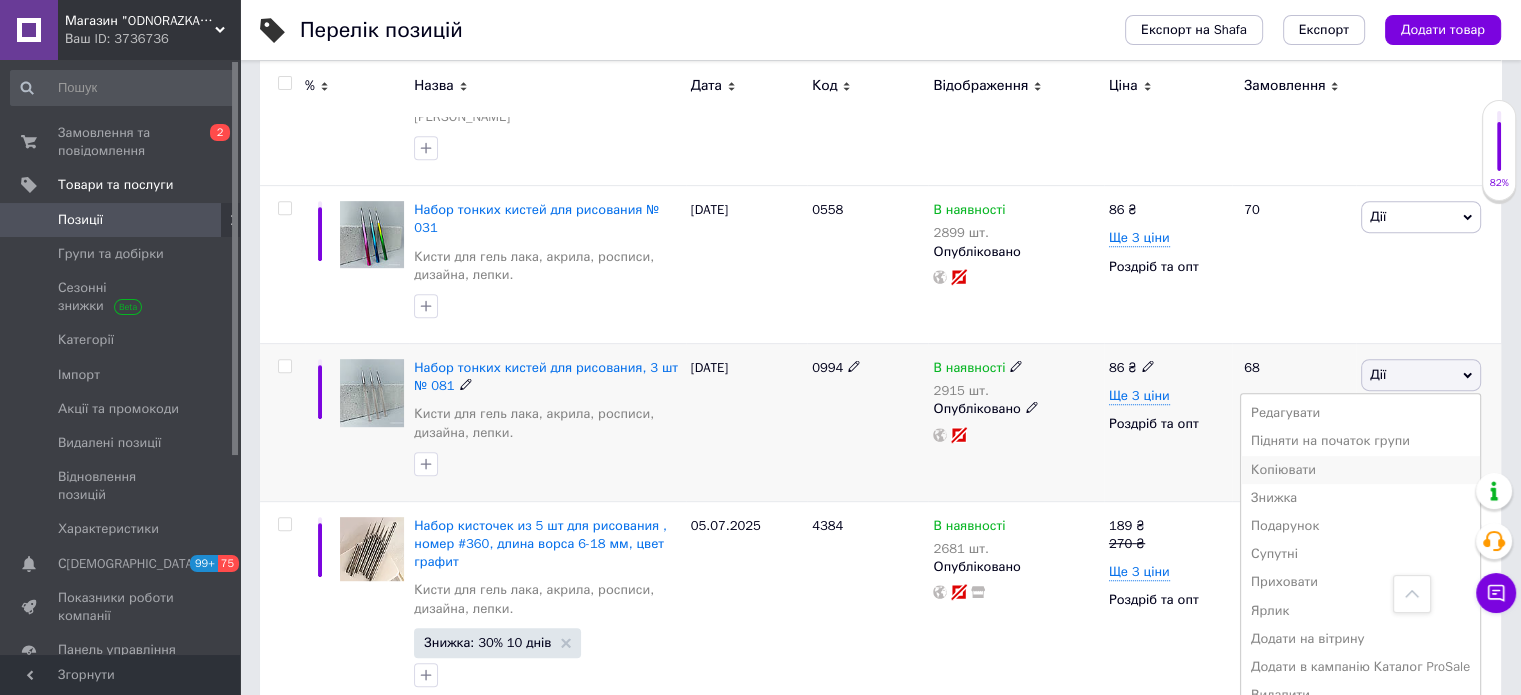 click on "Копіювати" at bounding box center [1360, 470] 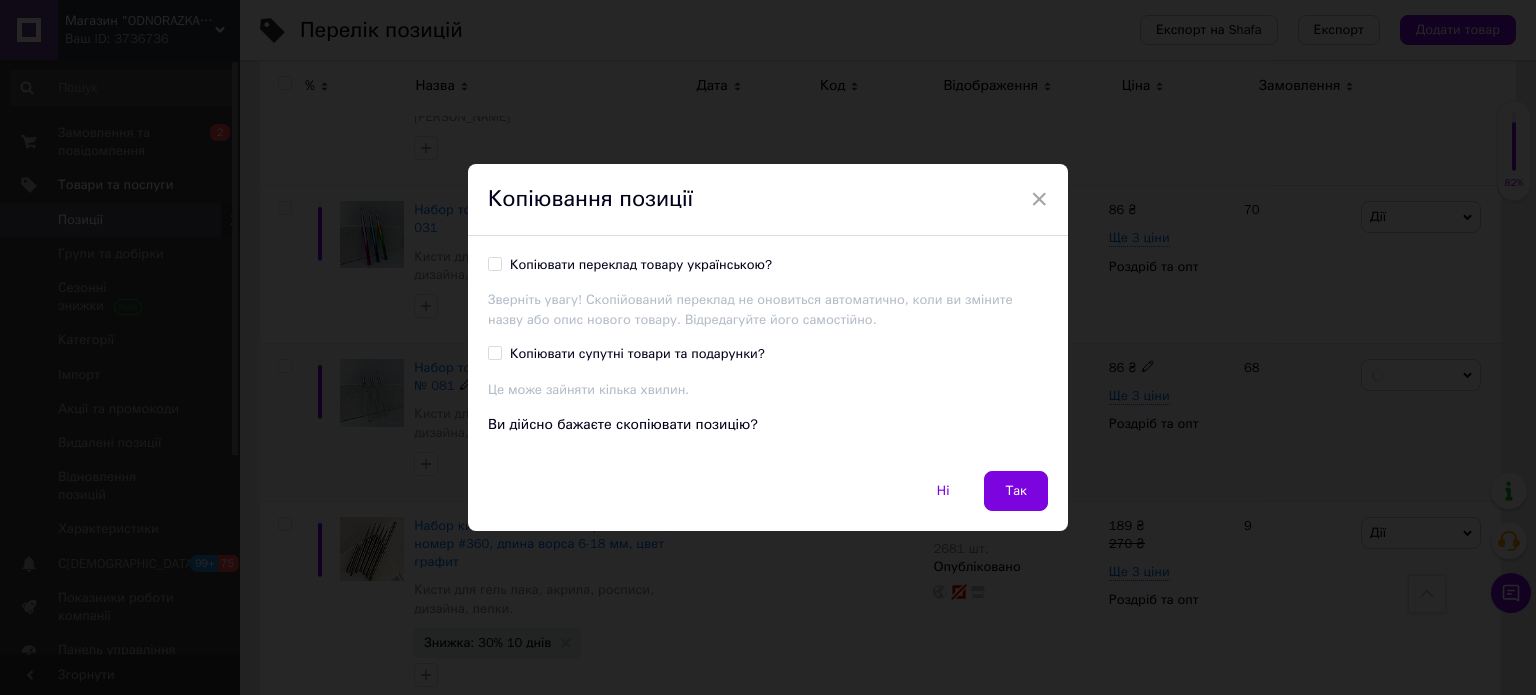 click on "Копіювати переклад товару українською?" at bounding box center (641, 265) 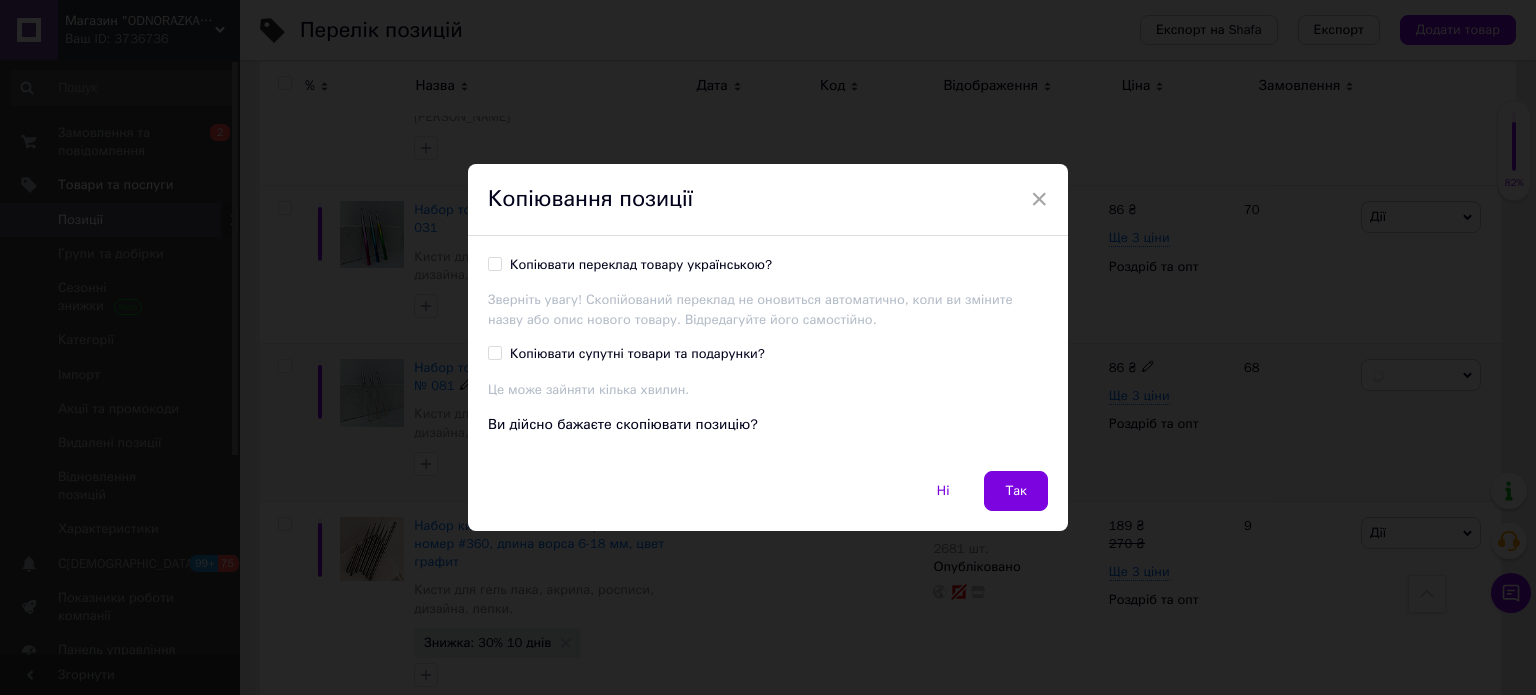 click on "Копіювати переклад товару українською?" at bounding box center [494, 263] 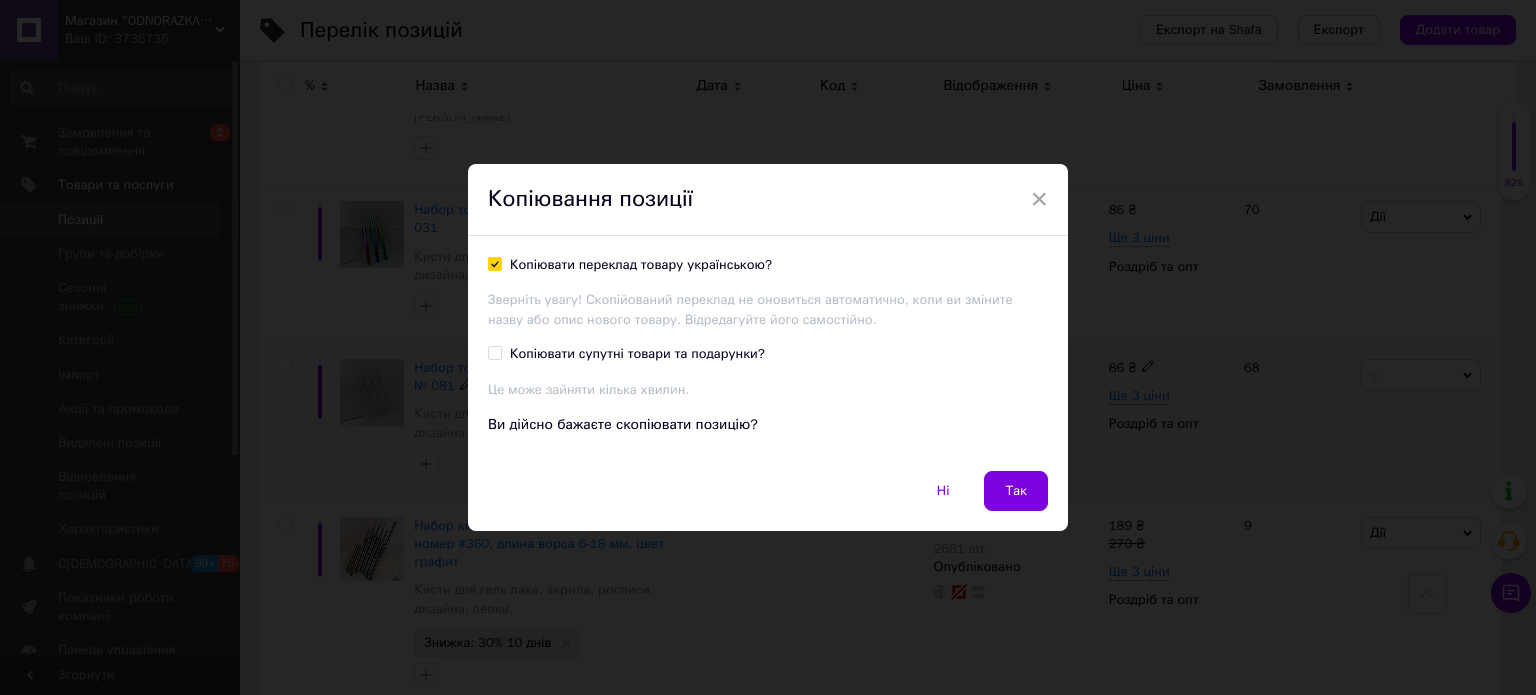 checkbox on "true" 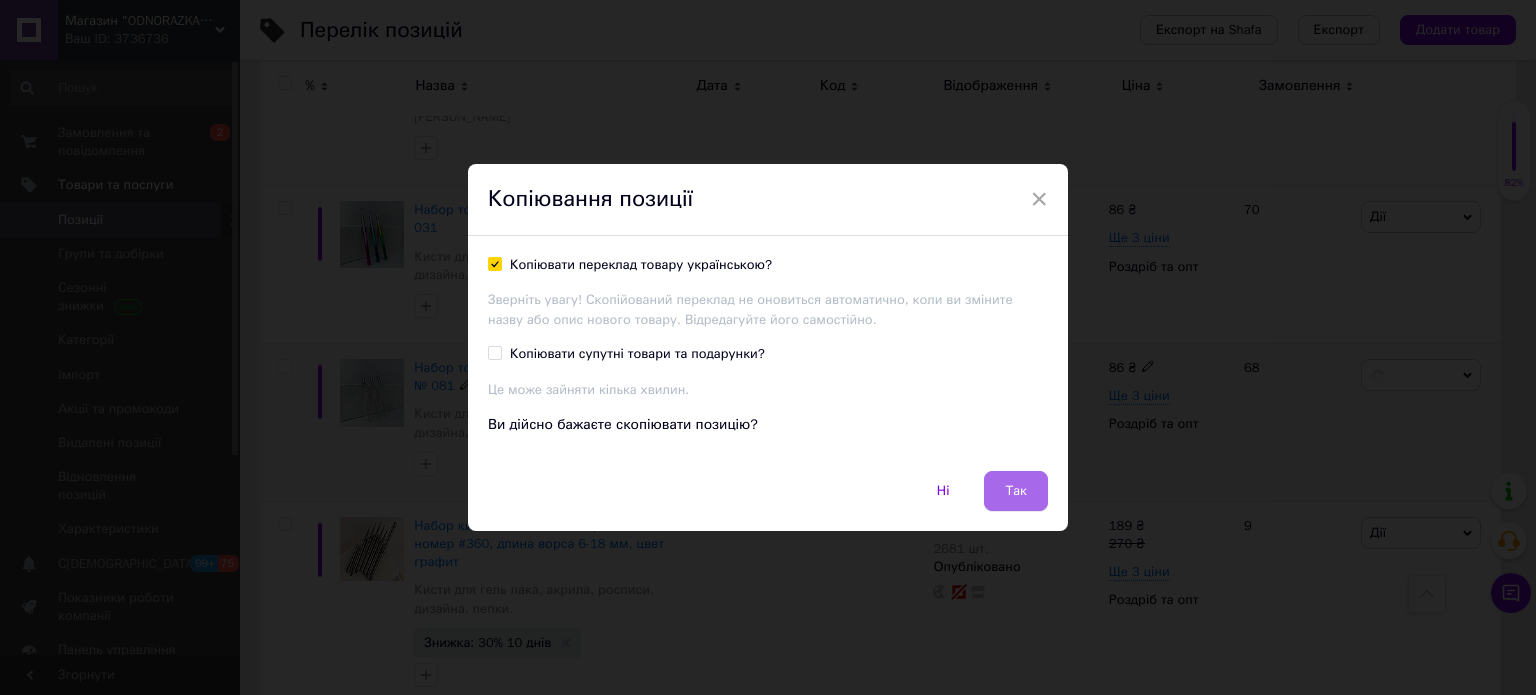 click on "Так" at bounding box center (1016, 491) 